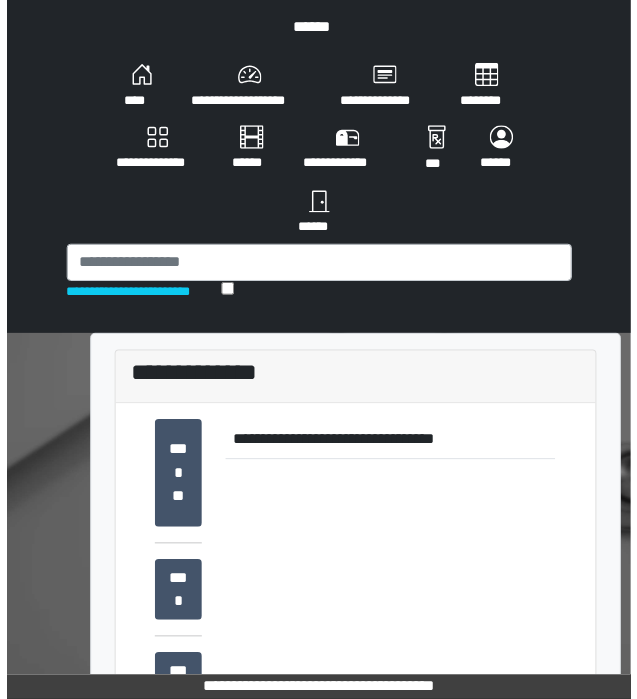 scroll, scrollTop: 0, scrollLeft: 0, axis: both 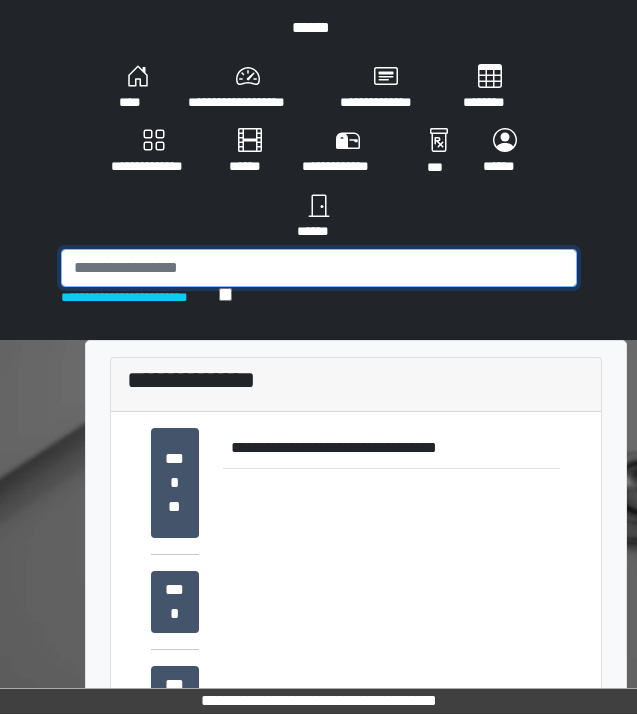 click at bounding box center [319, 268] 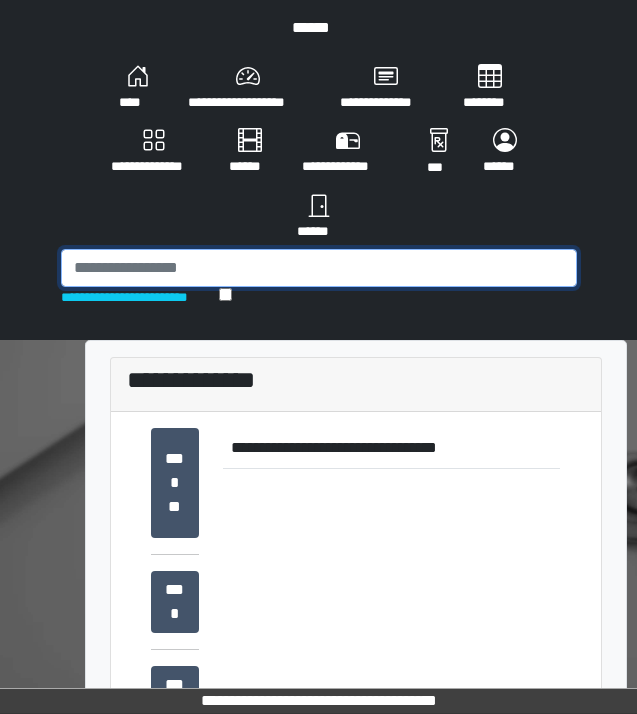 click at bounding box center (319, 268) 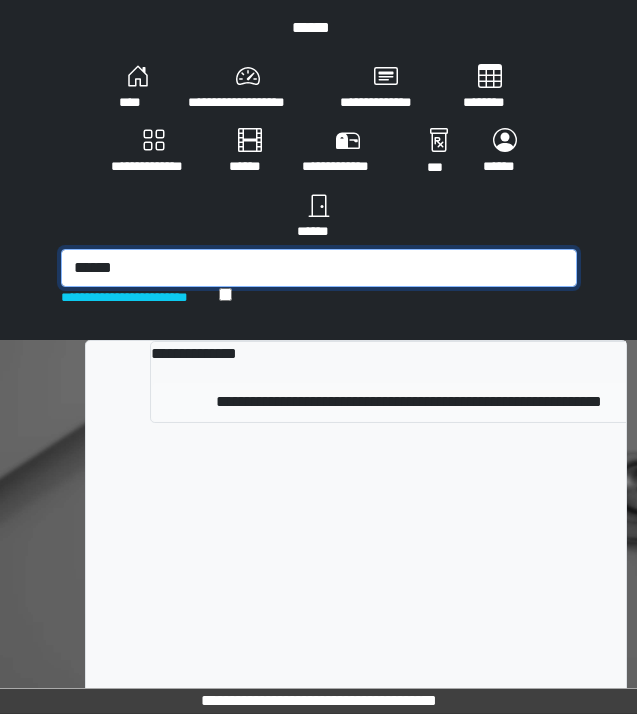 type on "******" 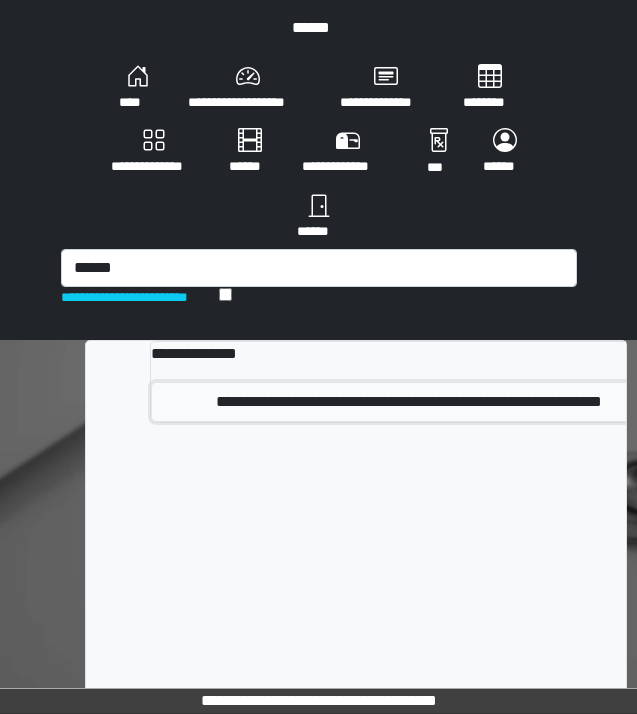click on "**********" at bounding box center [410, 402] 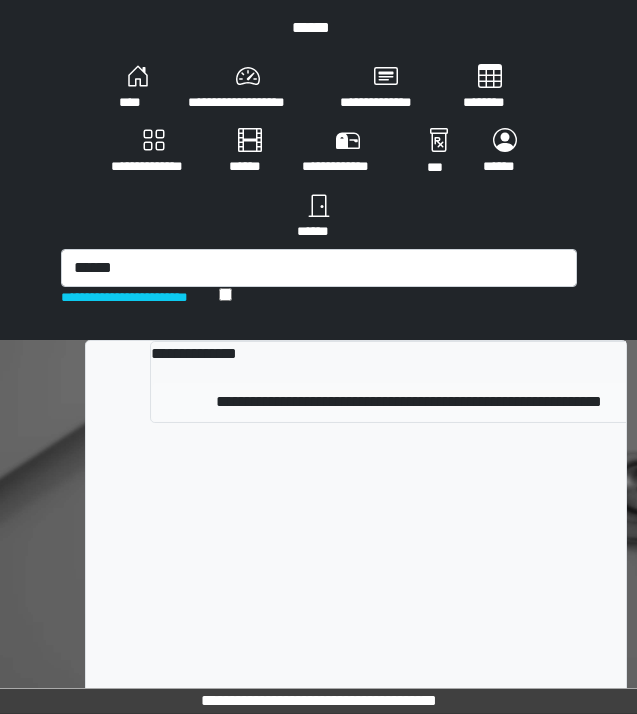 type 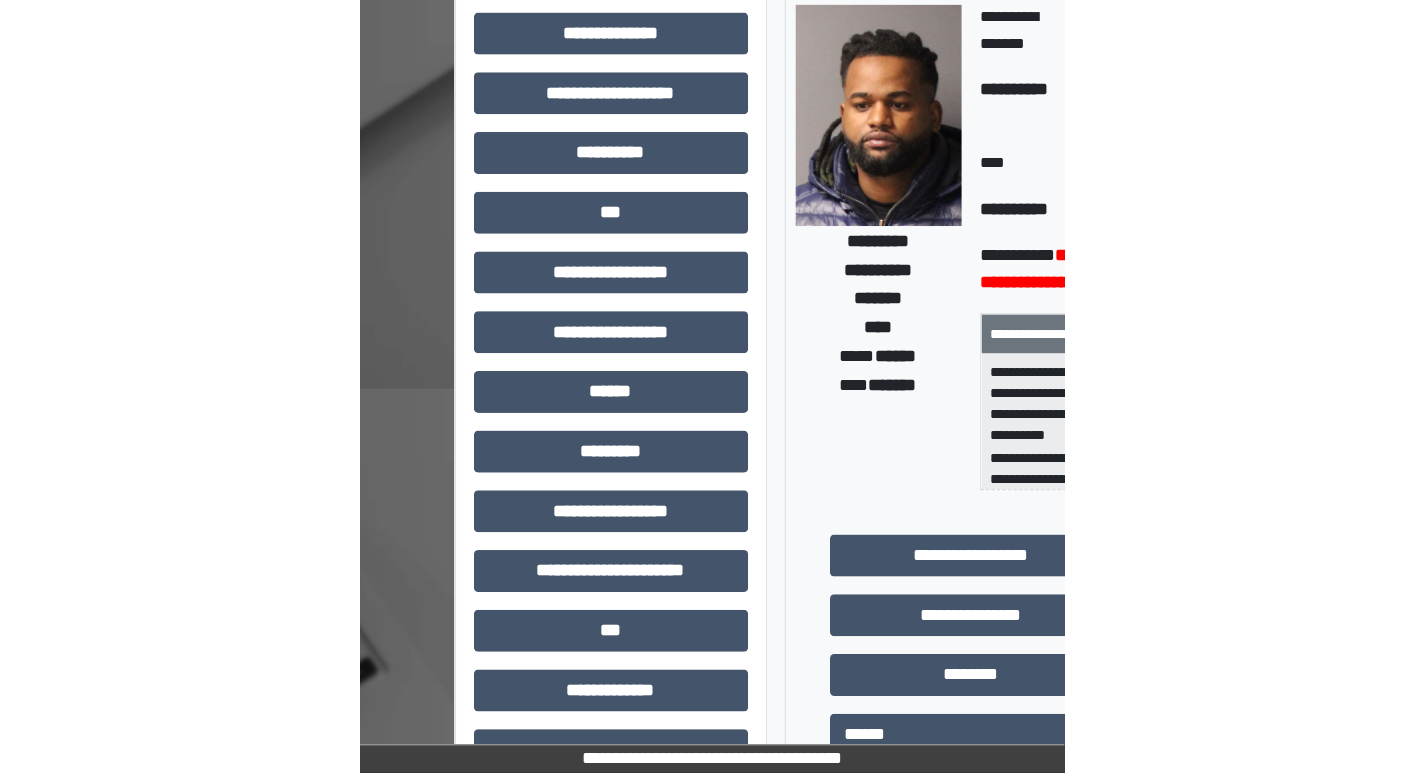 scroll, scrollTop: 400, scrollLeft: 0, axis: vertical 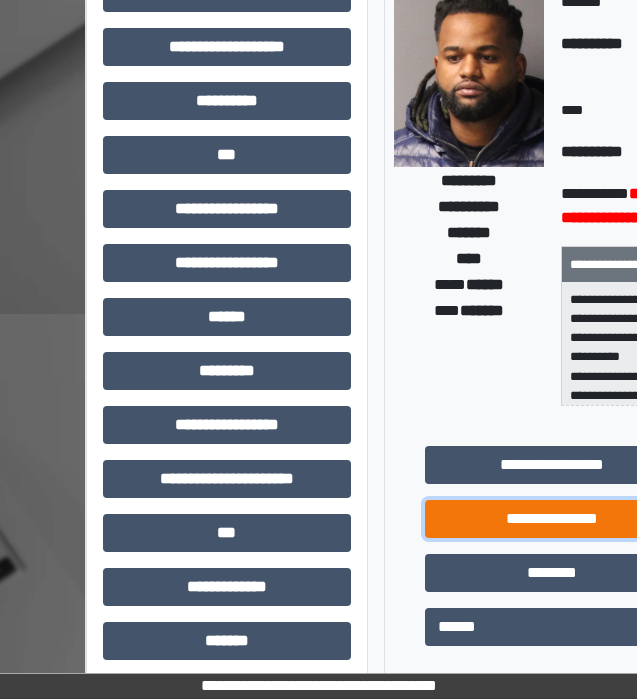 click on "**********" at bounding box center [553, 519] 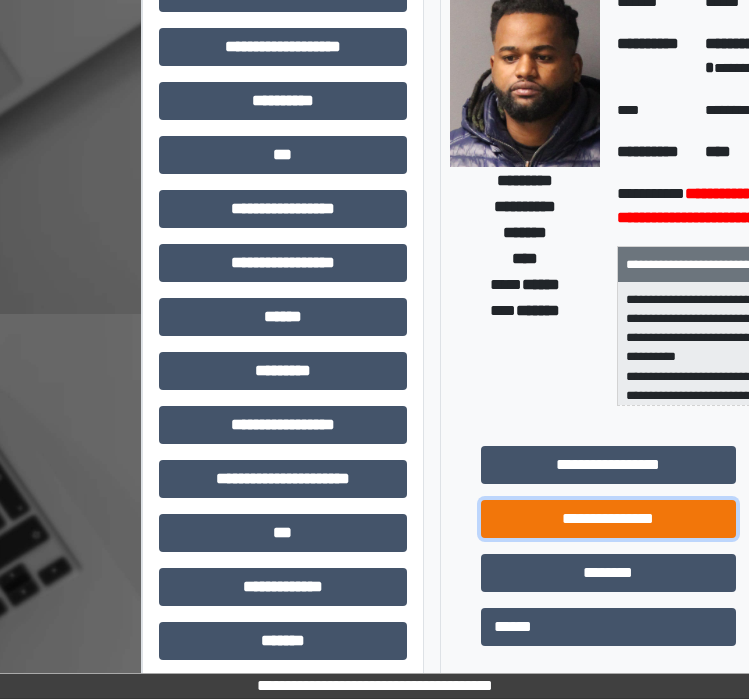 click on "**********" at bounding box center [609, 519] 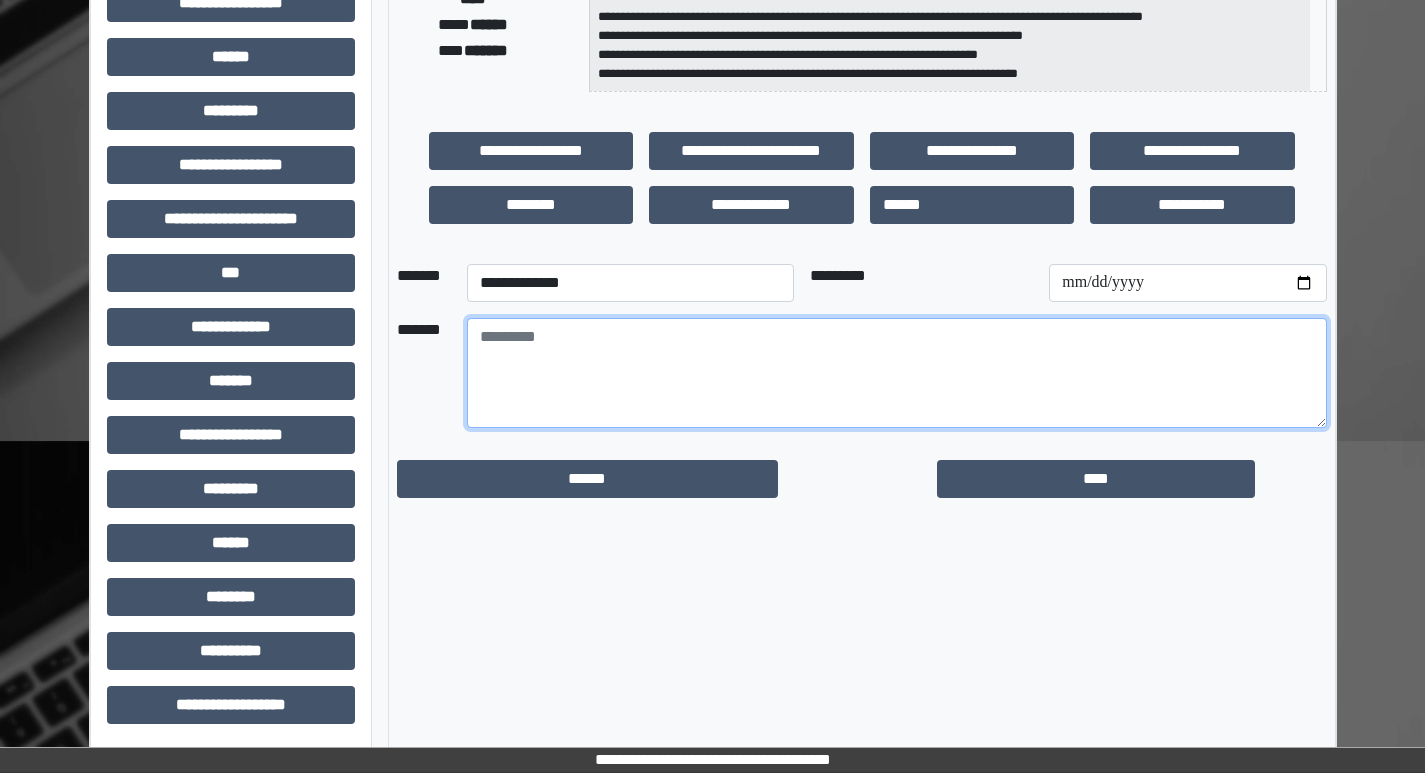 click at bounding box center (897, 373) 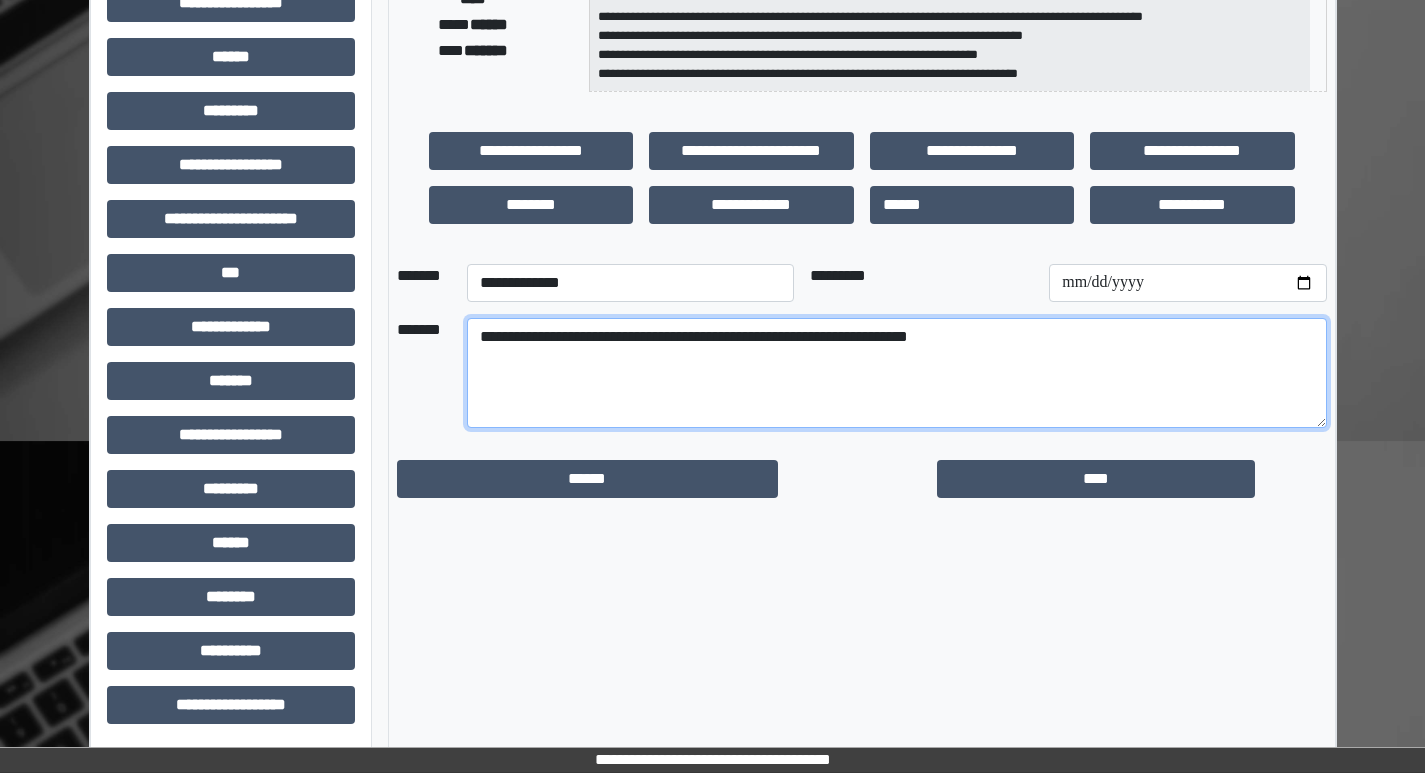 click on "**********" at bounding box center (897, 373) 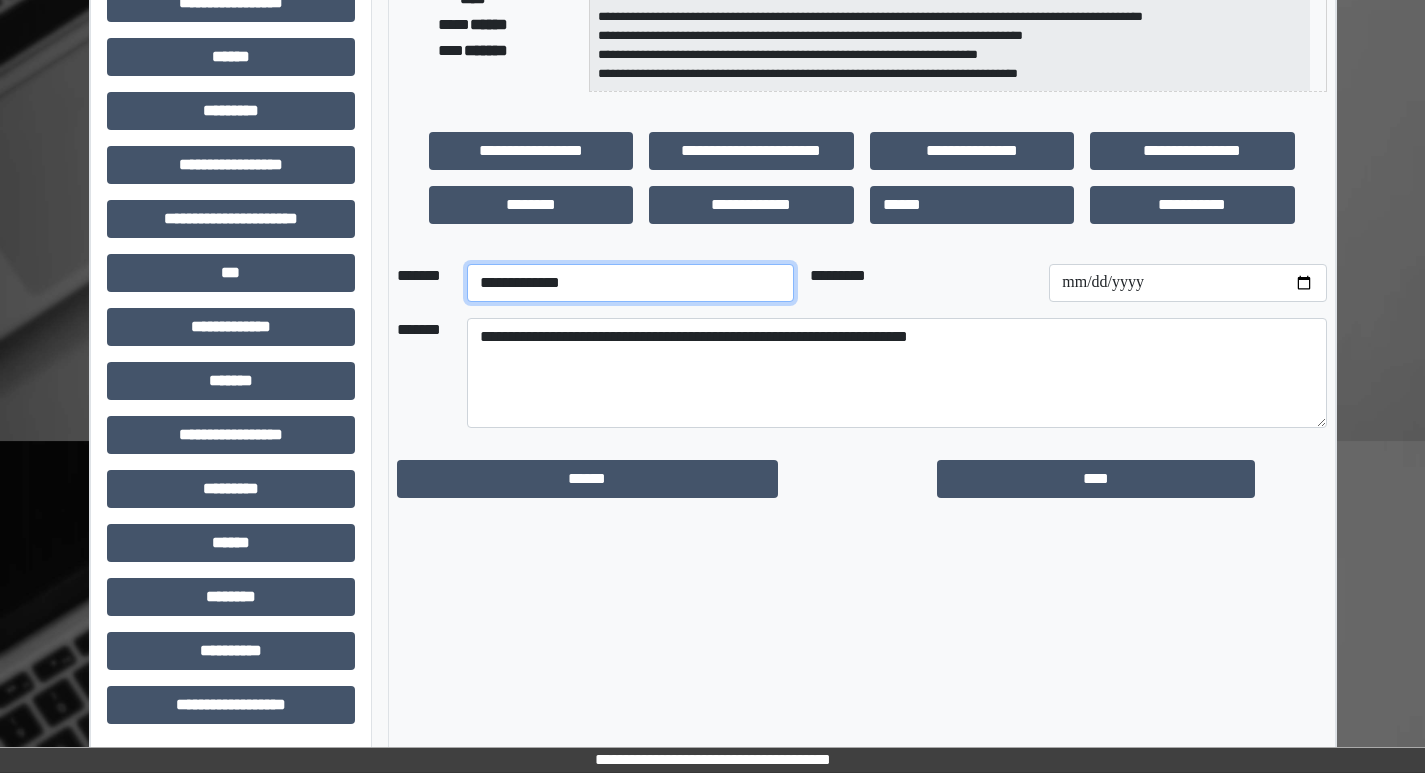 click on "**********" at bounding box center [630, 283] 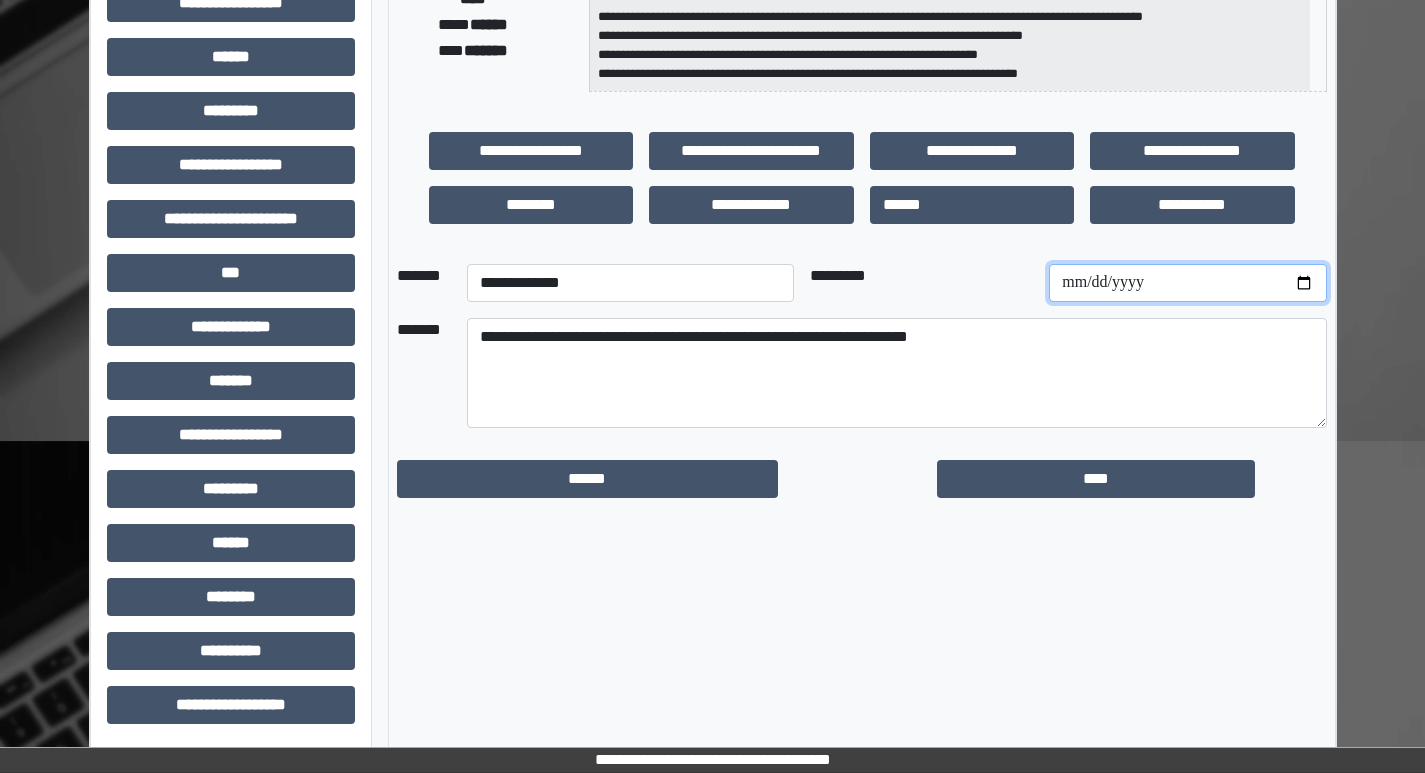 click at bounding box center (1187, 283) 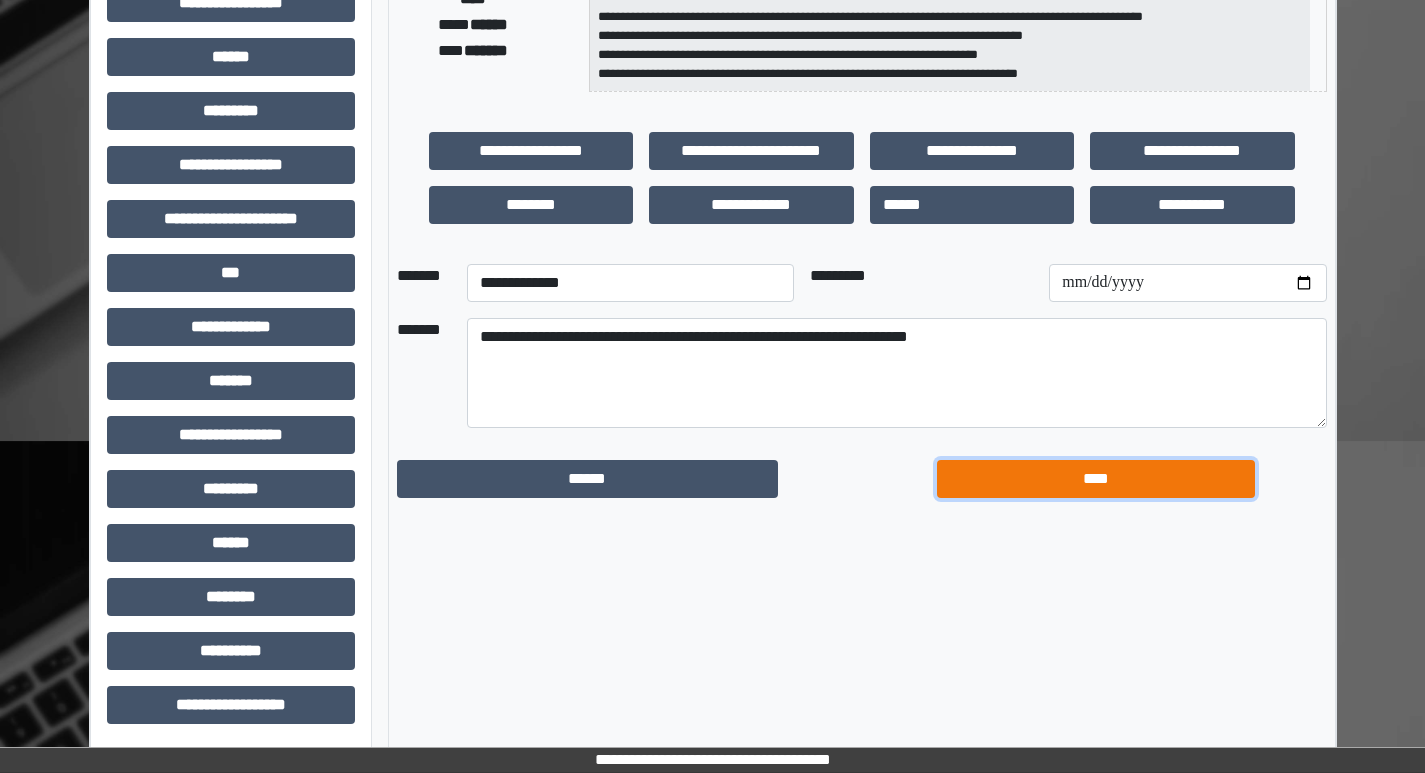 click on "****" at bounding box center (1096, 479) 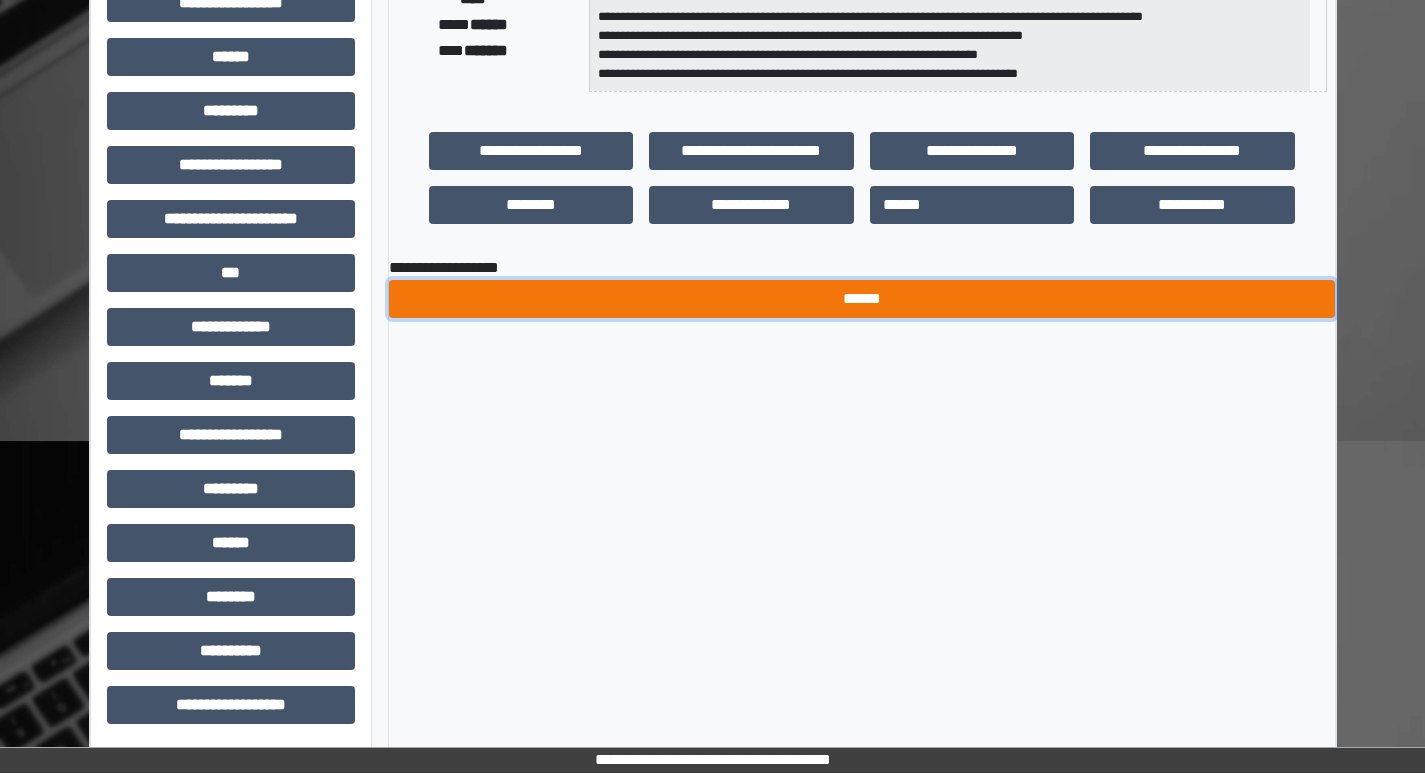 click on "******" at bounding box center [862, 299] 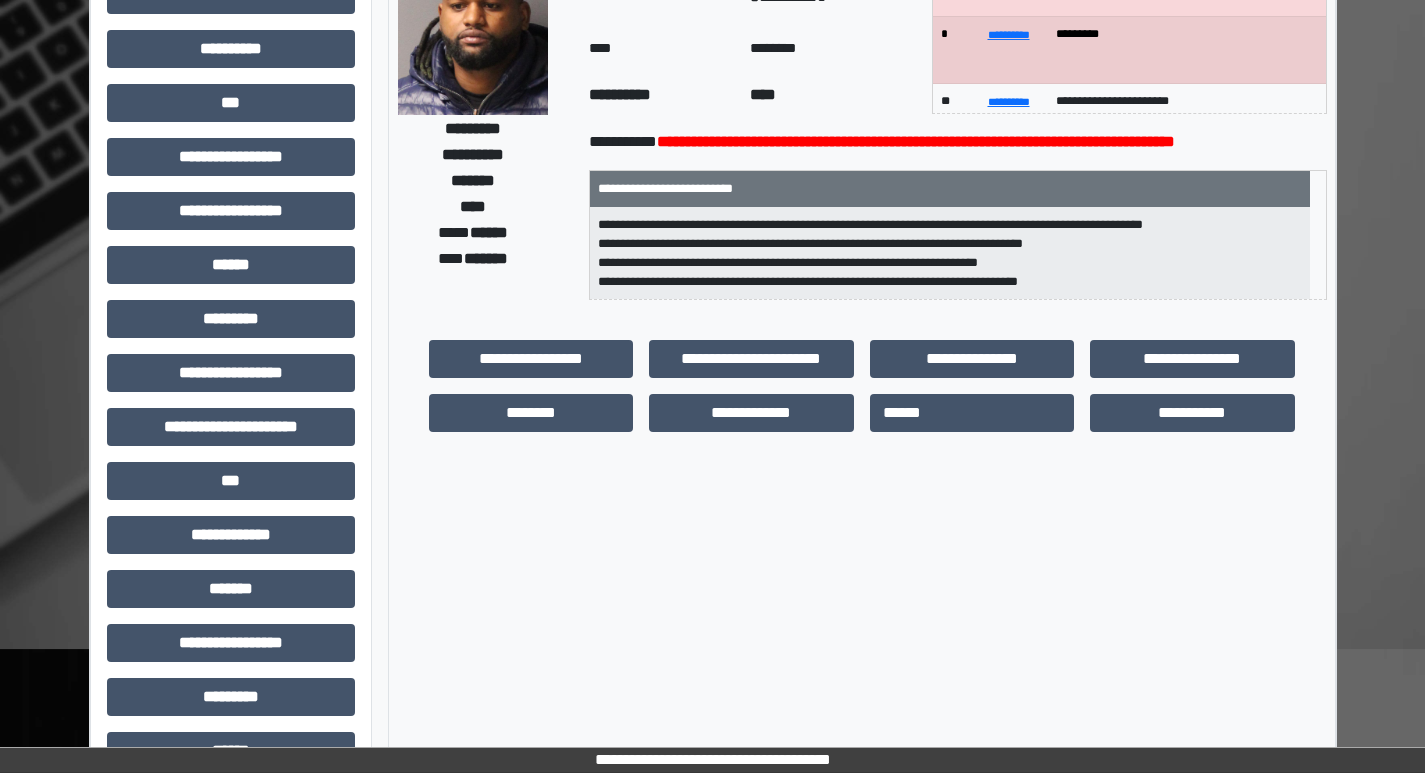 scroll, scrollTop: 0, scrollLeft: 0, axis: both 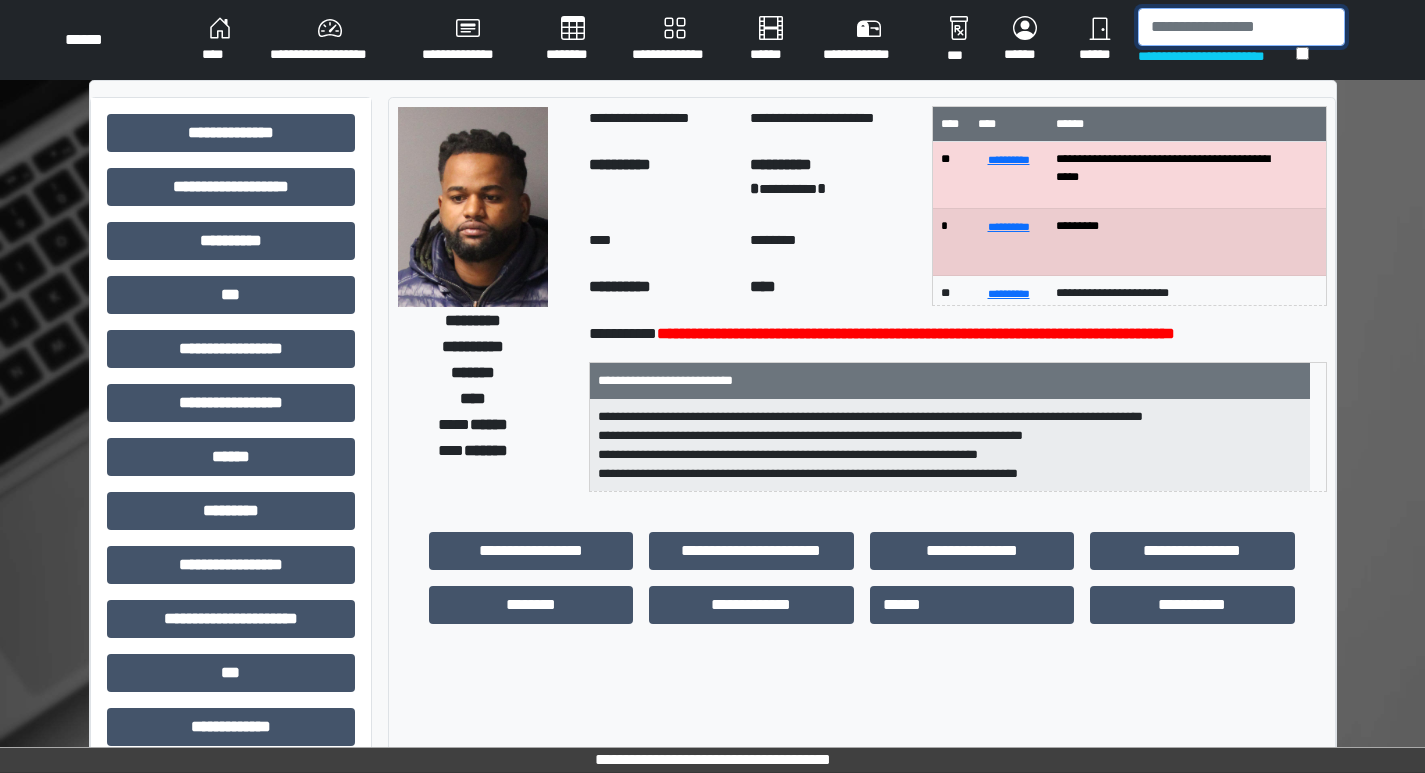 click at bounding box center (1241, 27) 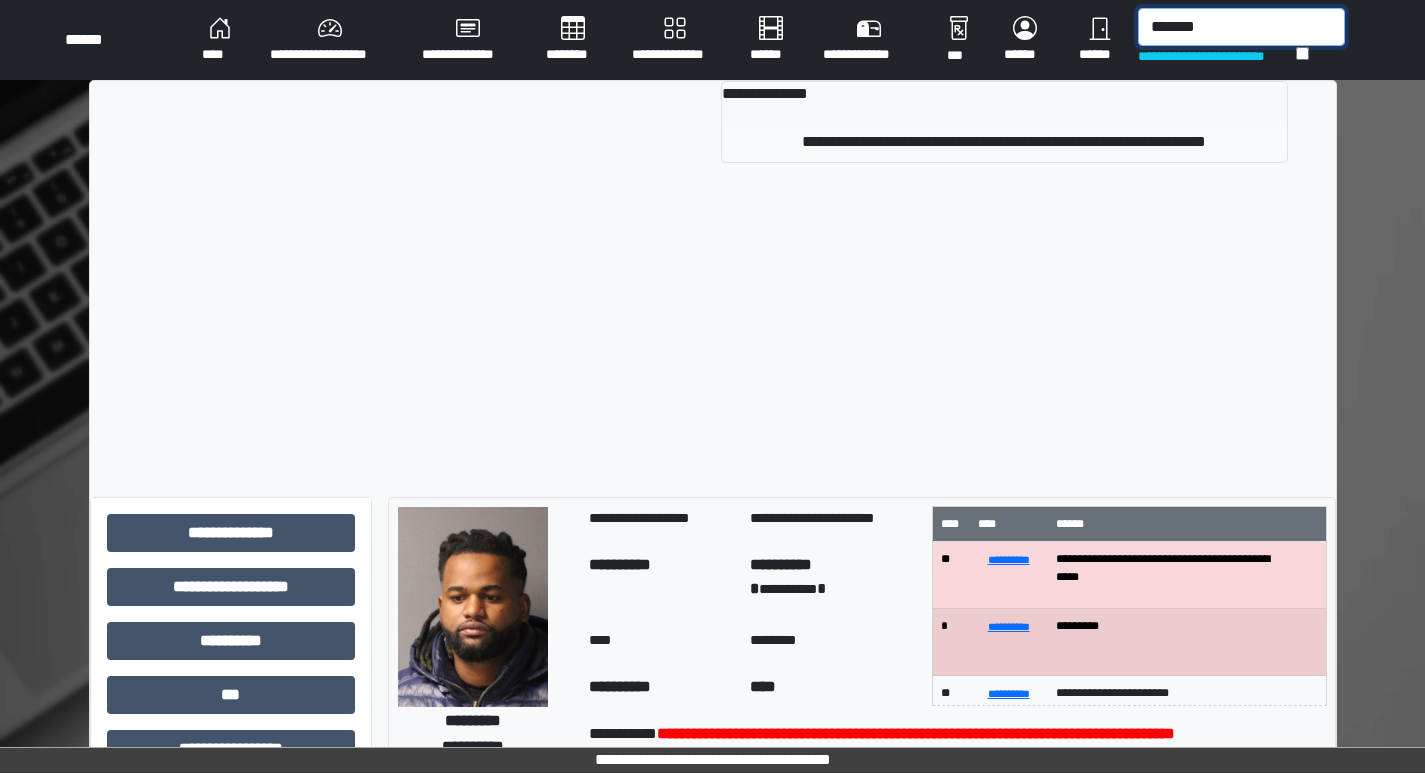 type on "*******" 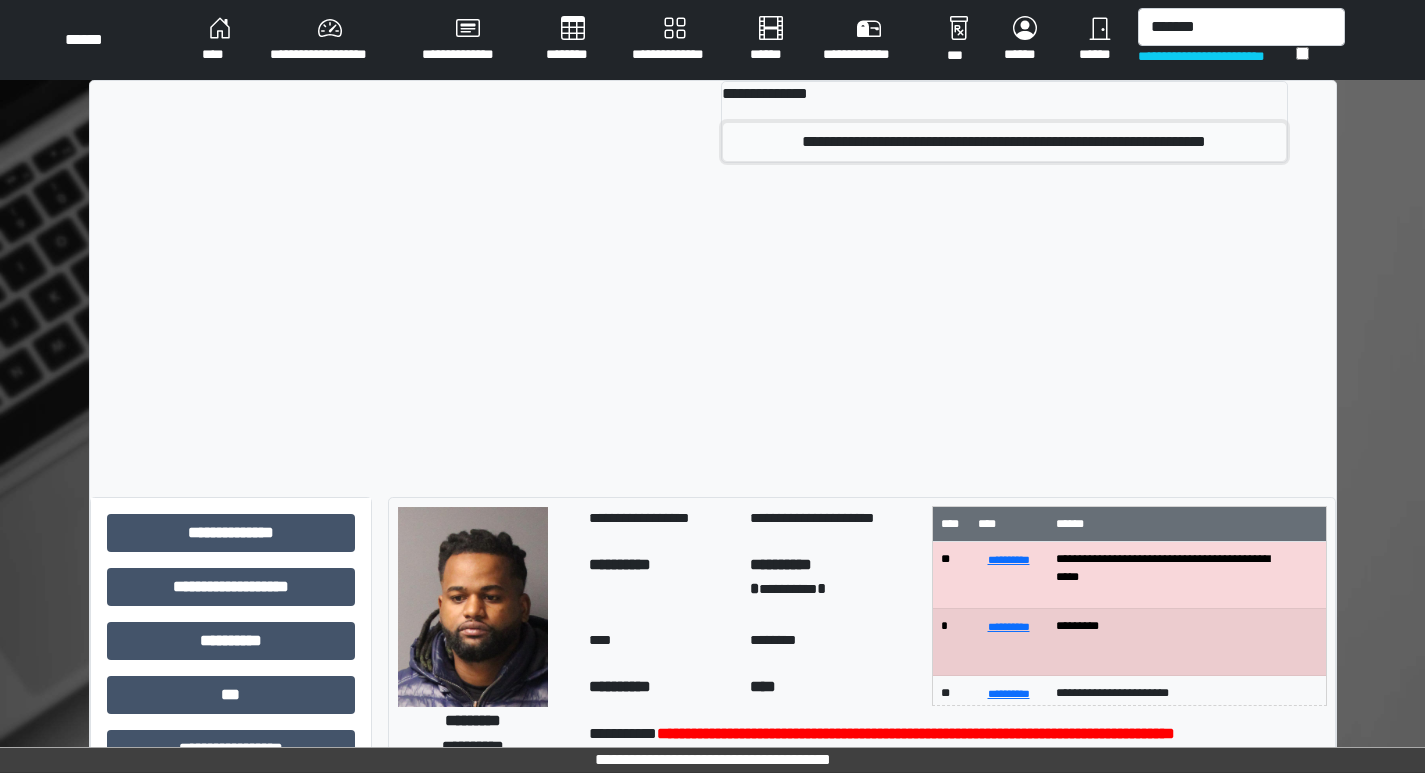 click on "**********" at bounding box center (1004, 142) 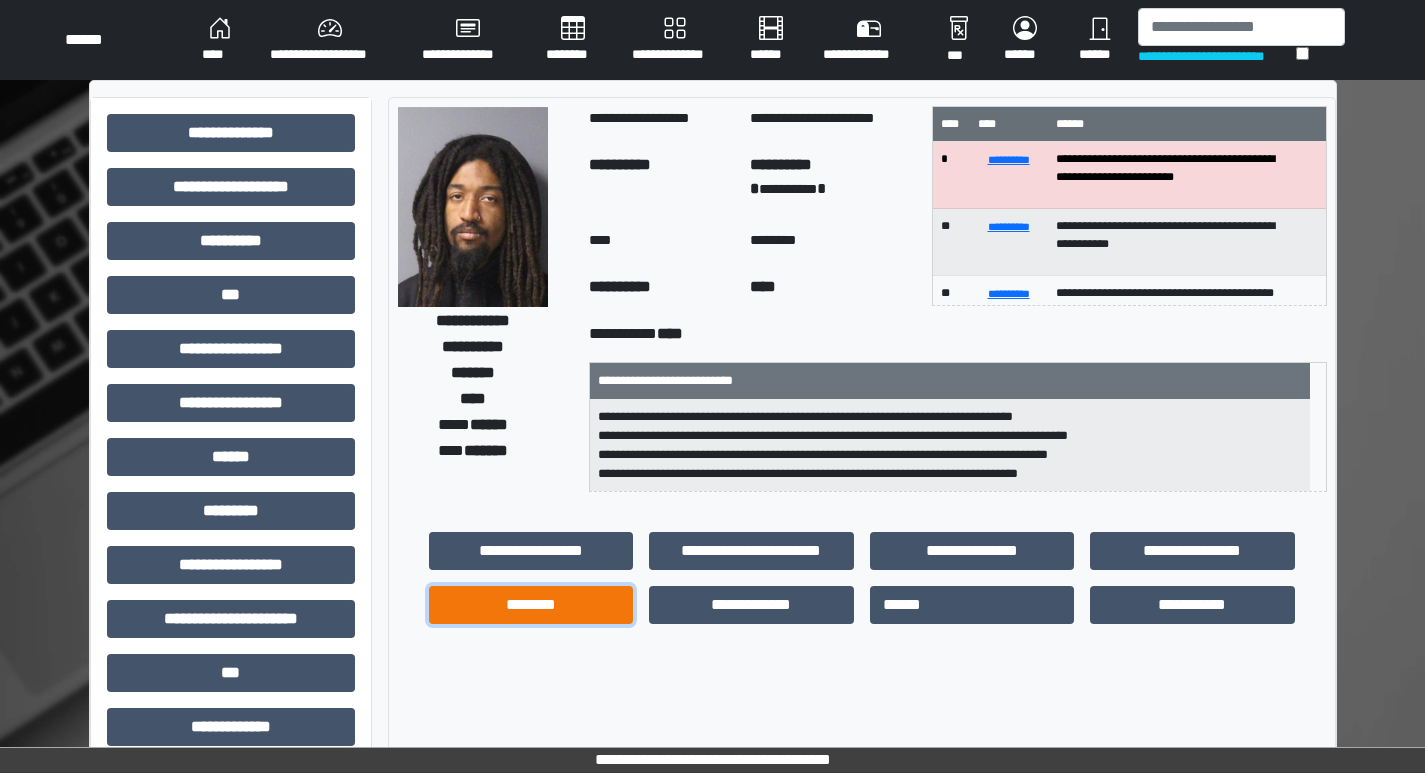 click on "********" at bounding box center (531, 605) 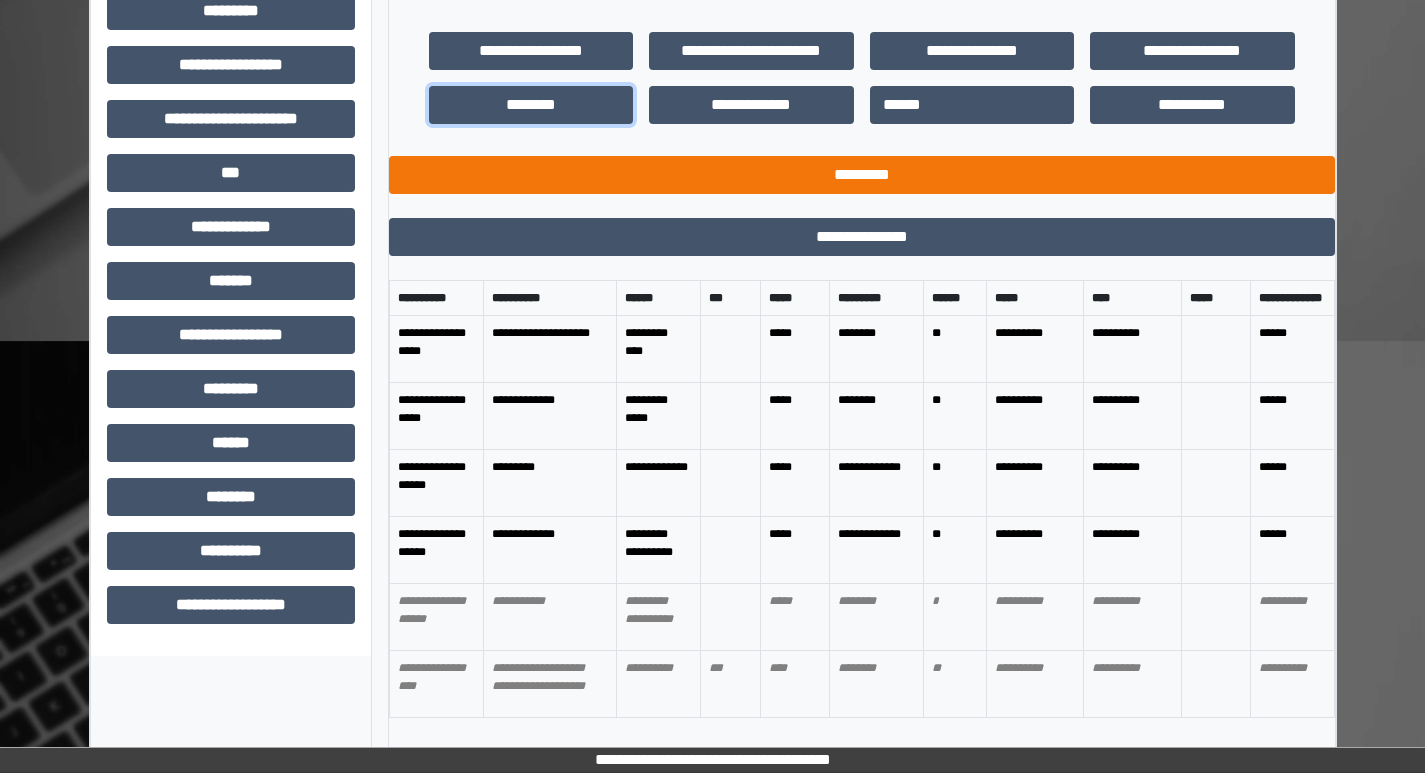 scroll, scrollTop: 0, scrollLeft: 0, axis: both 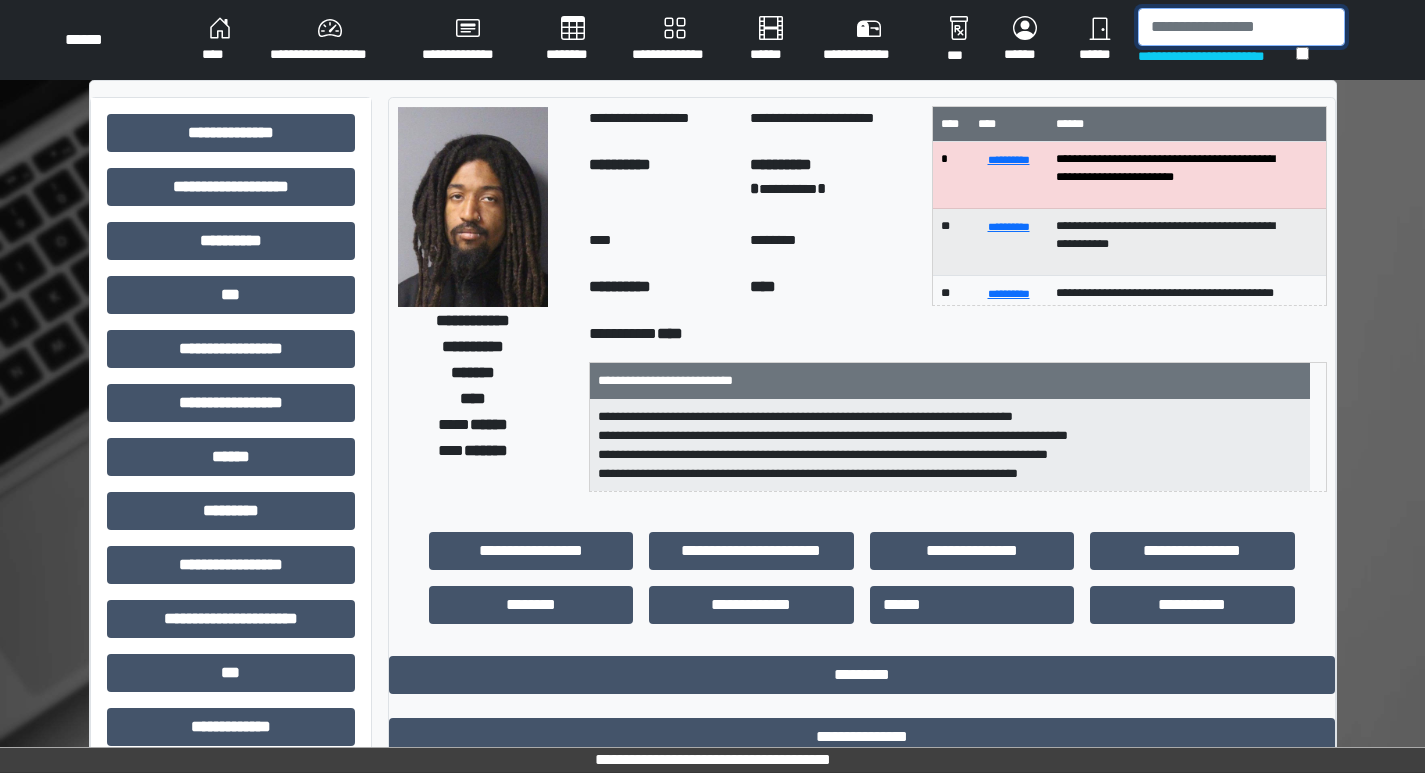 click at bounding box center (1241, 27) 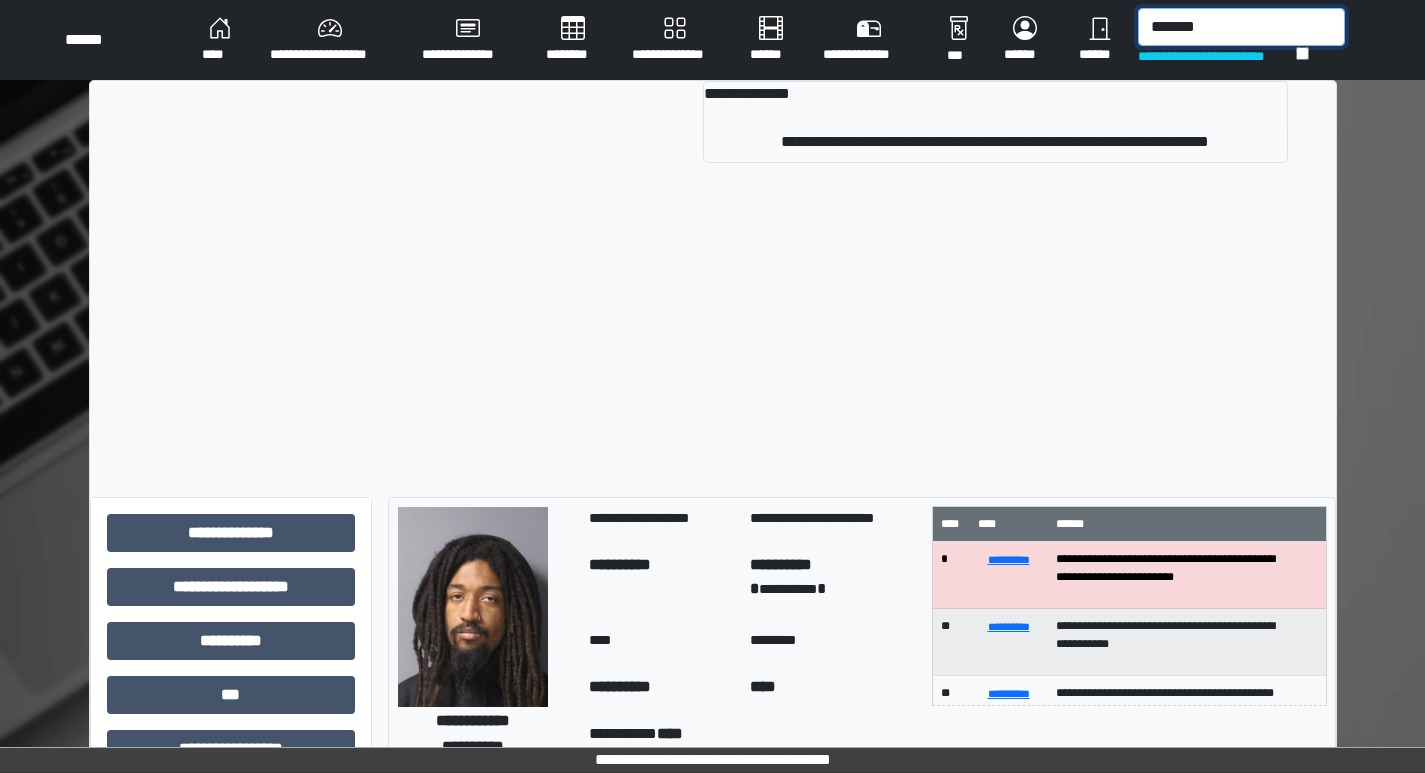 type on "*******" 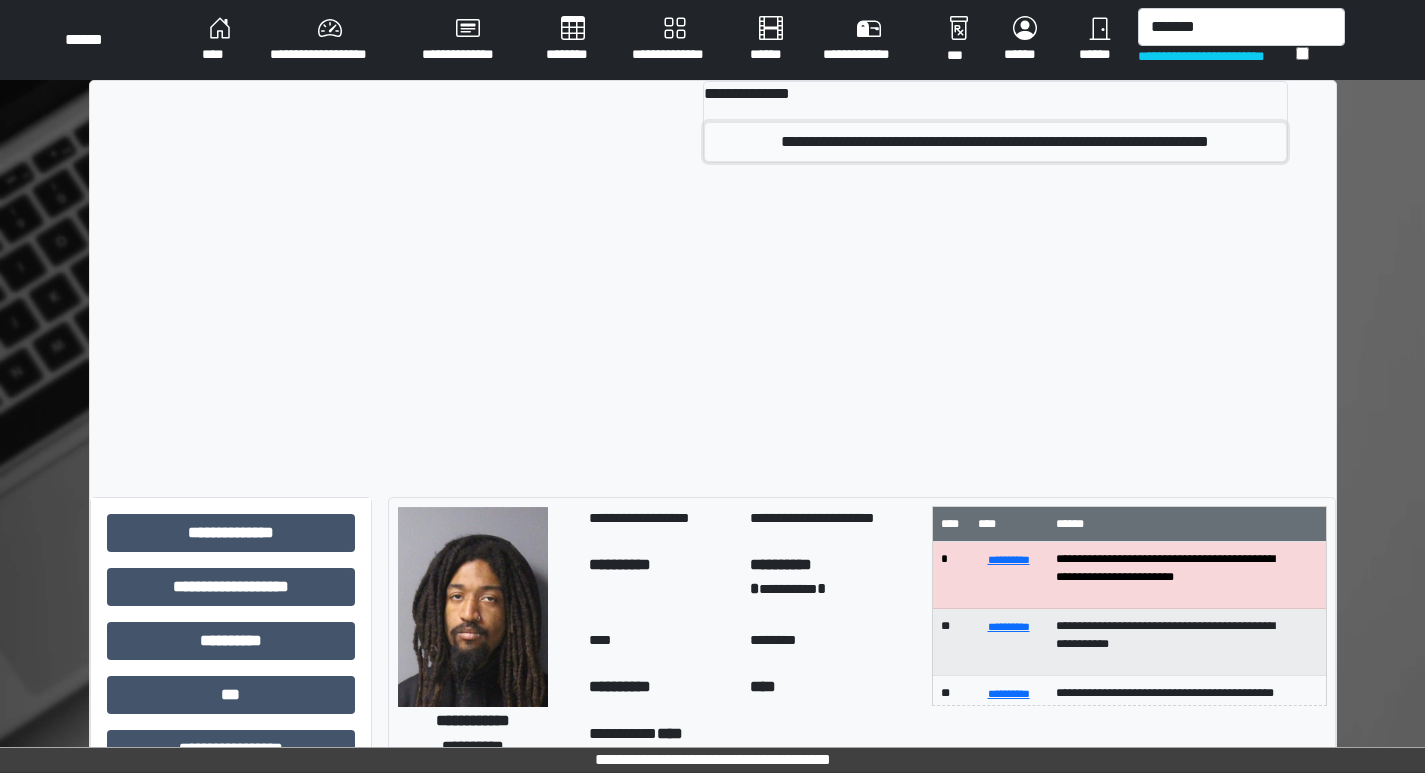 click on "**********" at bounding box center (995, 142) 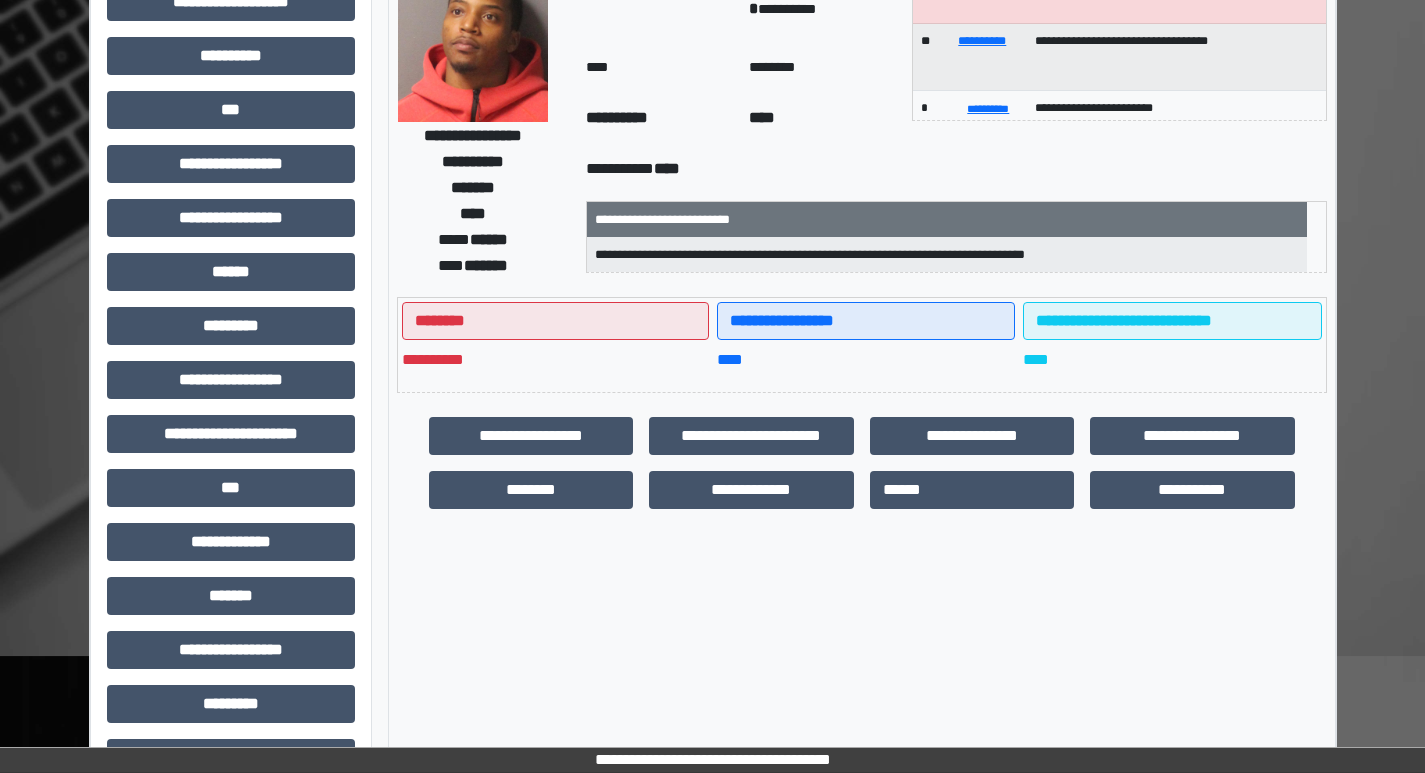 scroll, scrollTop: 200, scrollLeft: 0, axis: vertical 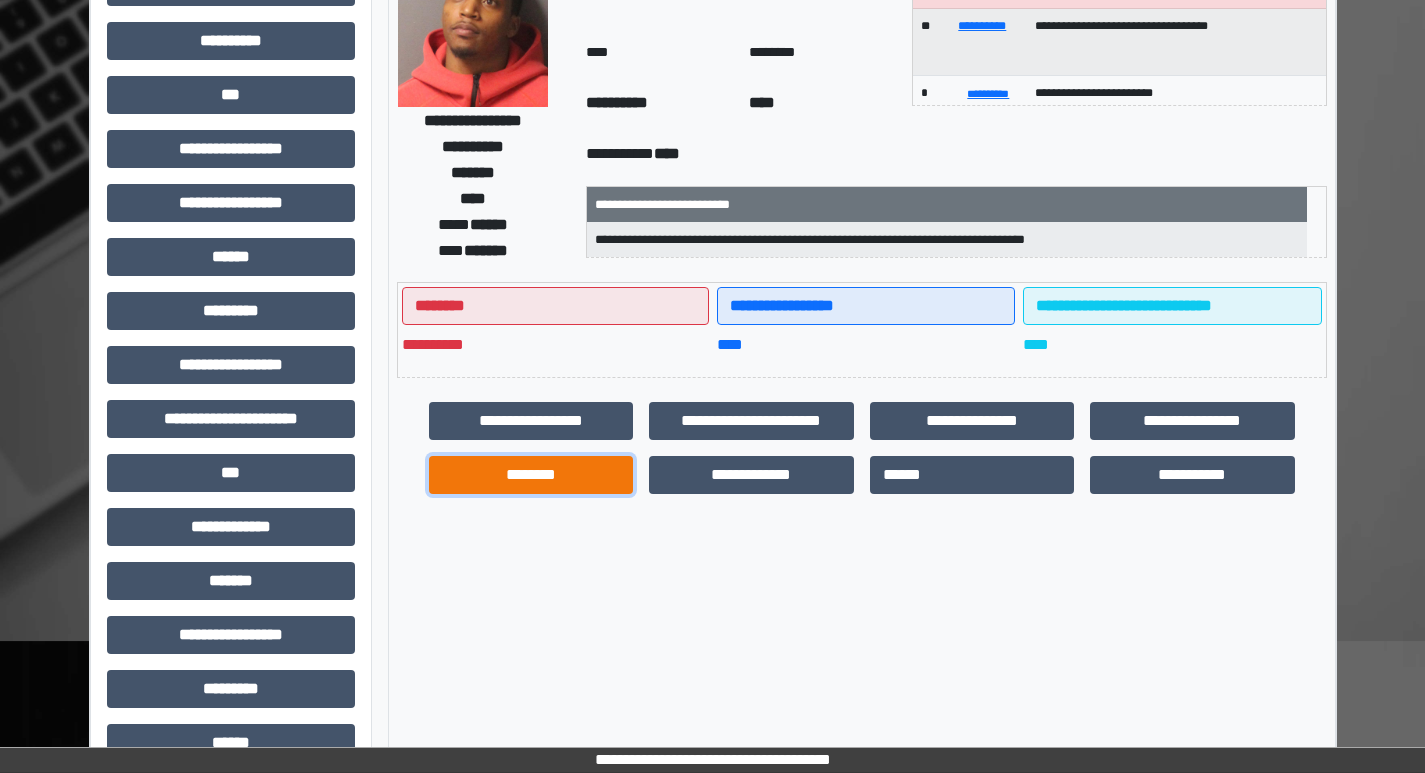 click on "********" at bounding box center [531, 475] 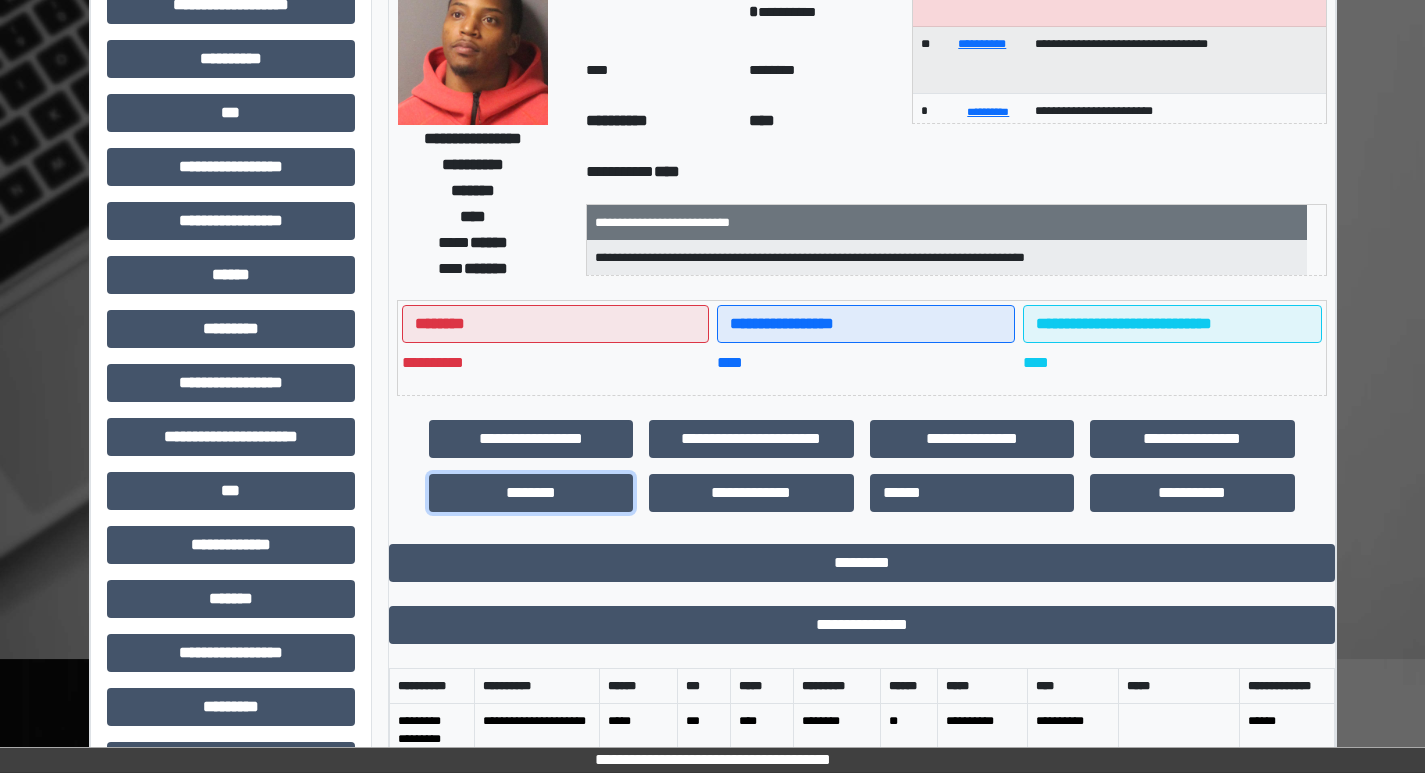 scroll, scrollTop: 0, scrollLeft: 0, axis: both 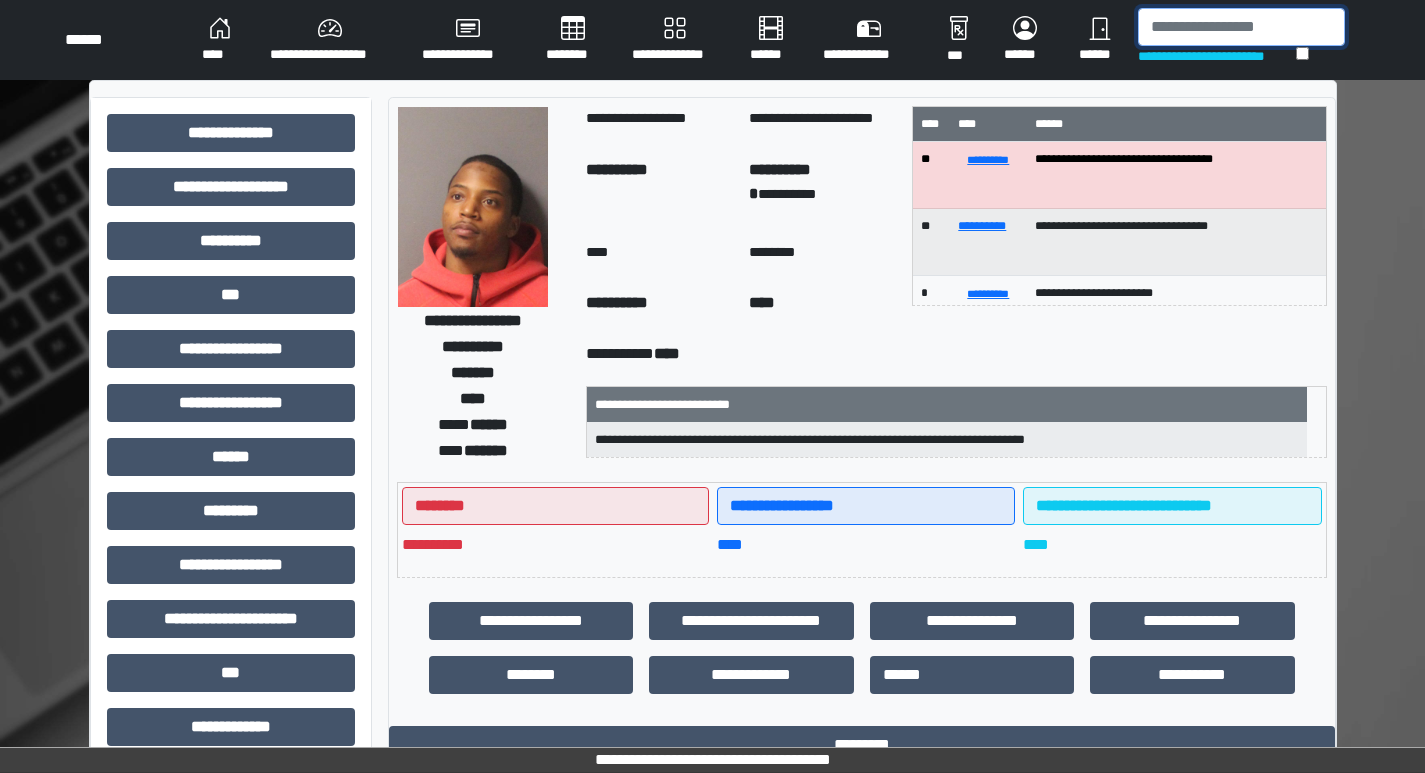click at bounding box center [1241, 27] 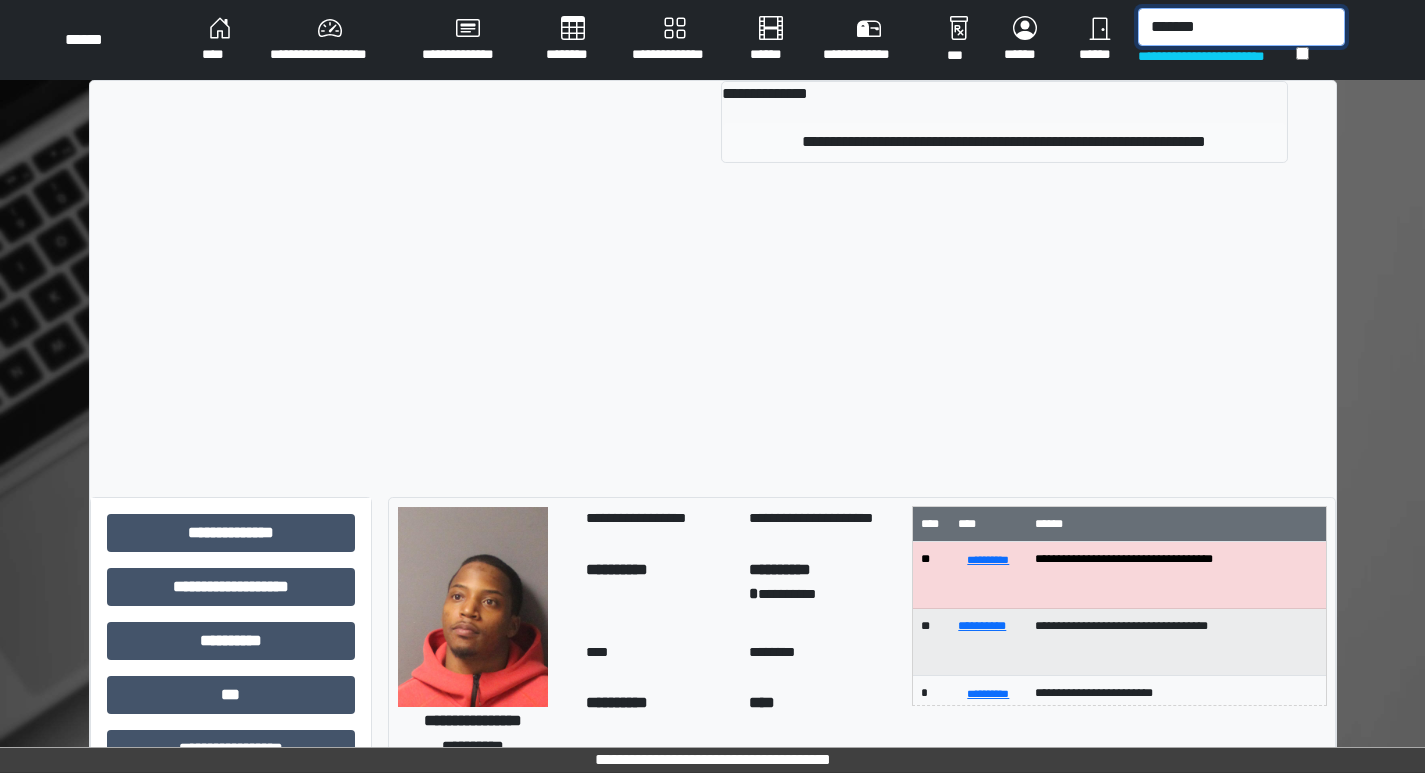 type on "*******" 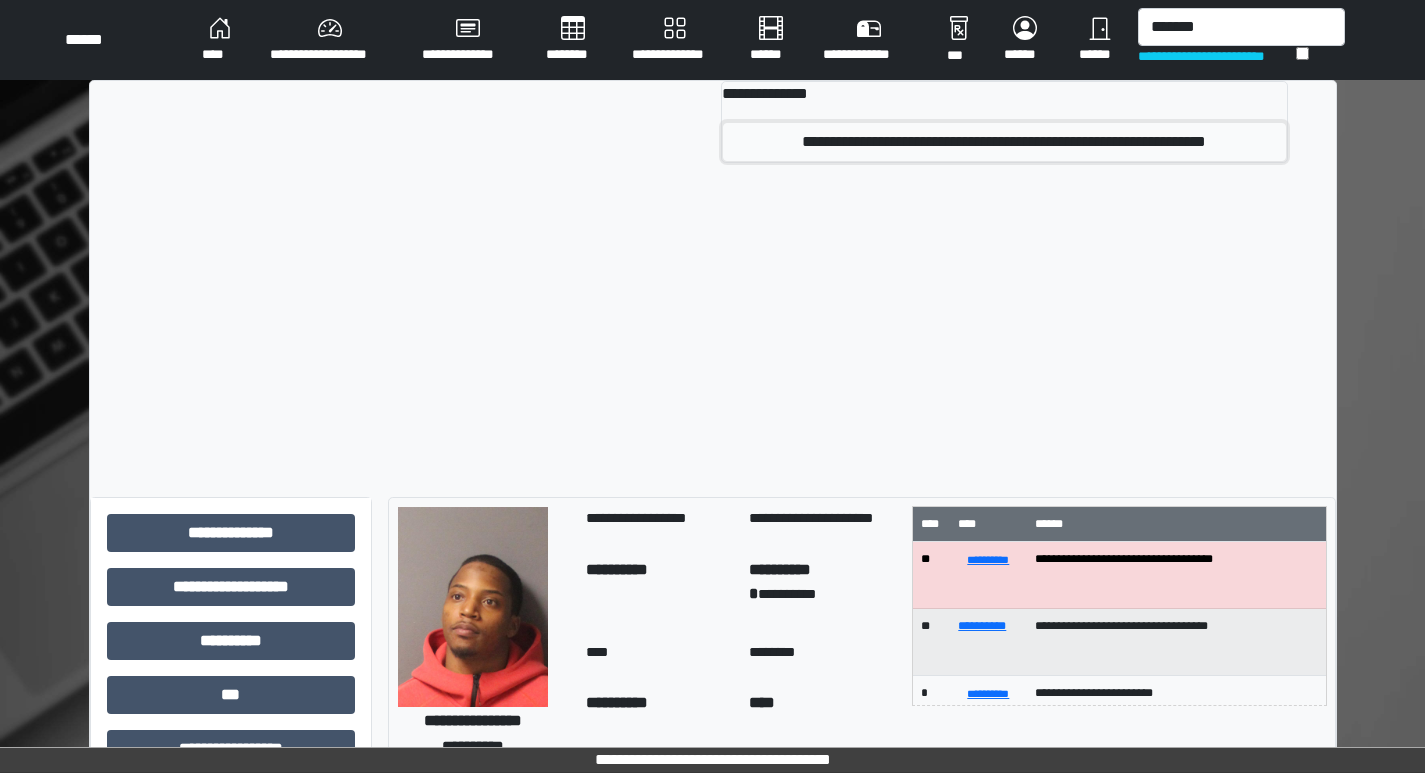 click on "**********" at bounding box center [1004, 142] 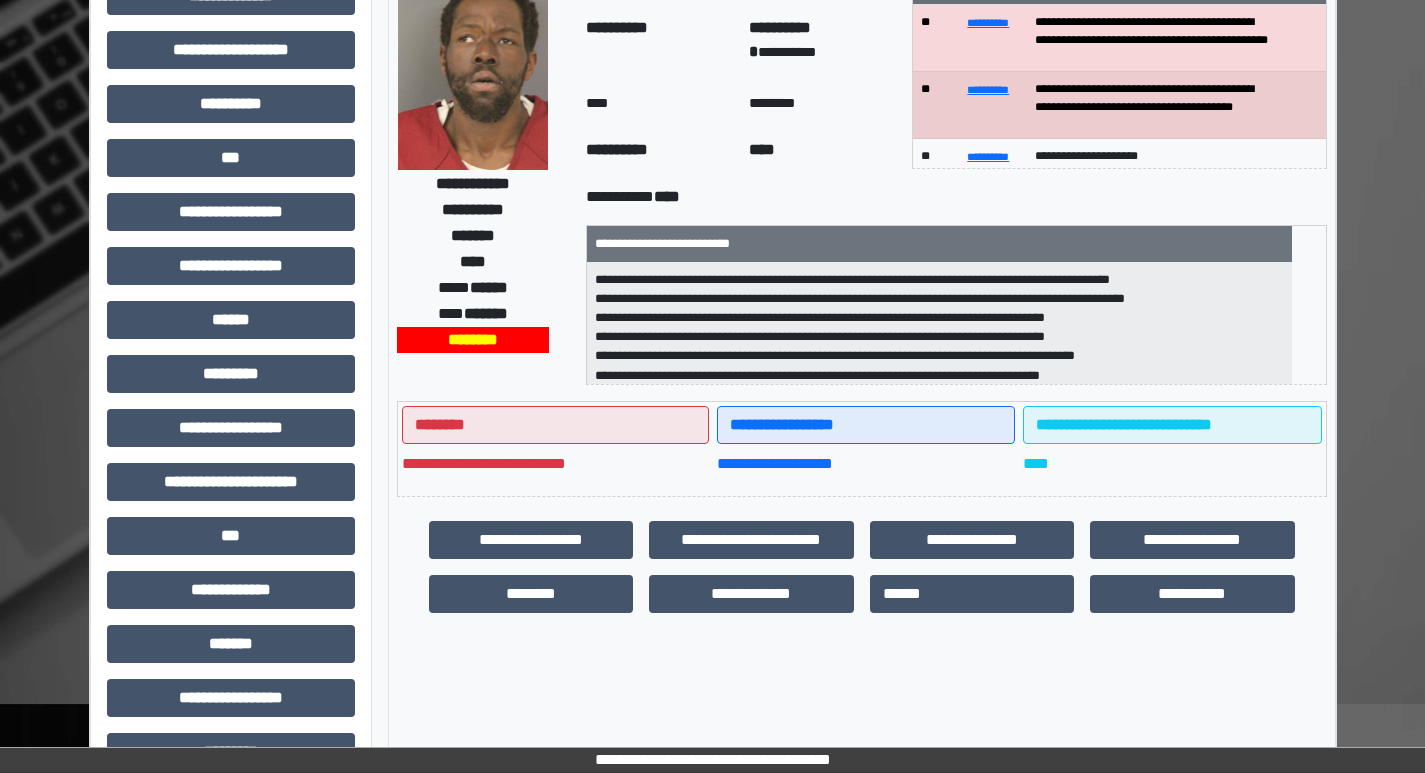 scroll, scrollTop: 400, scrollLeft: 0, axis: vertical 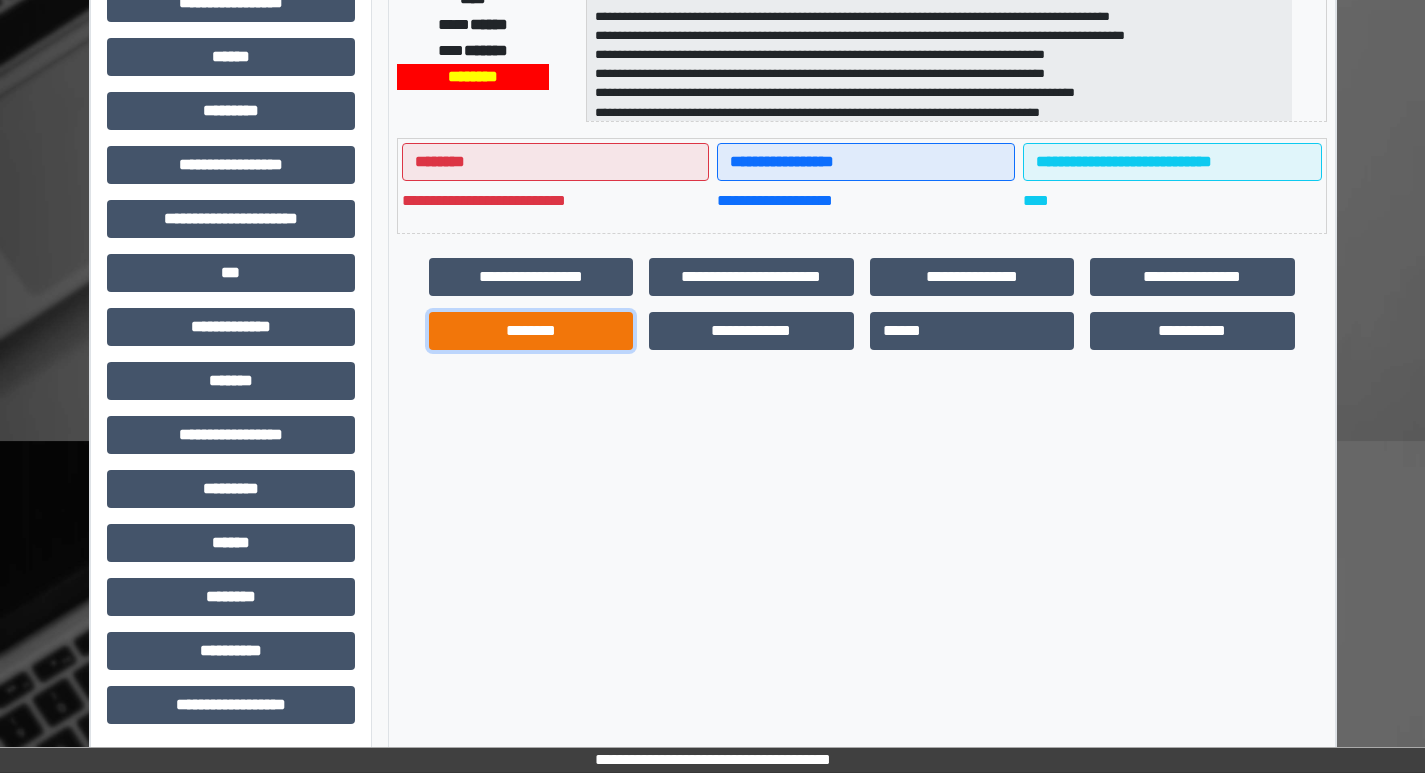 click on "********" at bounding box center (531, 331) 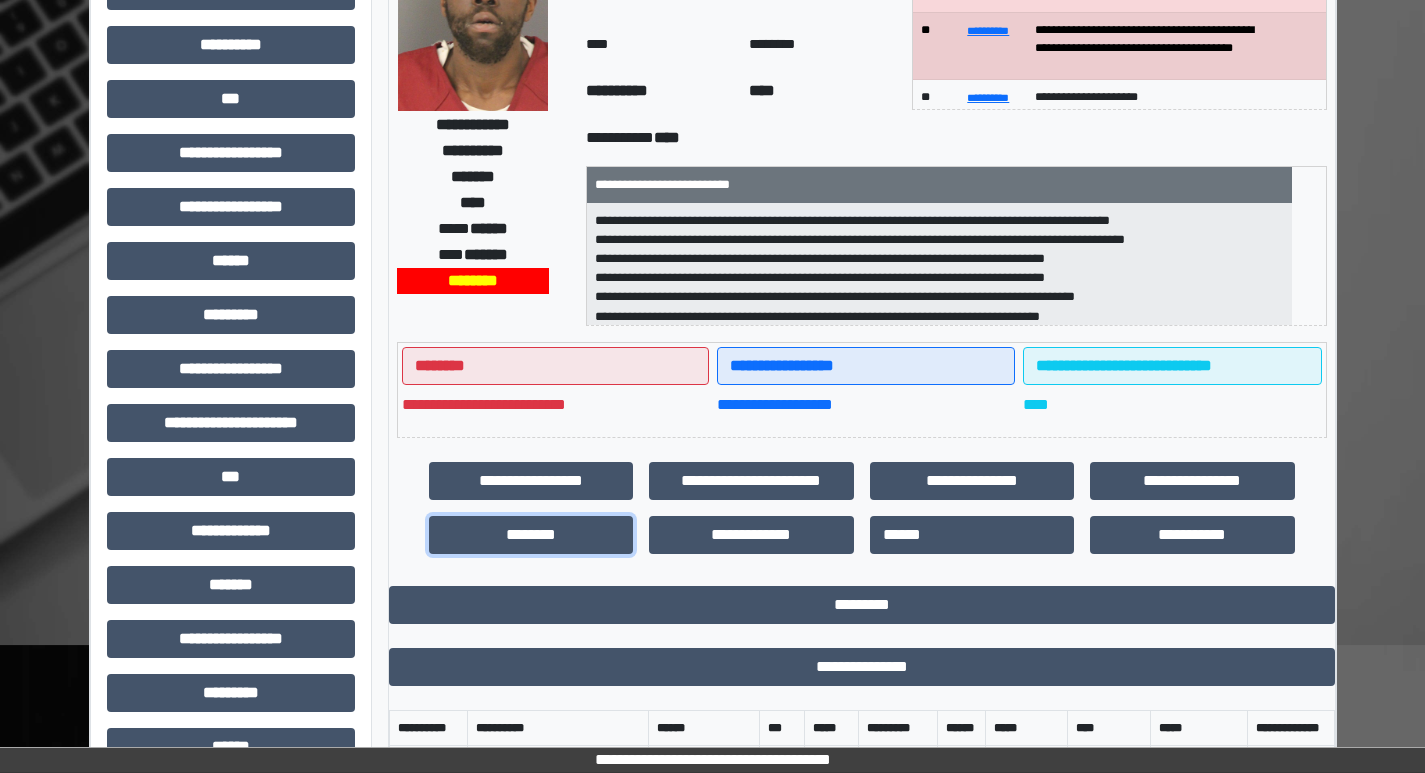 scroll, scrollTop: 0, scrollLeft: 0, axis: both 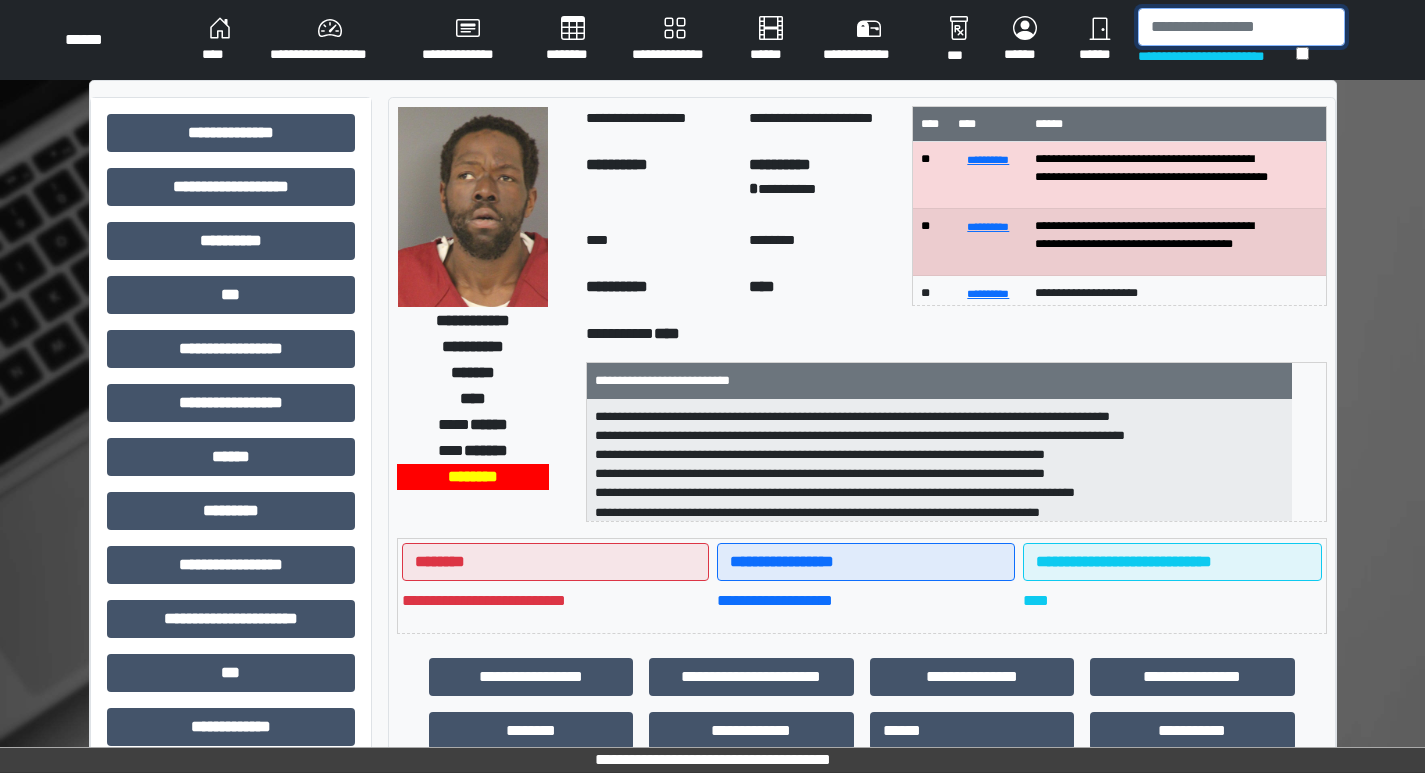 click at bounding box center [1241, 27] 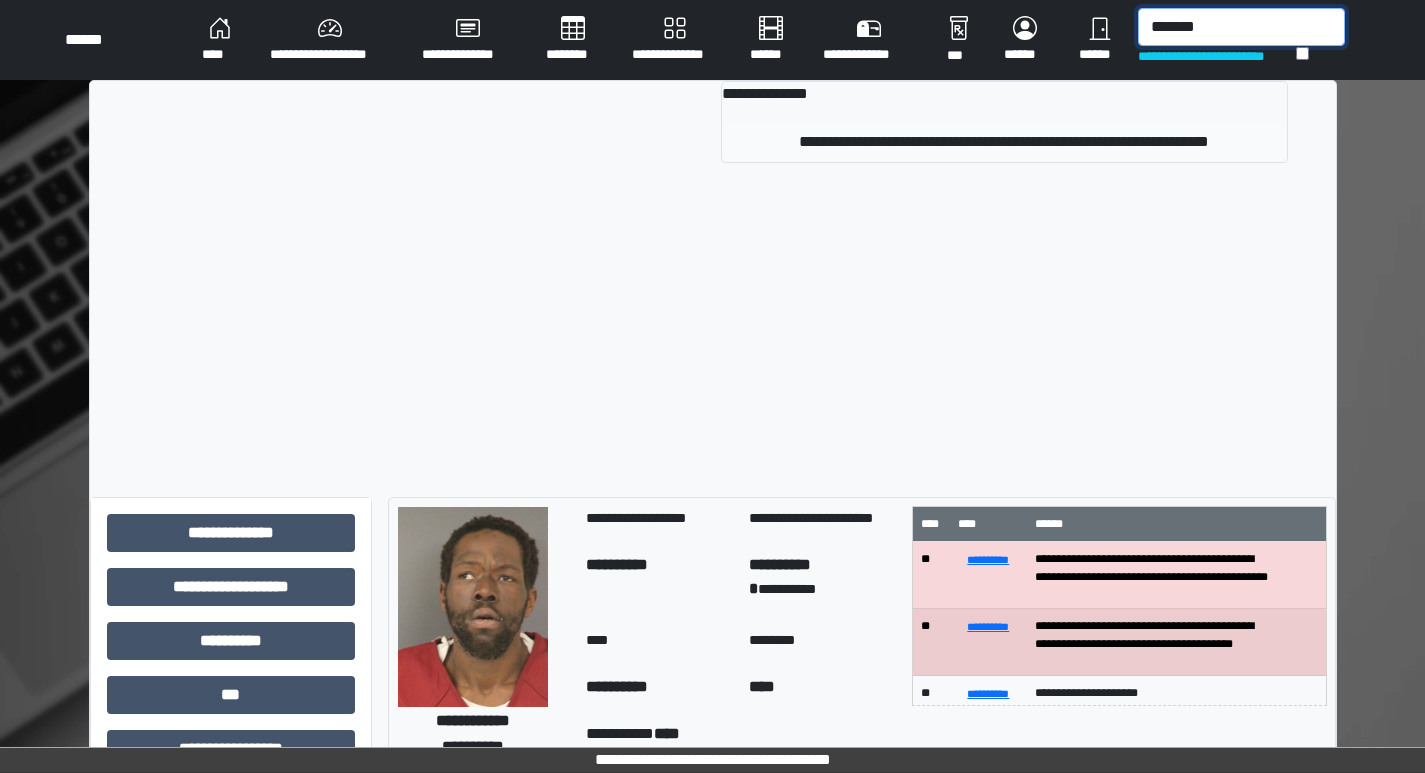 type on "*******" 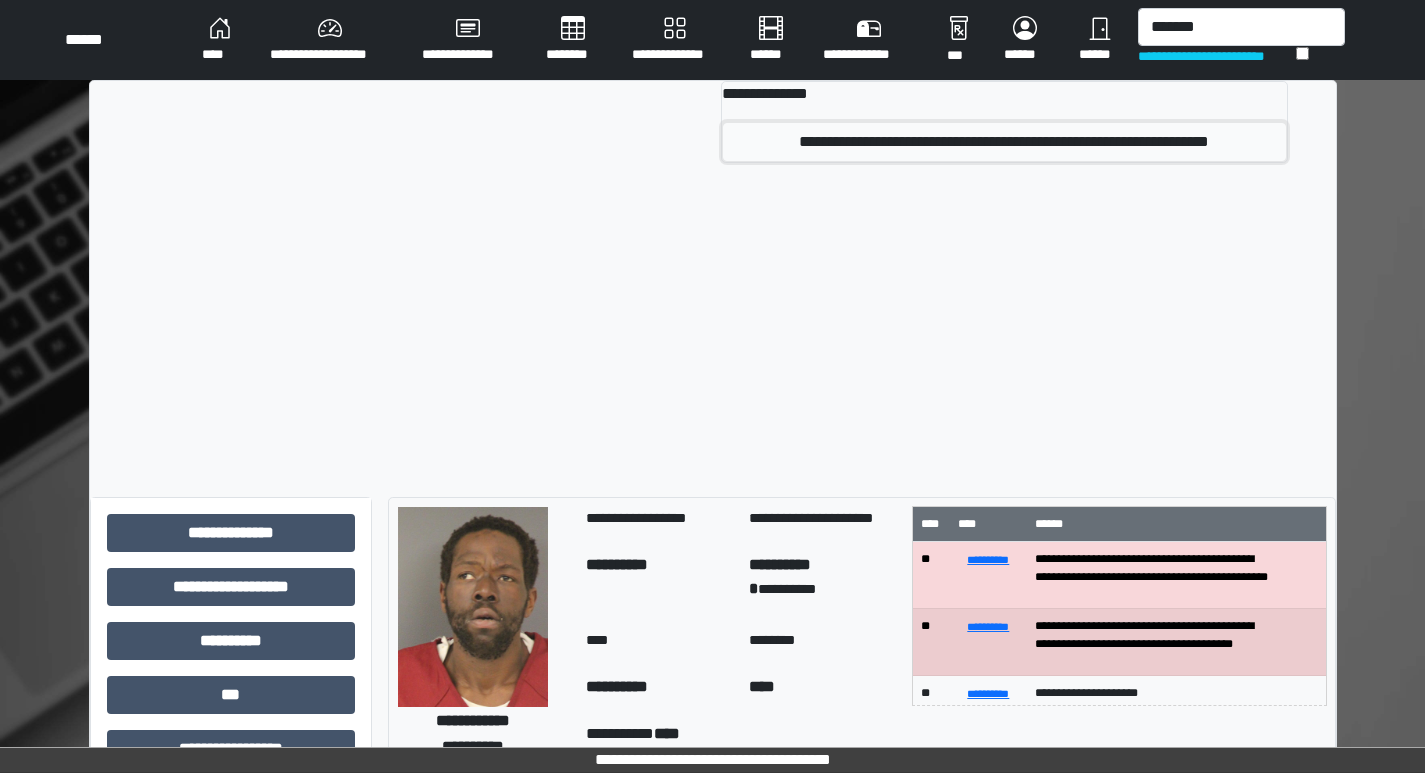 click on "**********" at bounding box center [1004, 142] 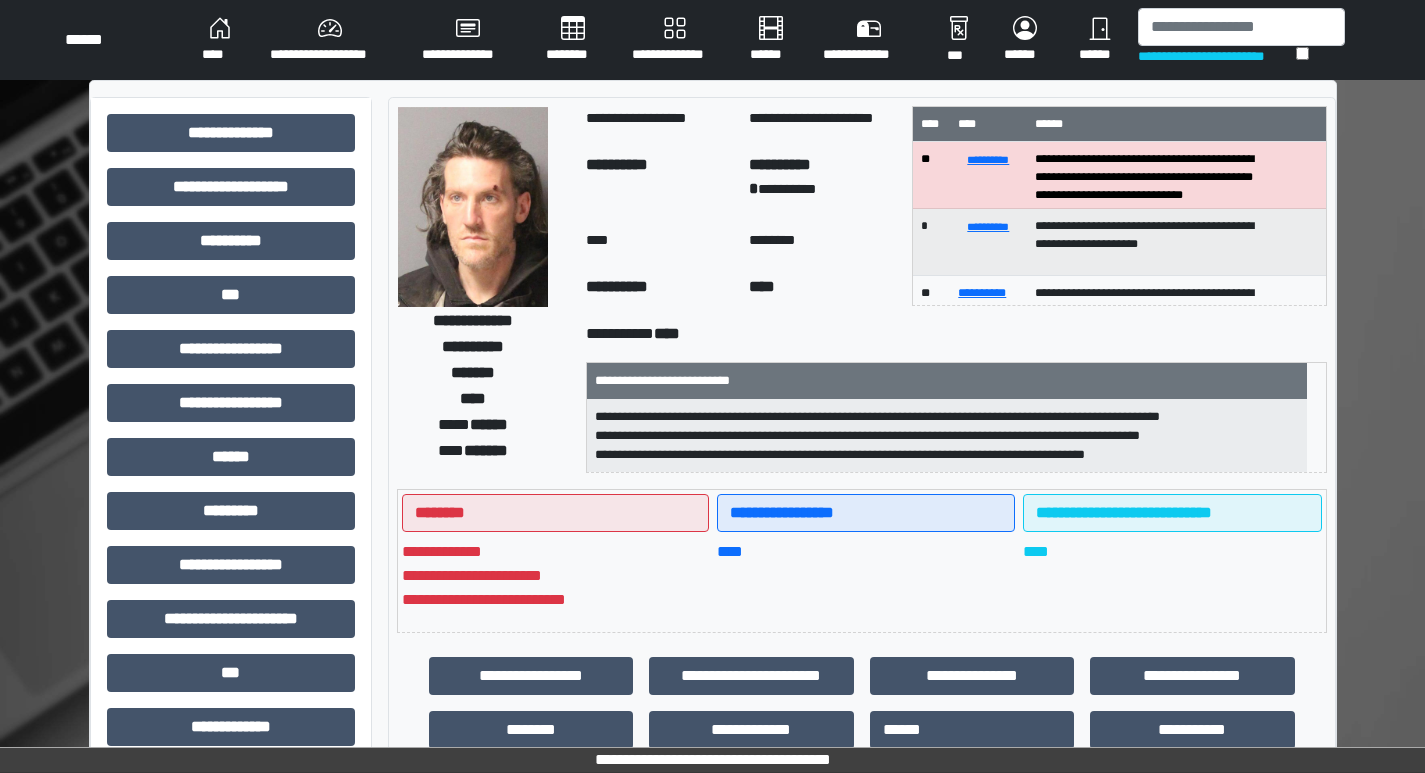 scroll, scrollTop: 400, scrollLeft: 0, axis: vertical 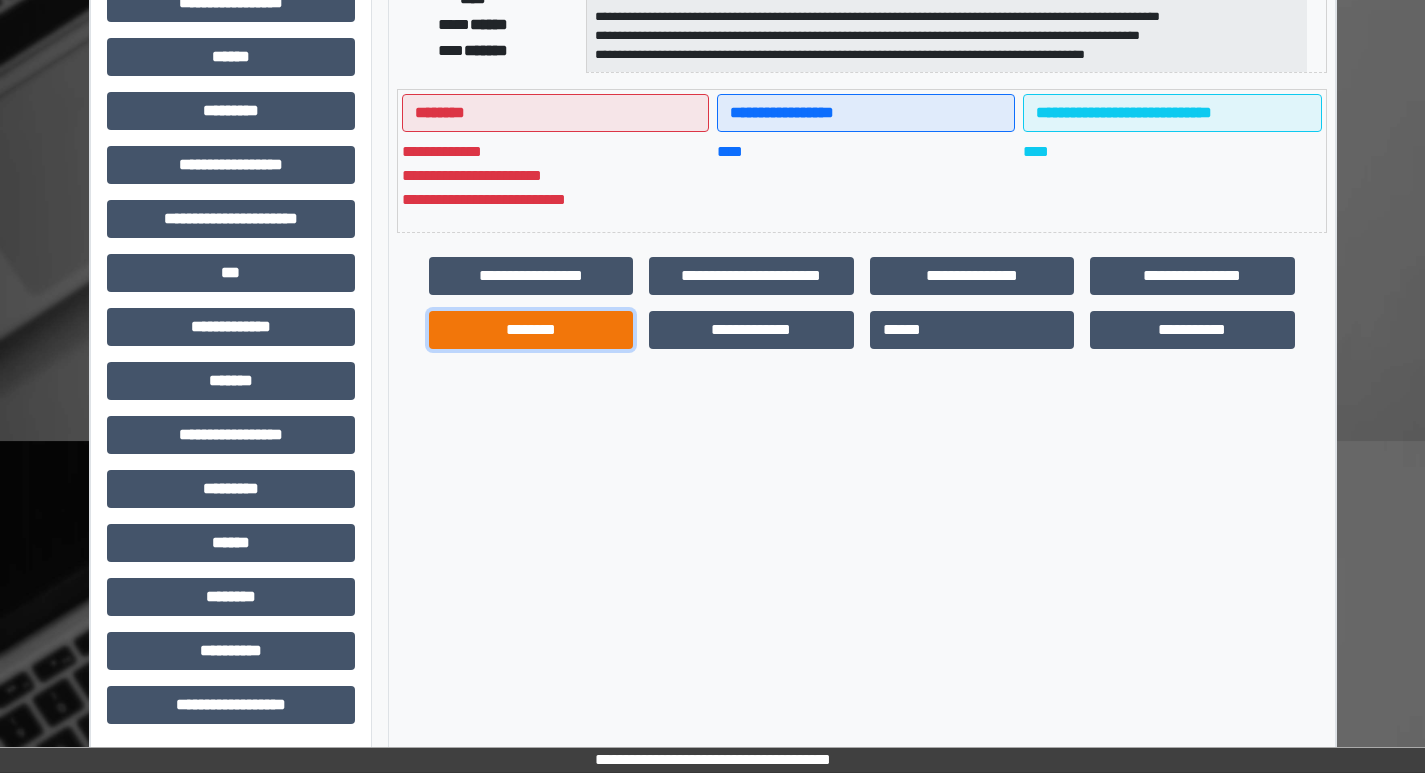 click on "********" at bounding box center (531, 330) 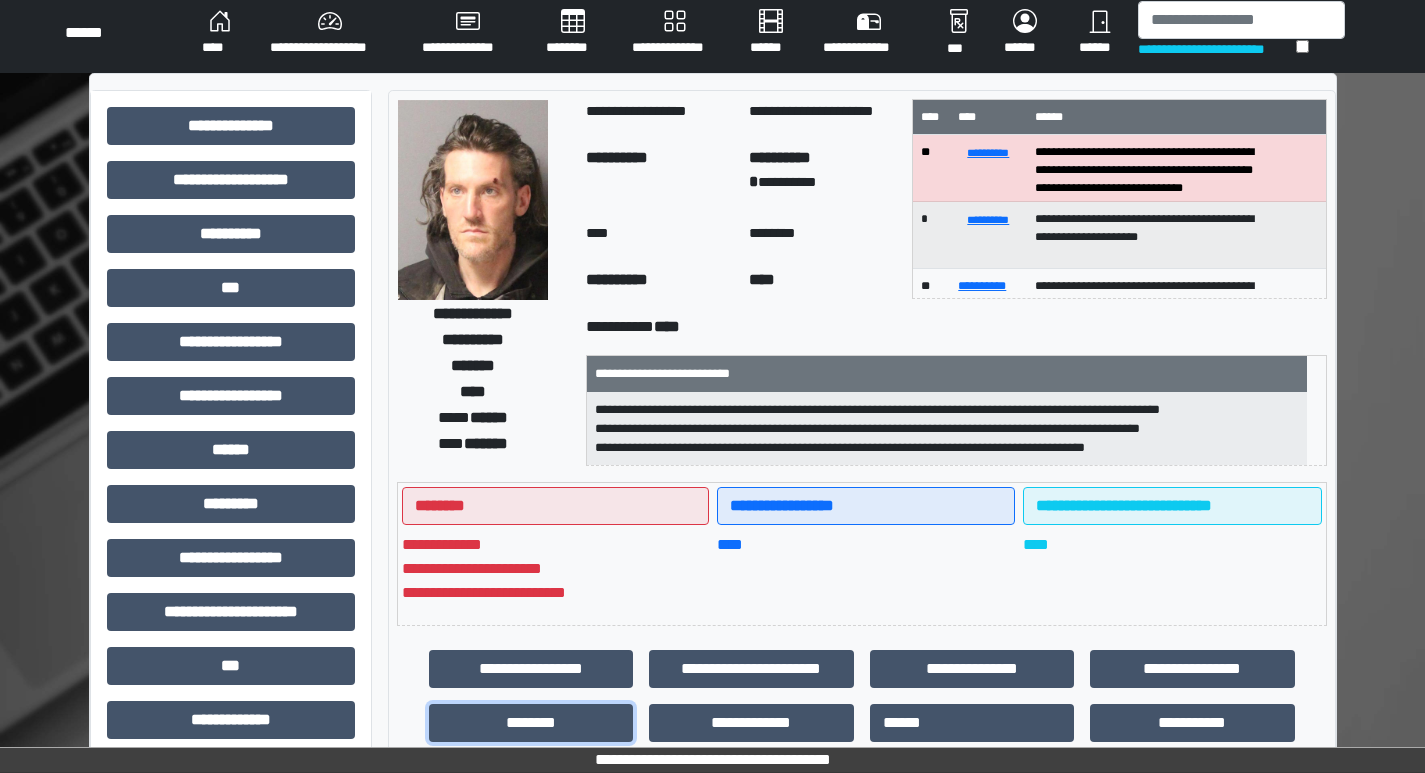 scroll, scrollTop: 0, scrollLeft: 0, axis: both 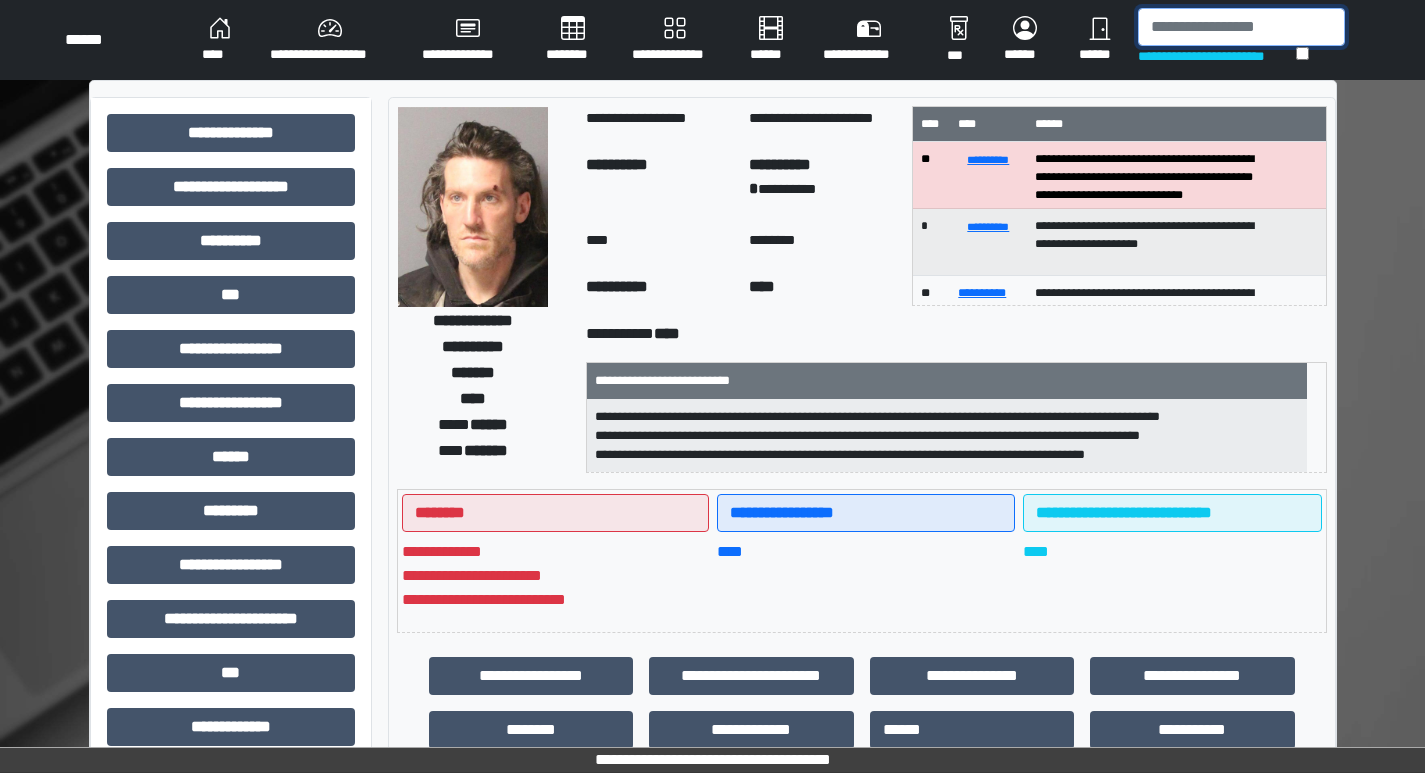 click at bounding box center (1241, 27) 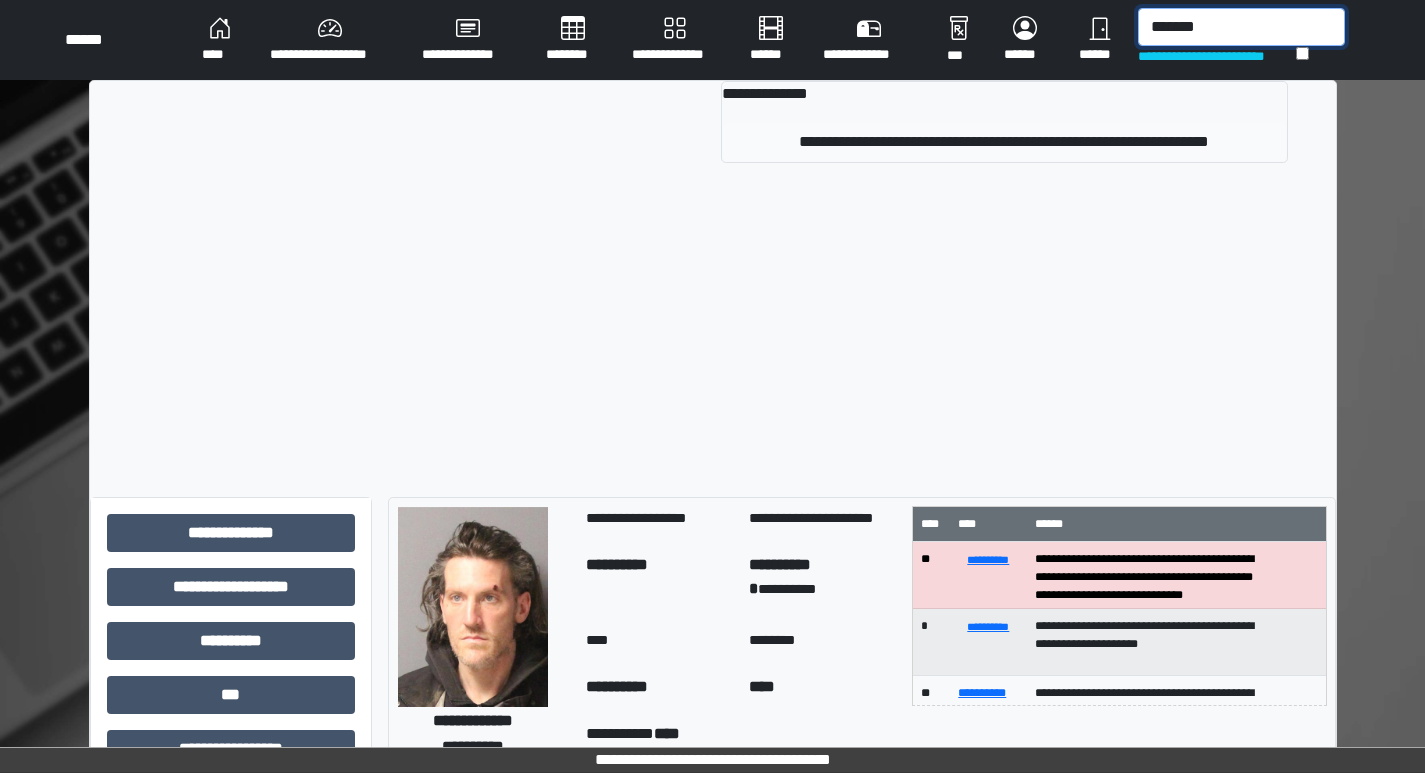 type on "*******" 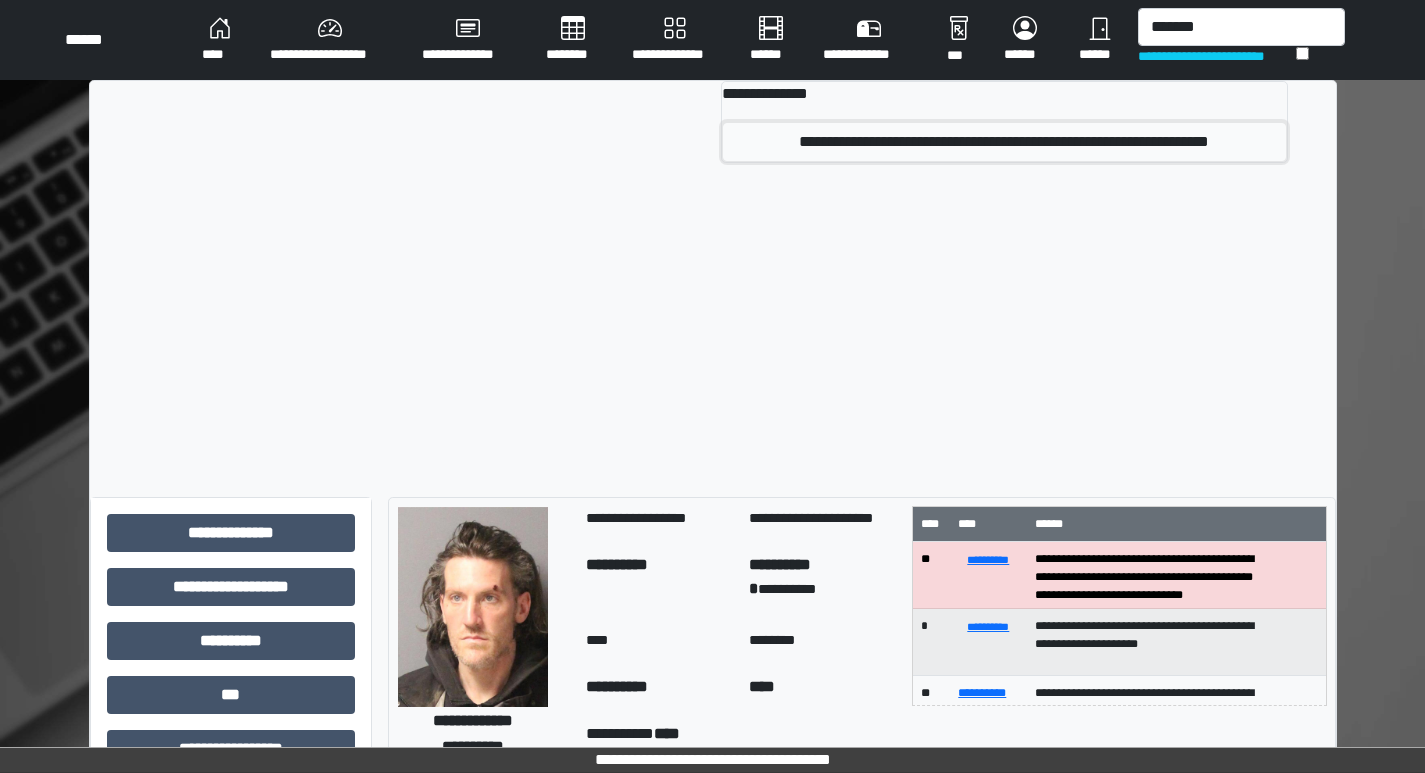 click on "**********" at bounding box center [1004, 142] 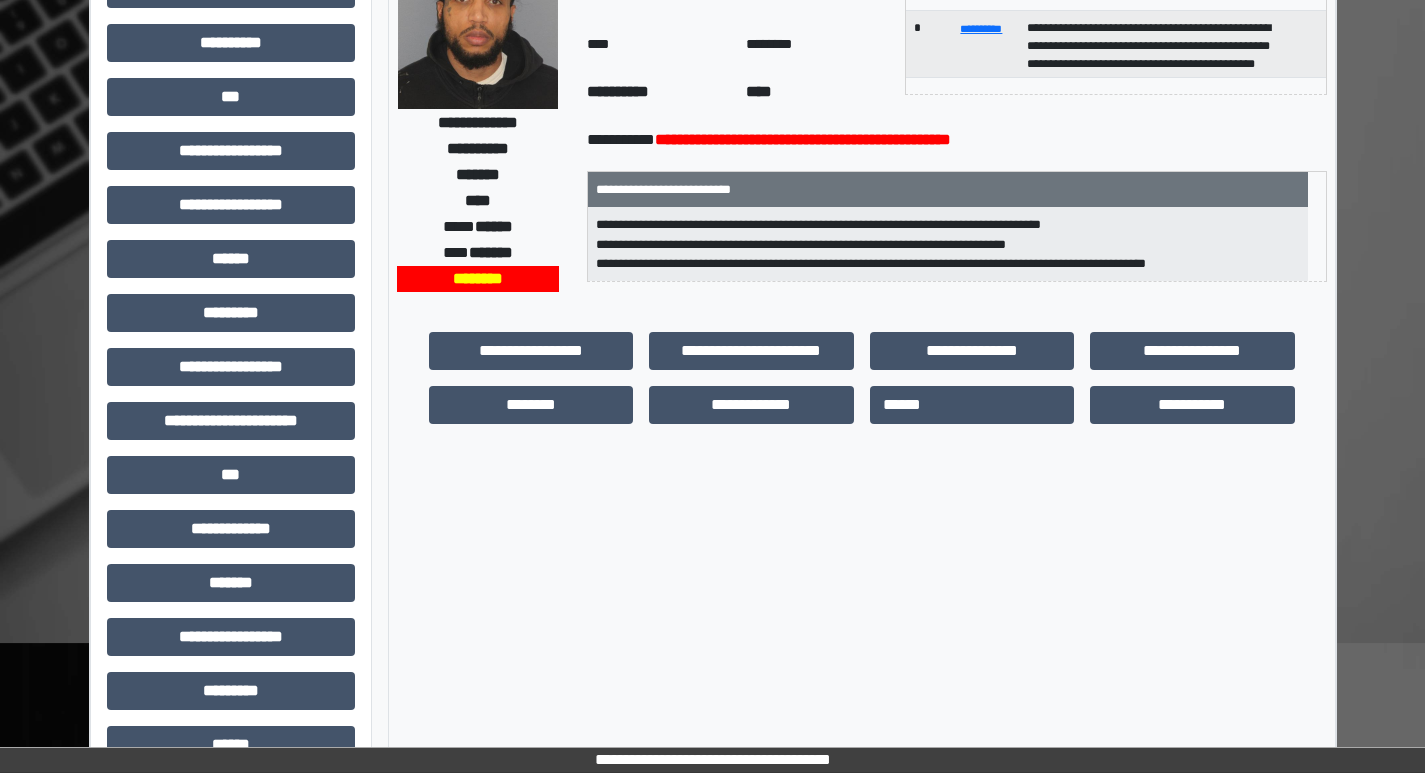 scroll, scrollTop: 200, scrollLeft: 0, axis: vertical 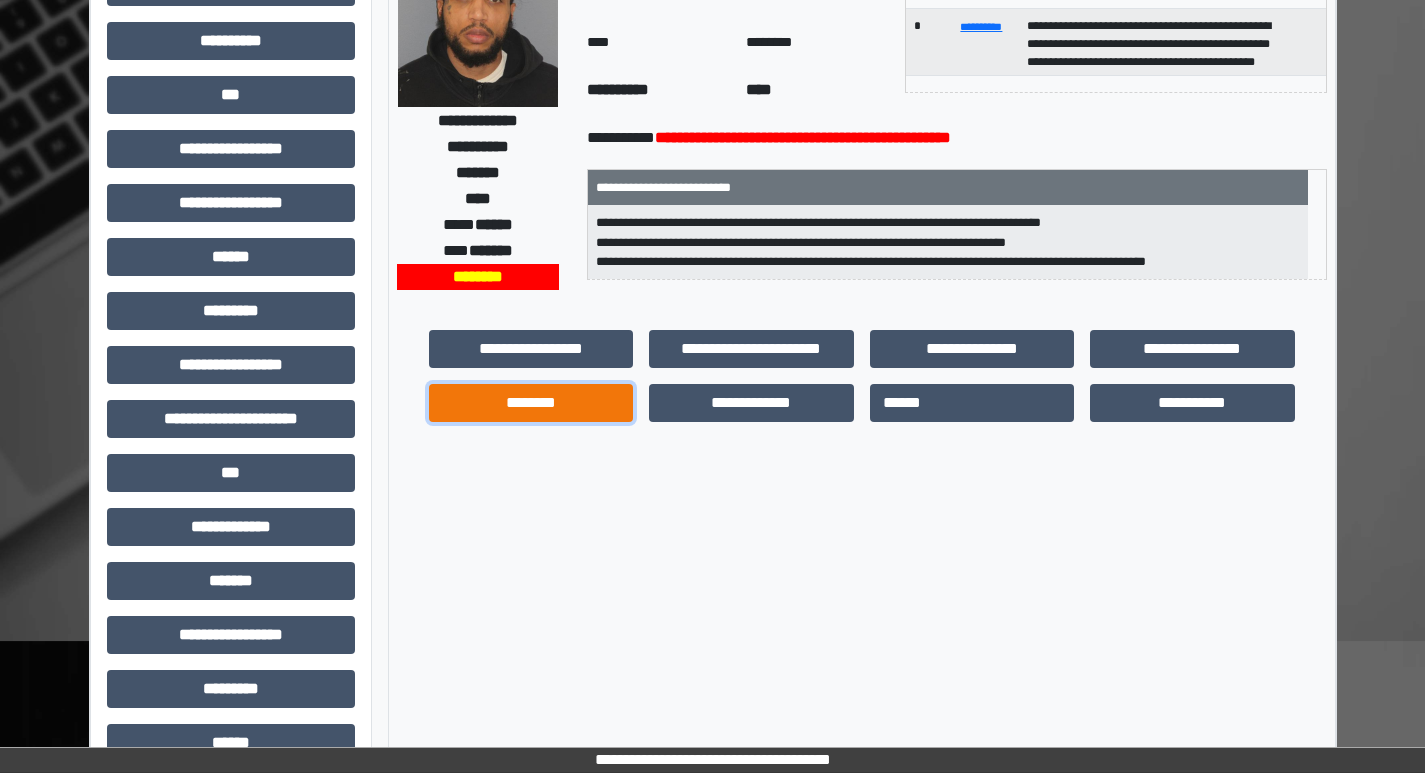 click on "********" at bounding box center (531, 403) 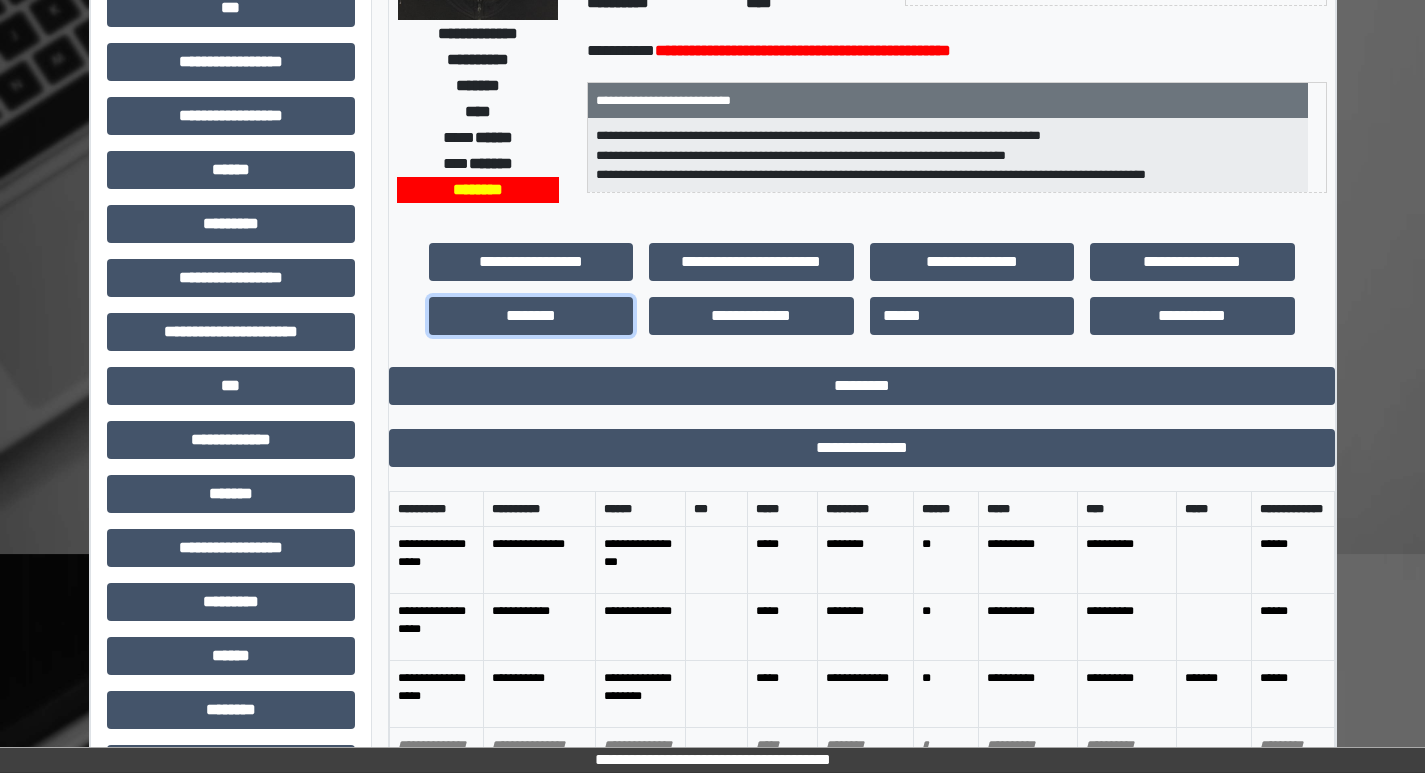 scroll, scrollTop: 0, scrollLeft: 0, axis: both 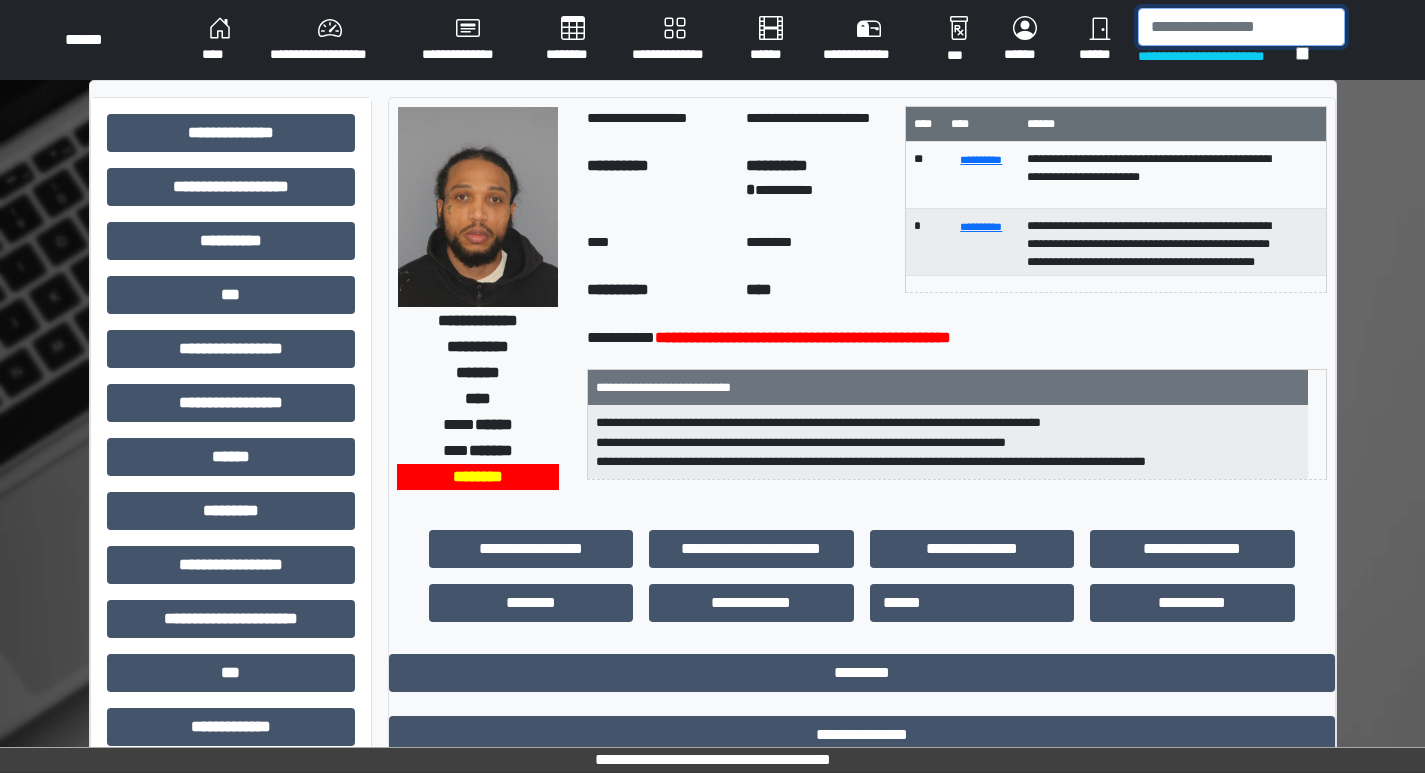 click at bounding box center [1241, 27] 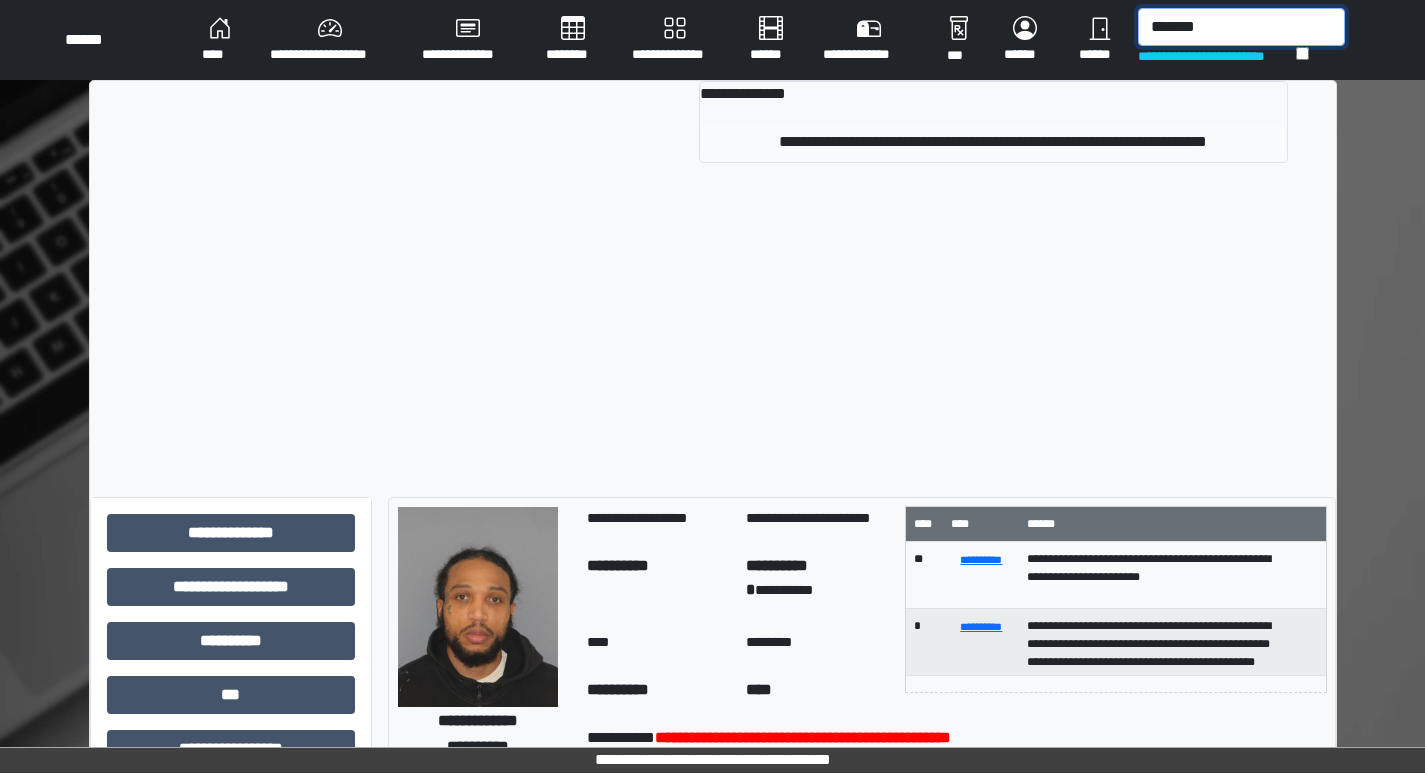 type on "*******" 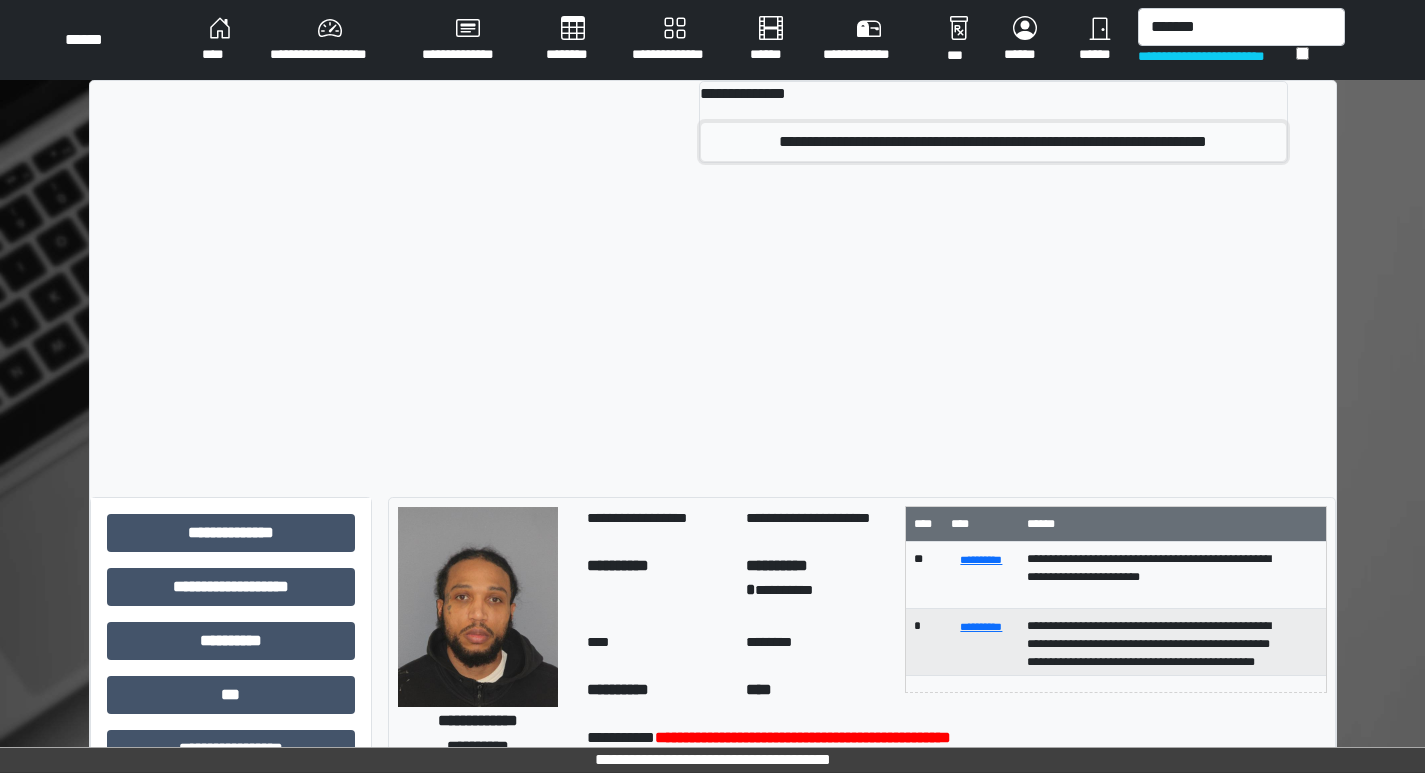 click on "**********" at bounding box center (993, 142) 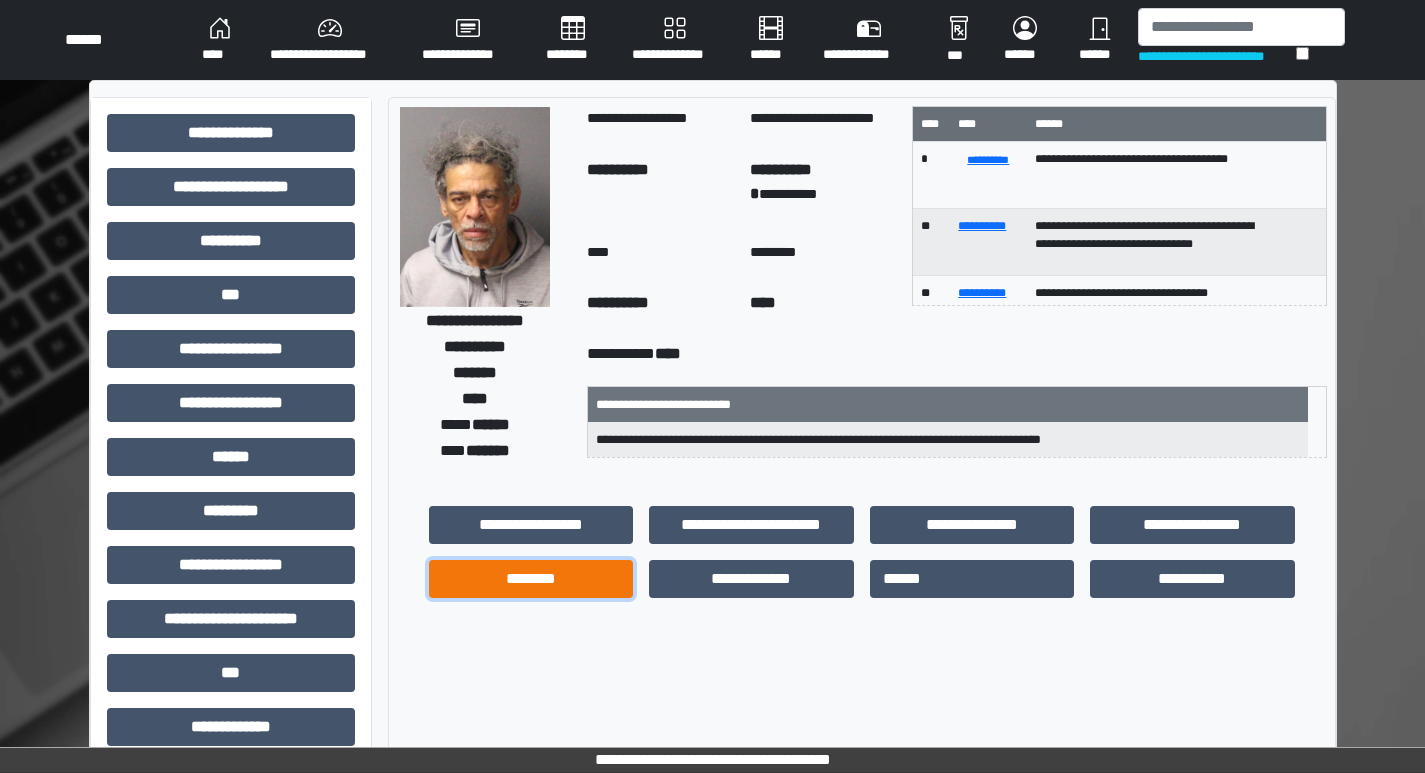click on "********" at bounding box center (531, 579) 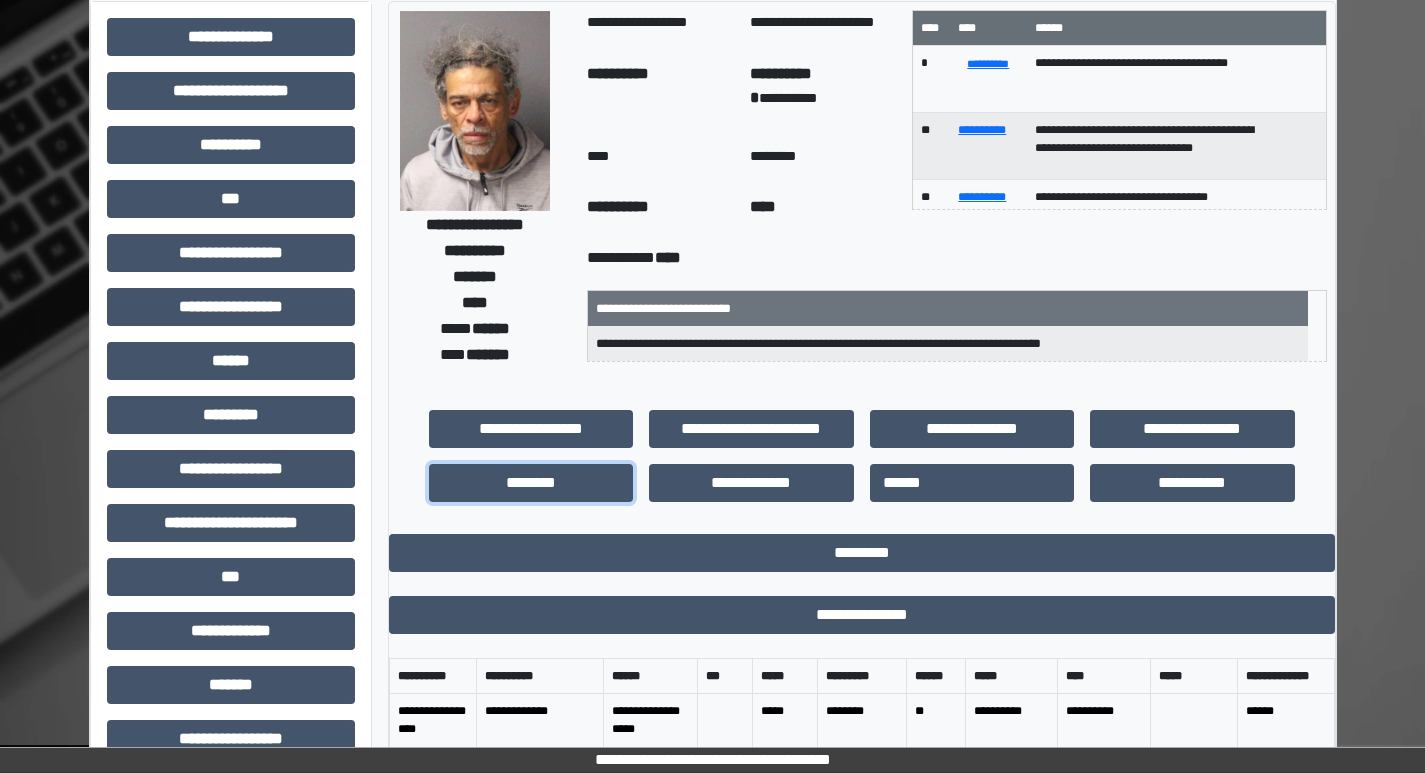scroll, scrollTop: 0, scrollLeft: 0, axis: both 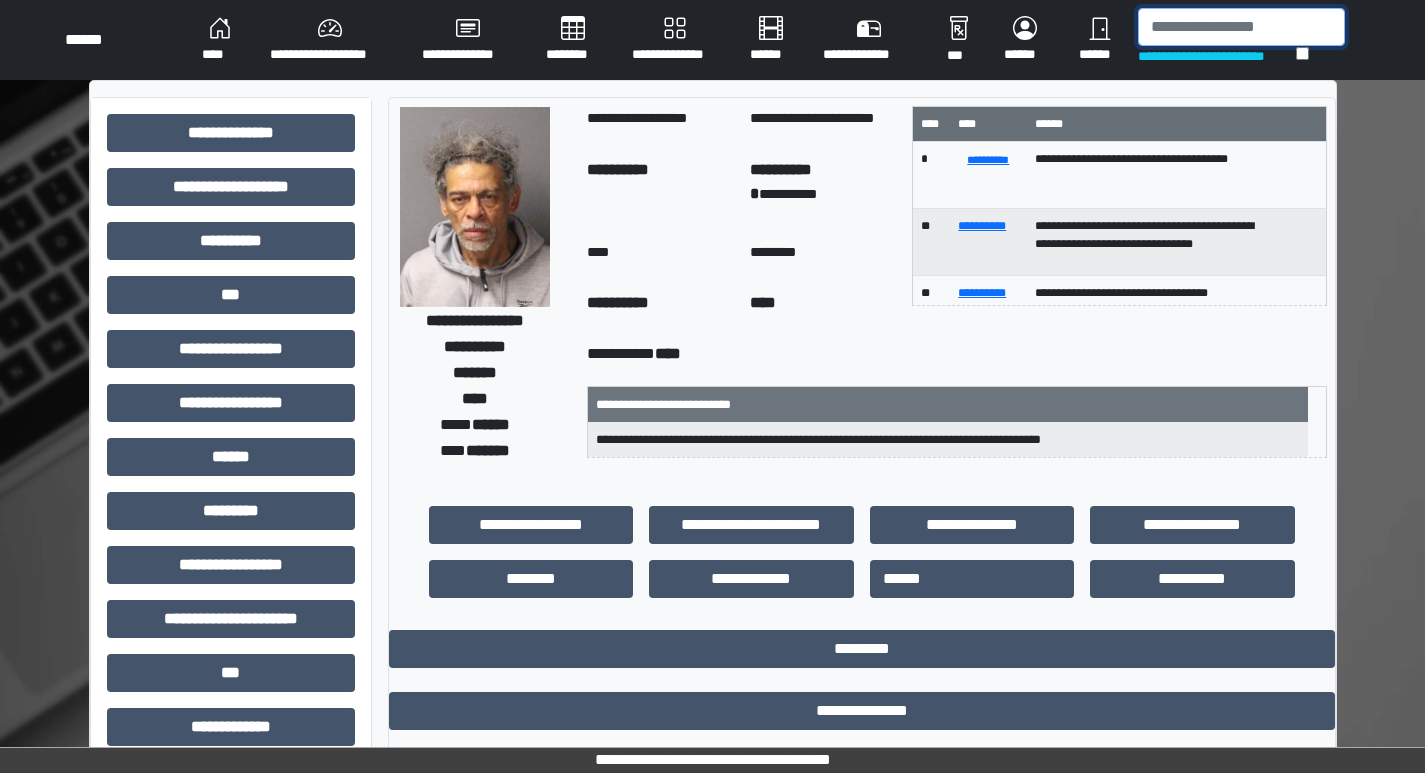 click at bounding box center [1241, 27] 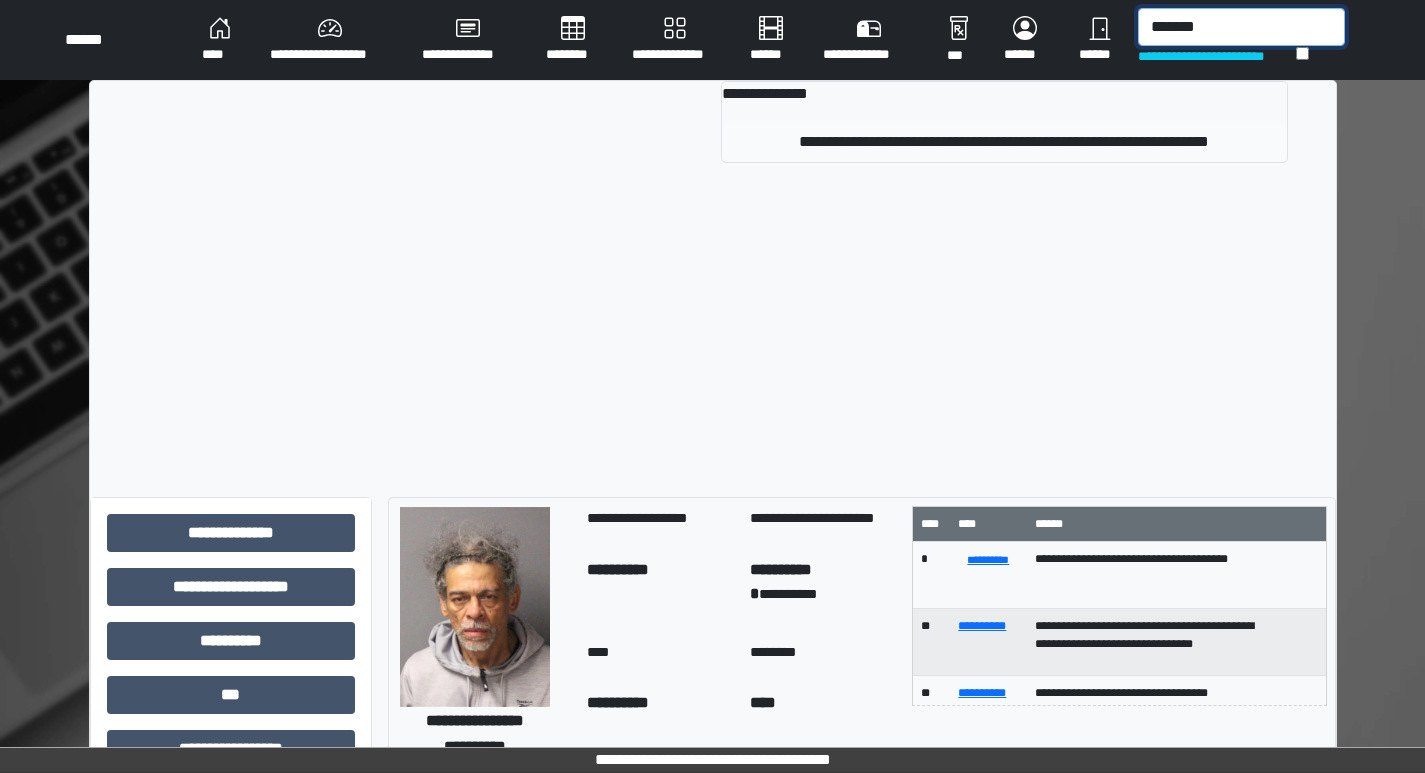 type on "*******" 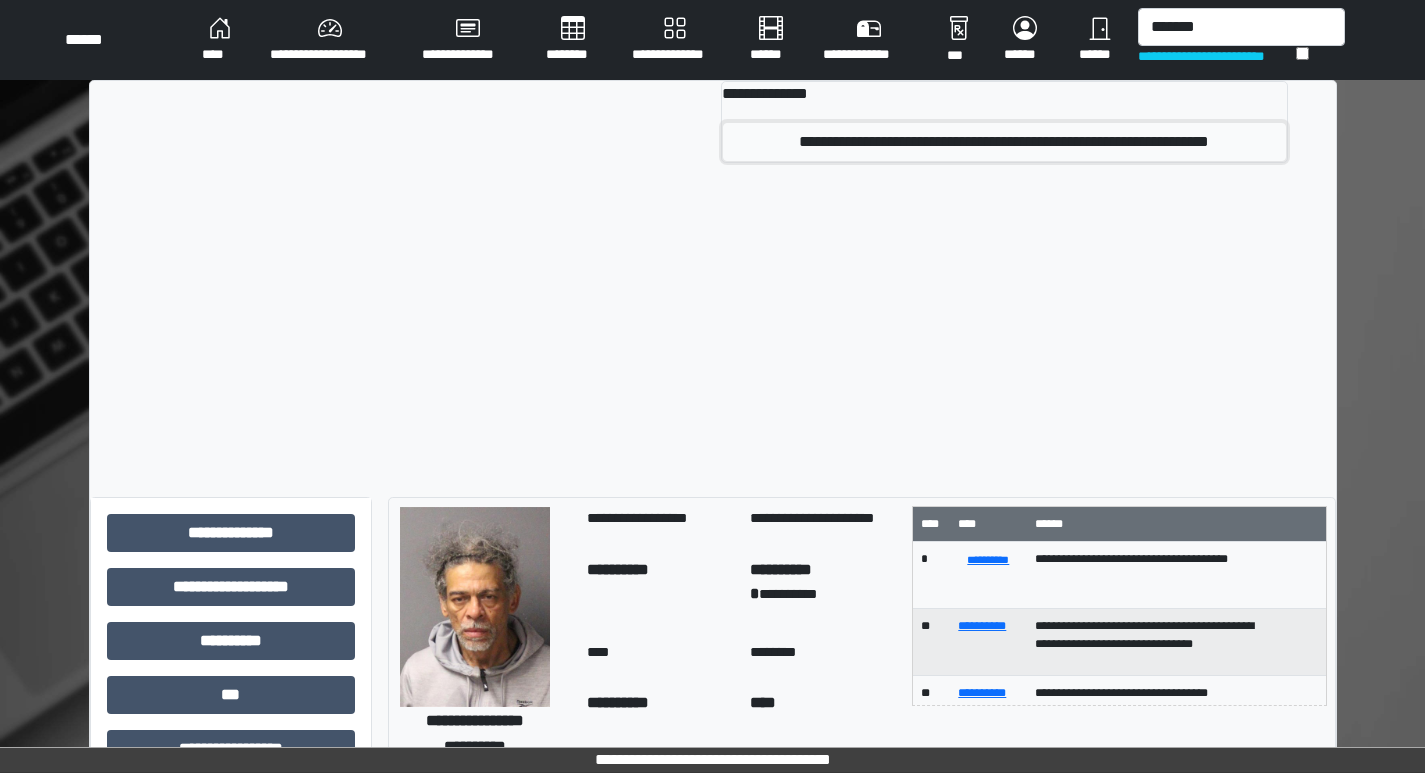 click on "**********" at bounding box center [1004, 142] 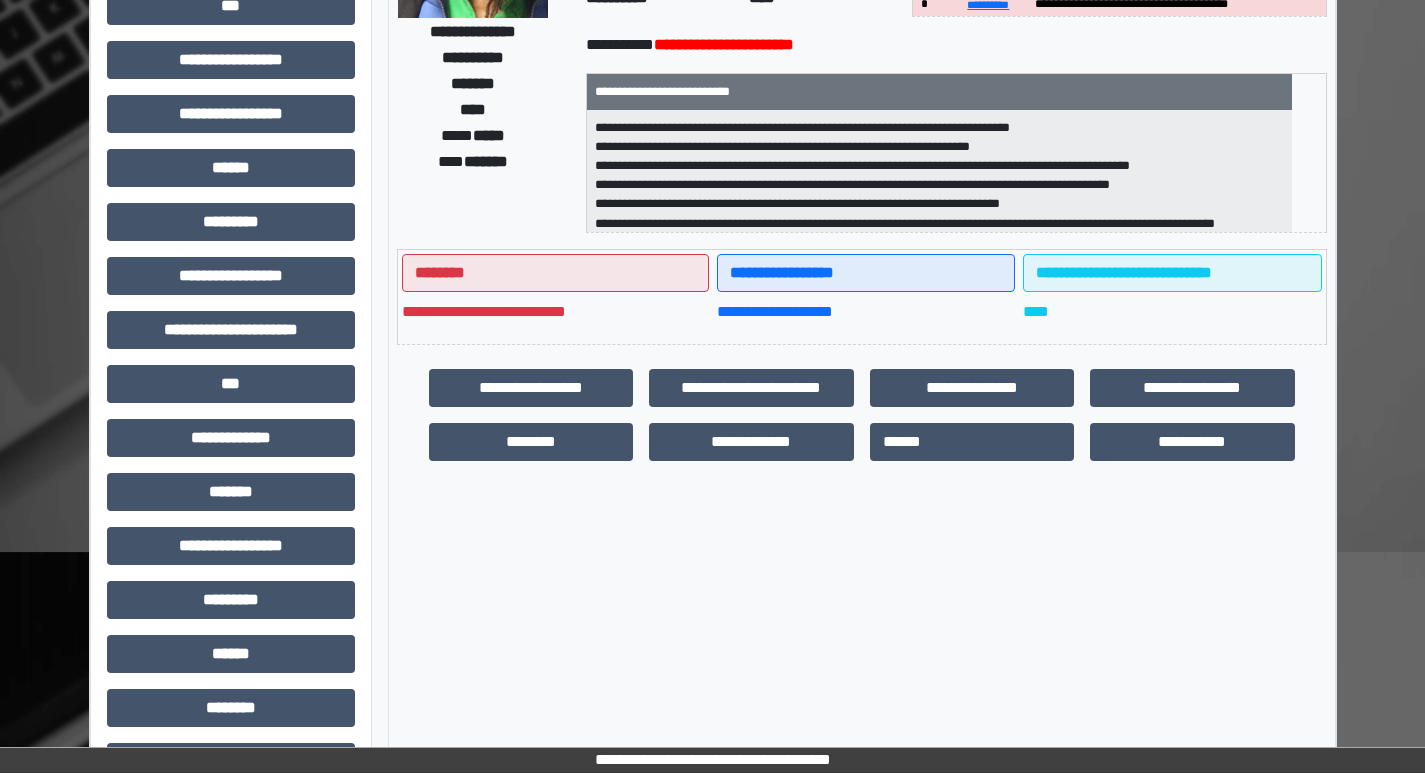 scroll, scrollTop: 300, scrollLeft: 0, axis: vertical 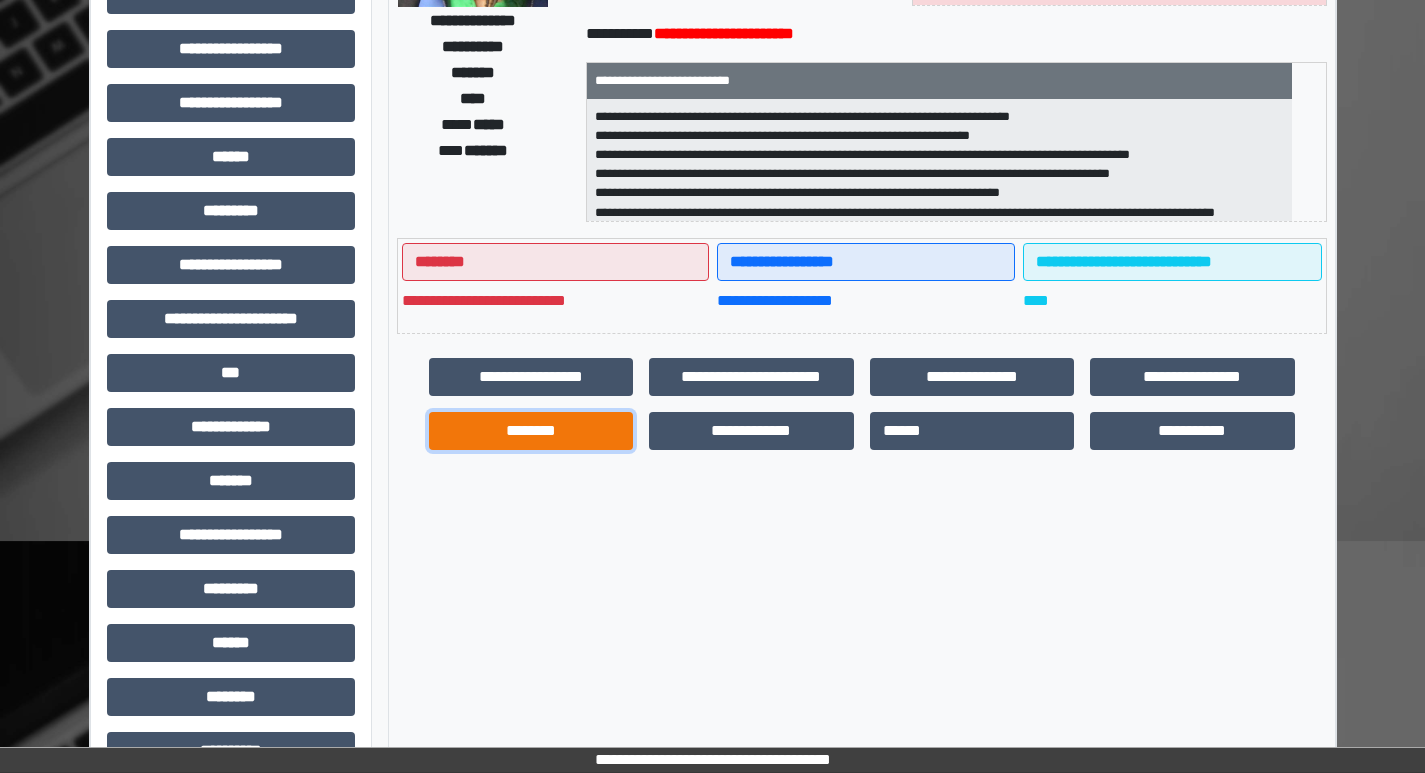 click on "********" at bounding box center (531, 431) 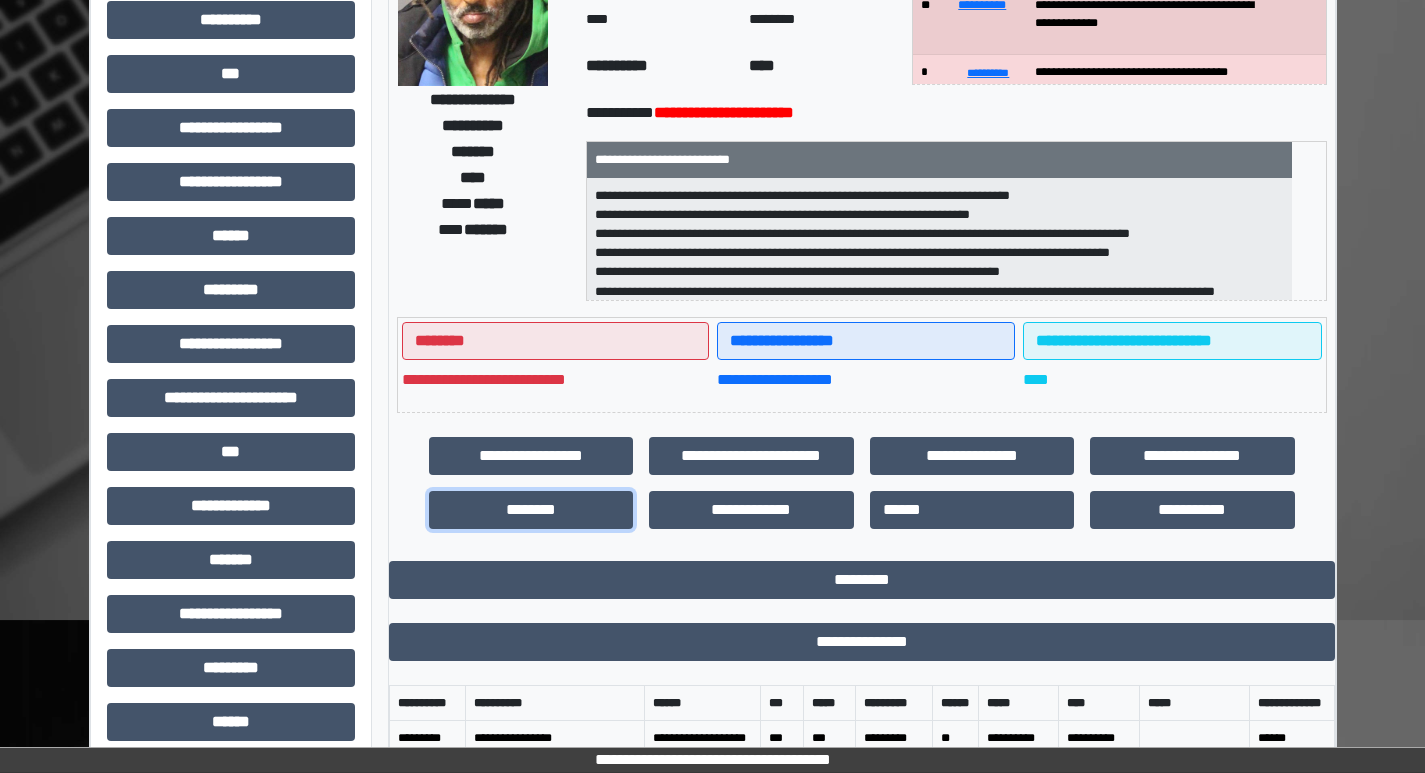 scroll, scrollTop: 0, scrollLeft: 0, axis: both 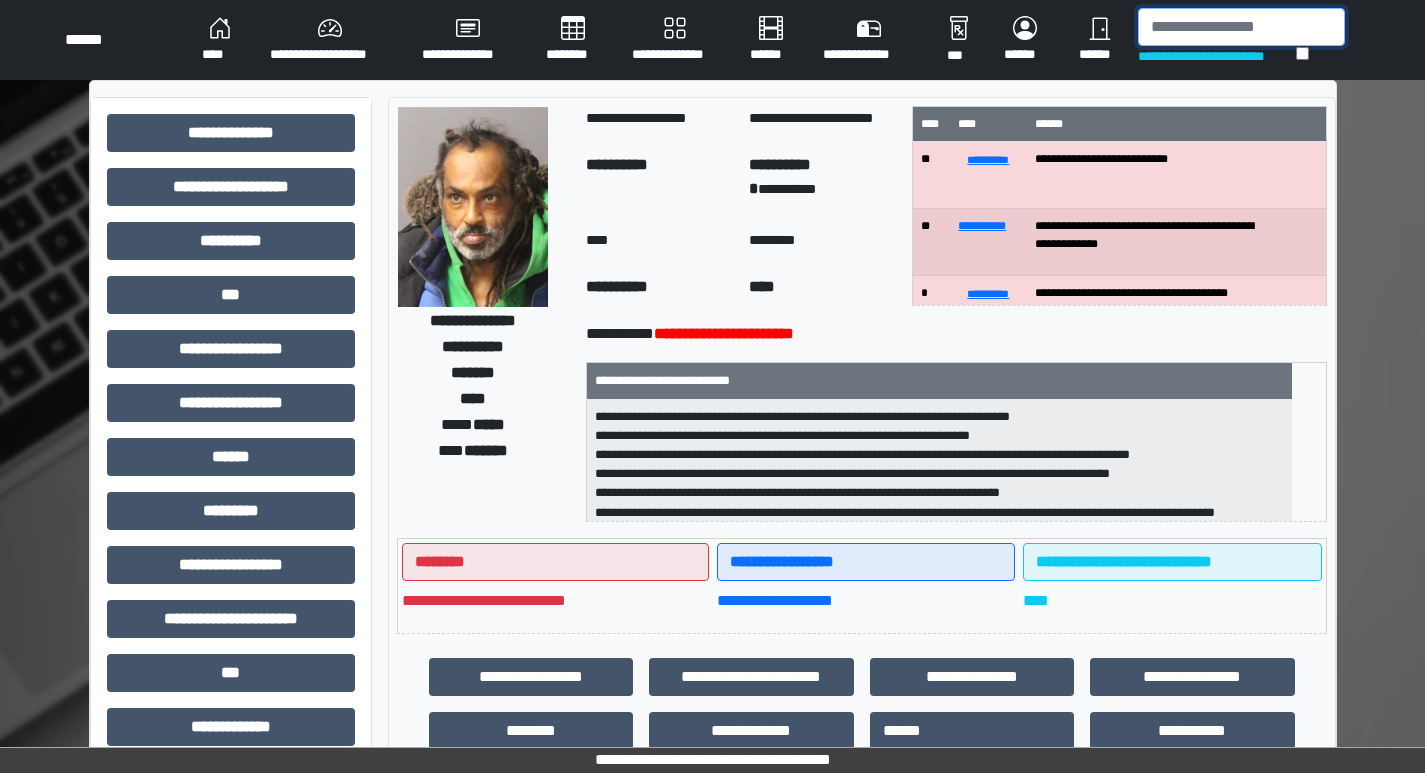 click at bounding box center (1241, 27) 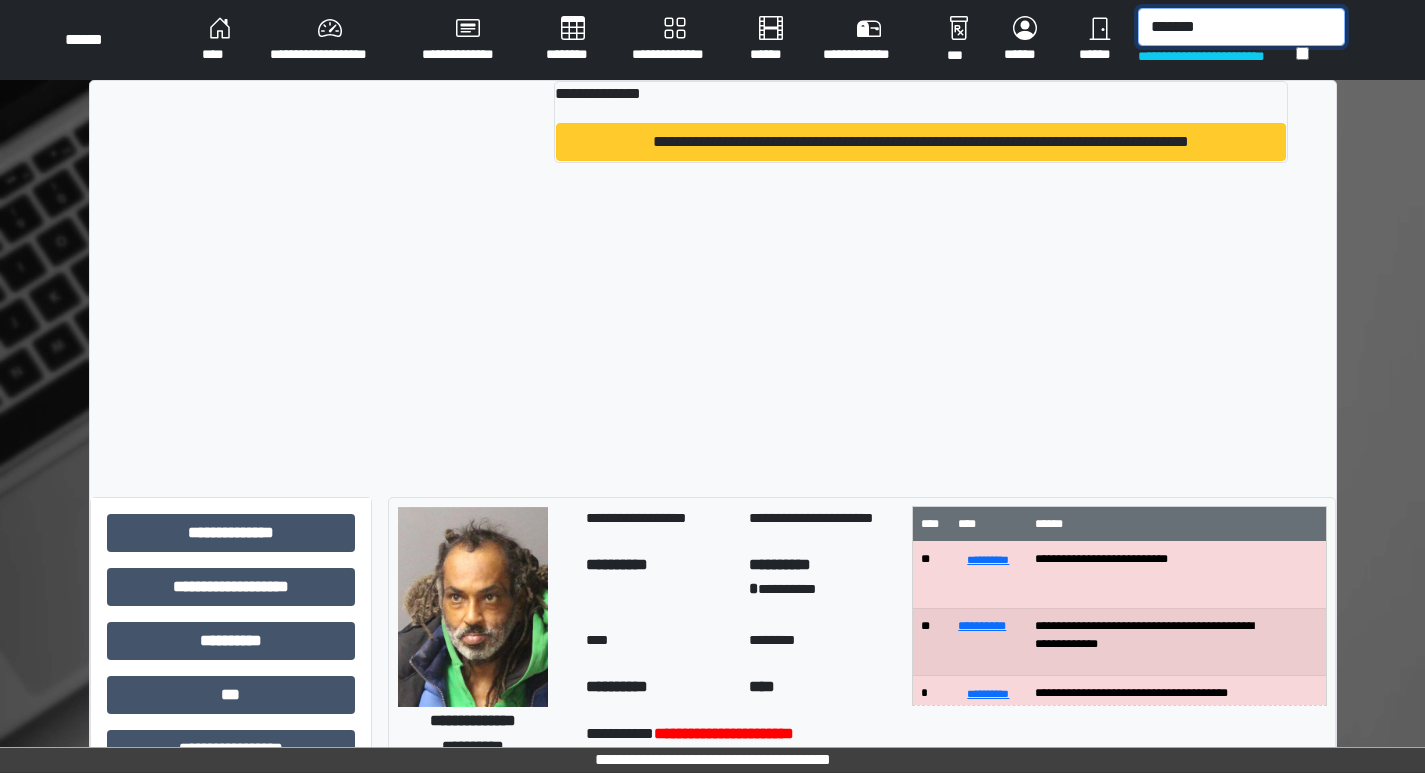 type on "*******" 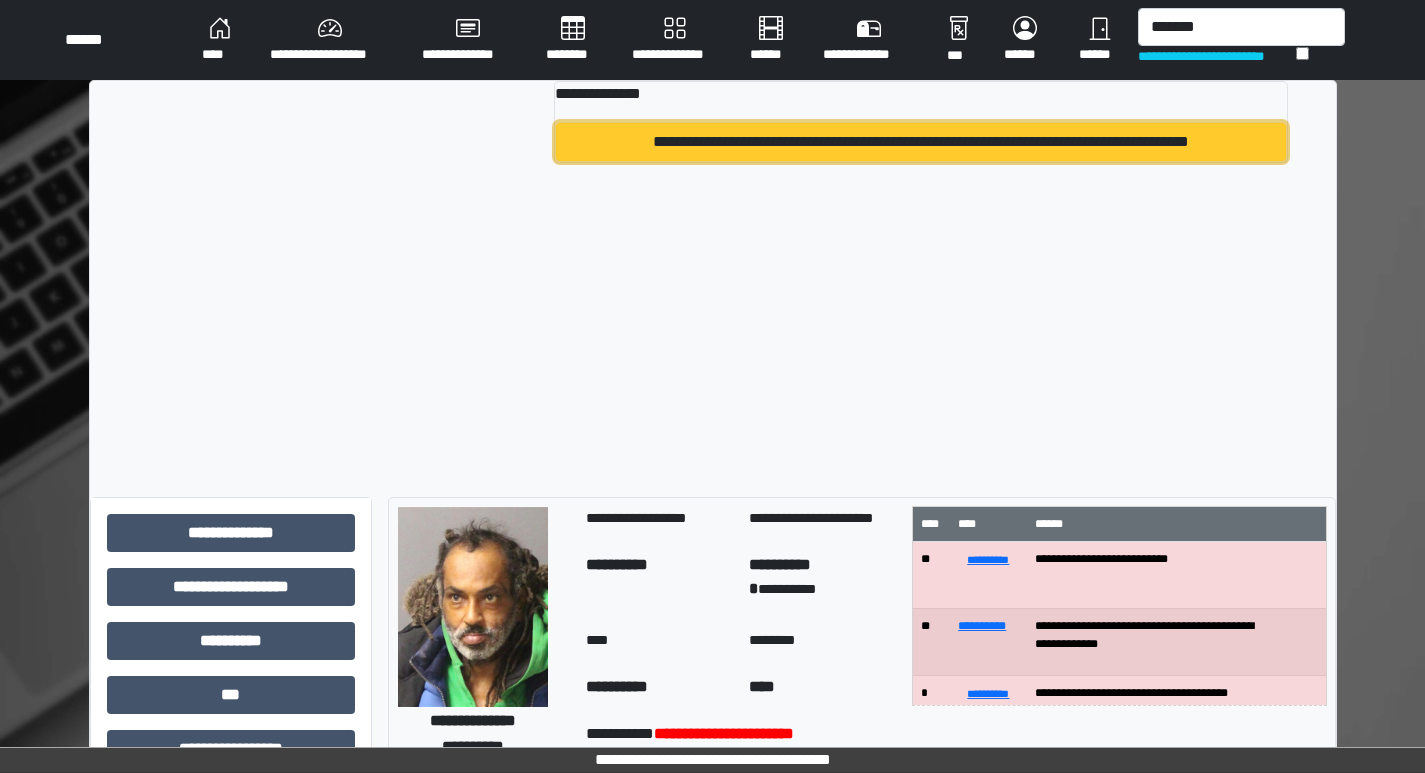 click on "**********" at bounding box center [920, 142] 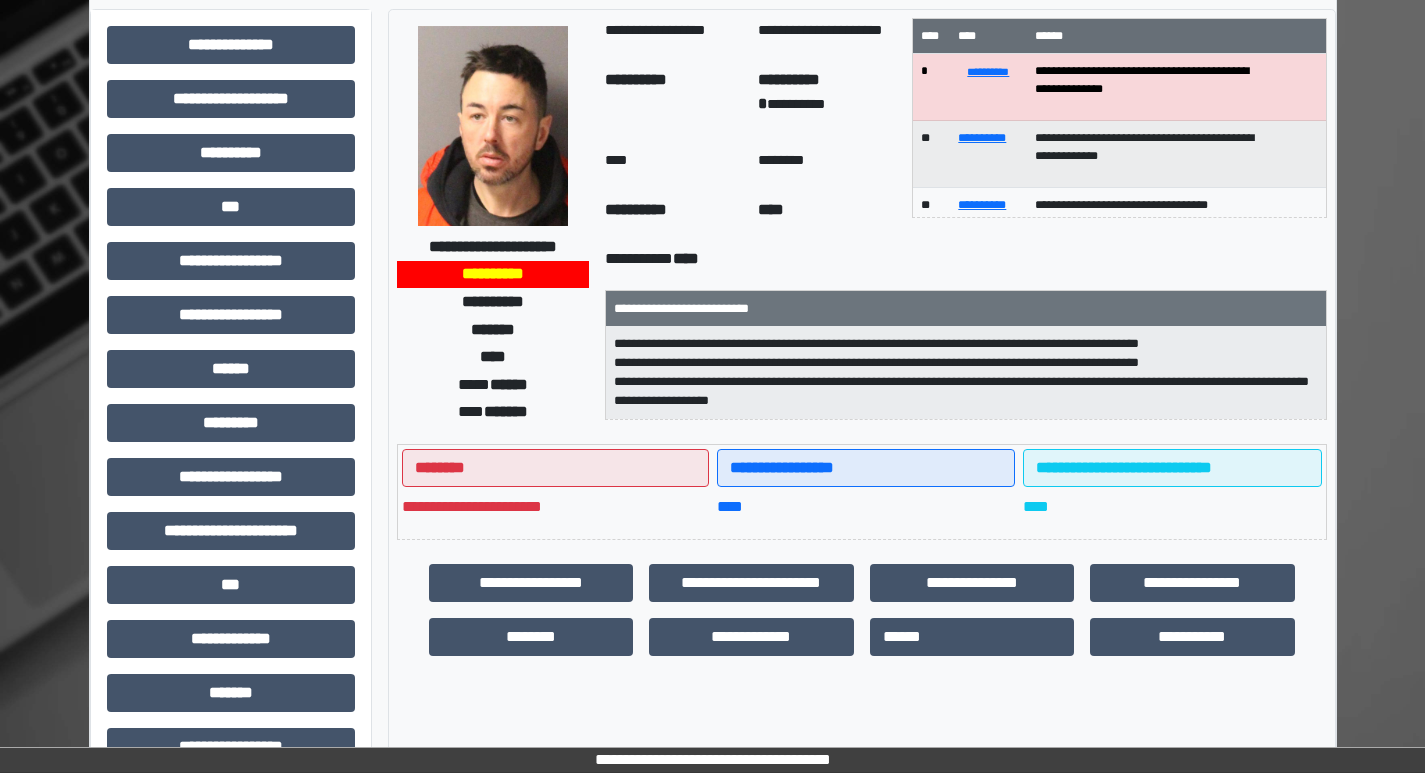 scroll, scrollTop: 300, scrollLeft: 0, axis: vertical 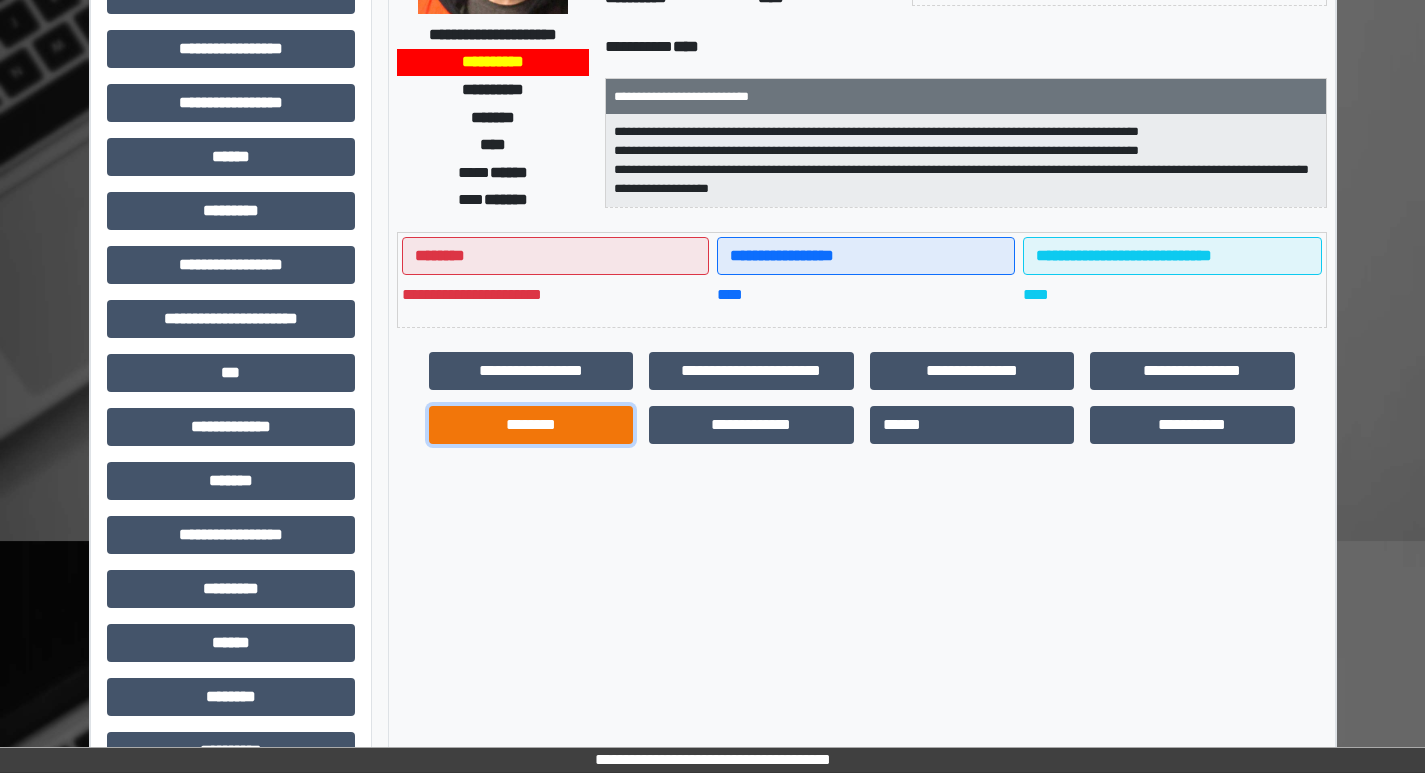 click on "********" at bounding box center (531, 425) 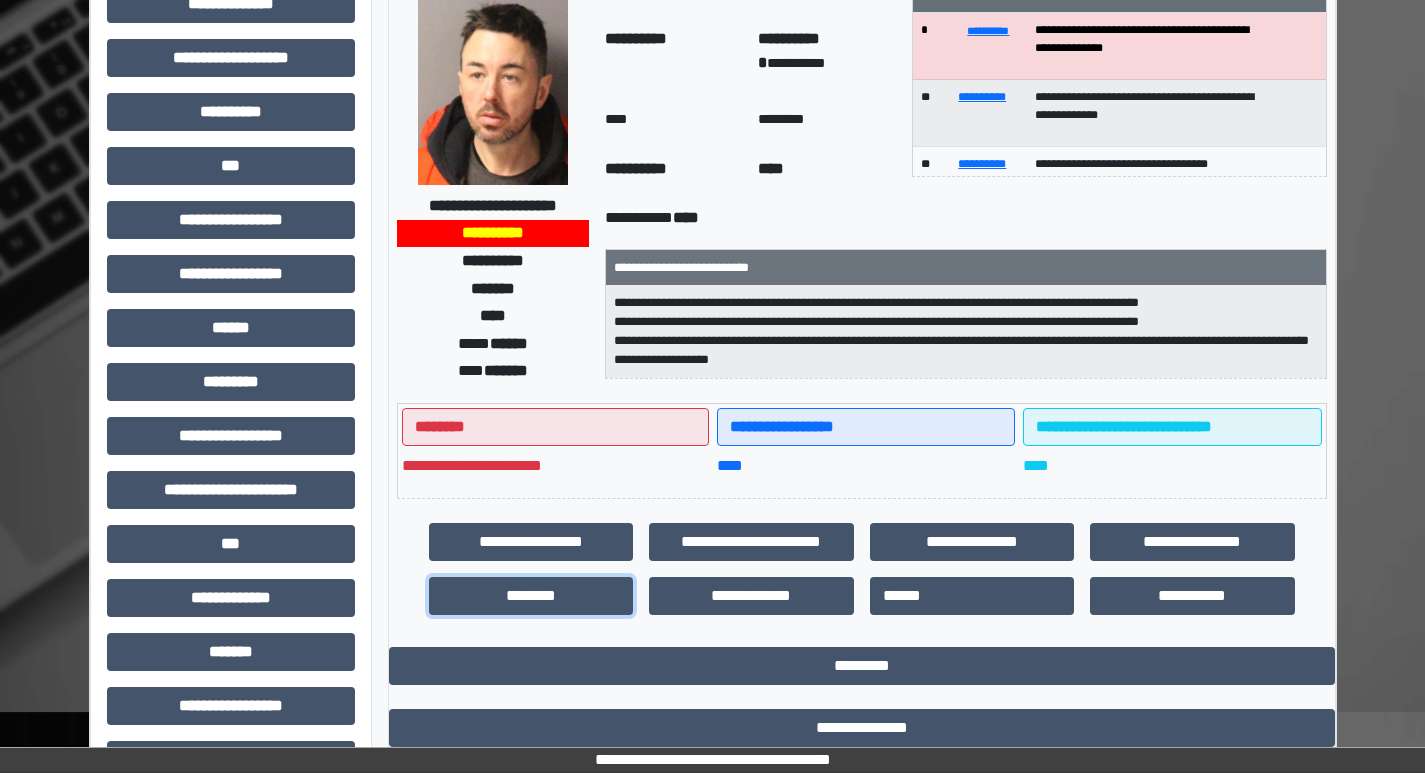 scroll, scrollTop: 0, scrollLeft: 0, axis: both 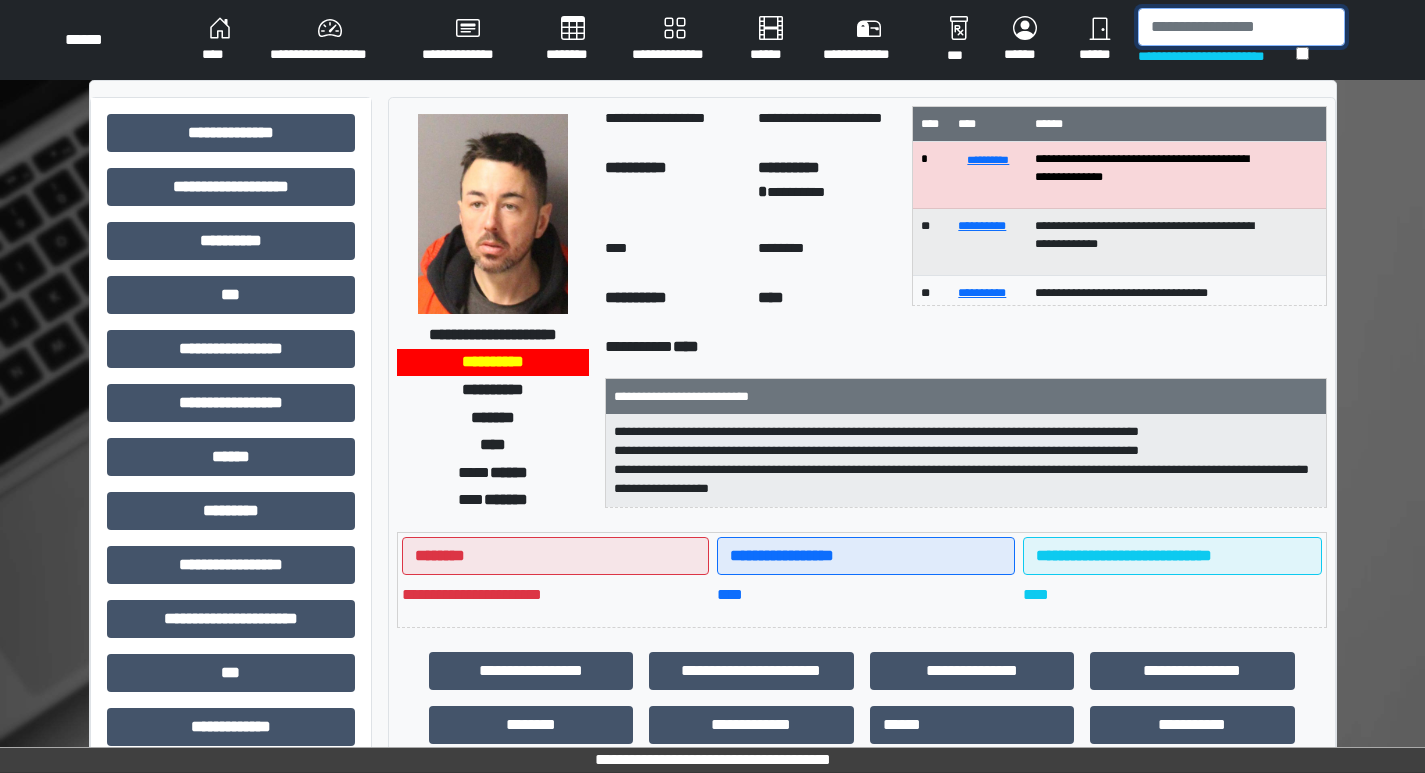 click at bounding box center [1241, 27] 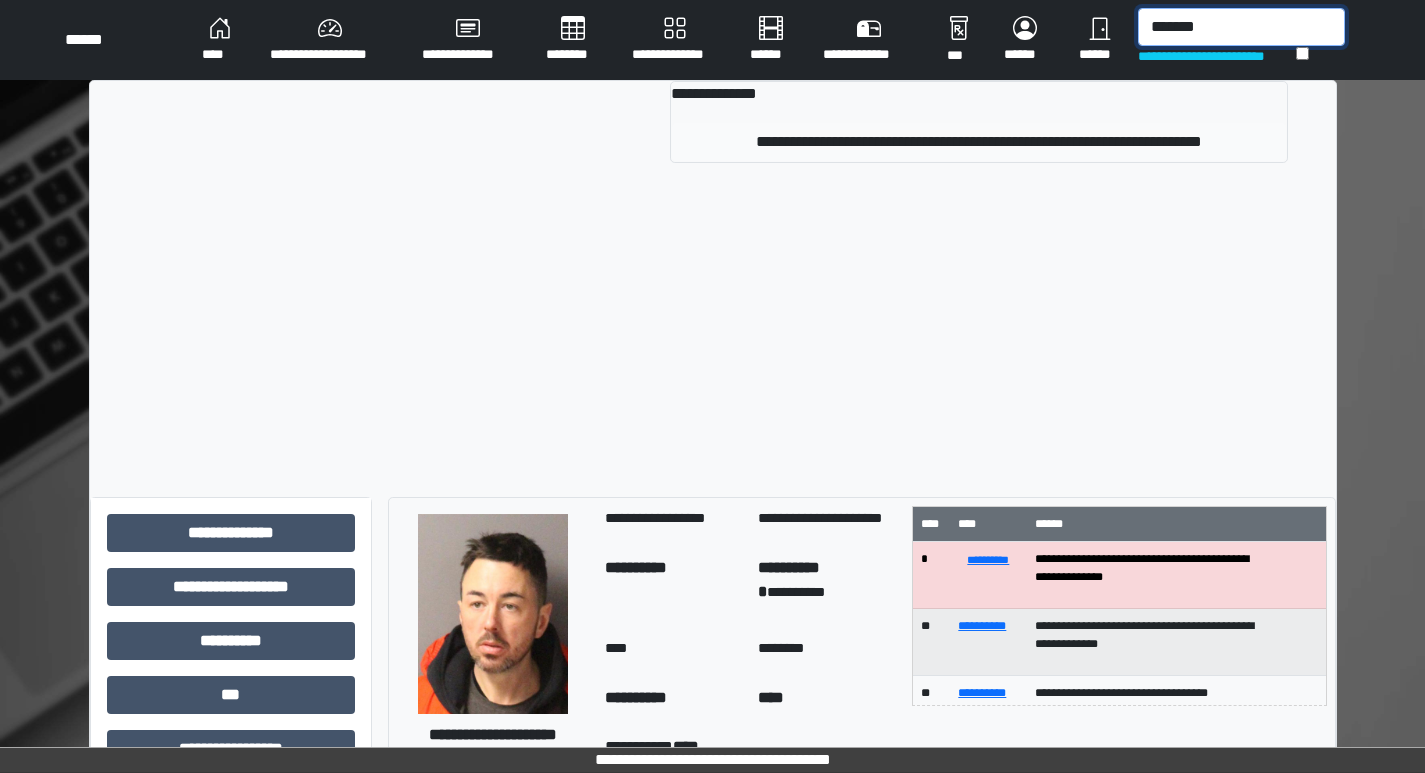 type on "*******" 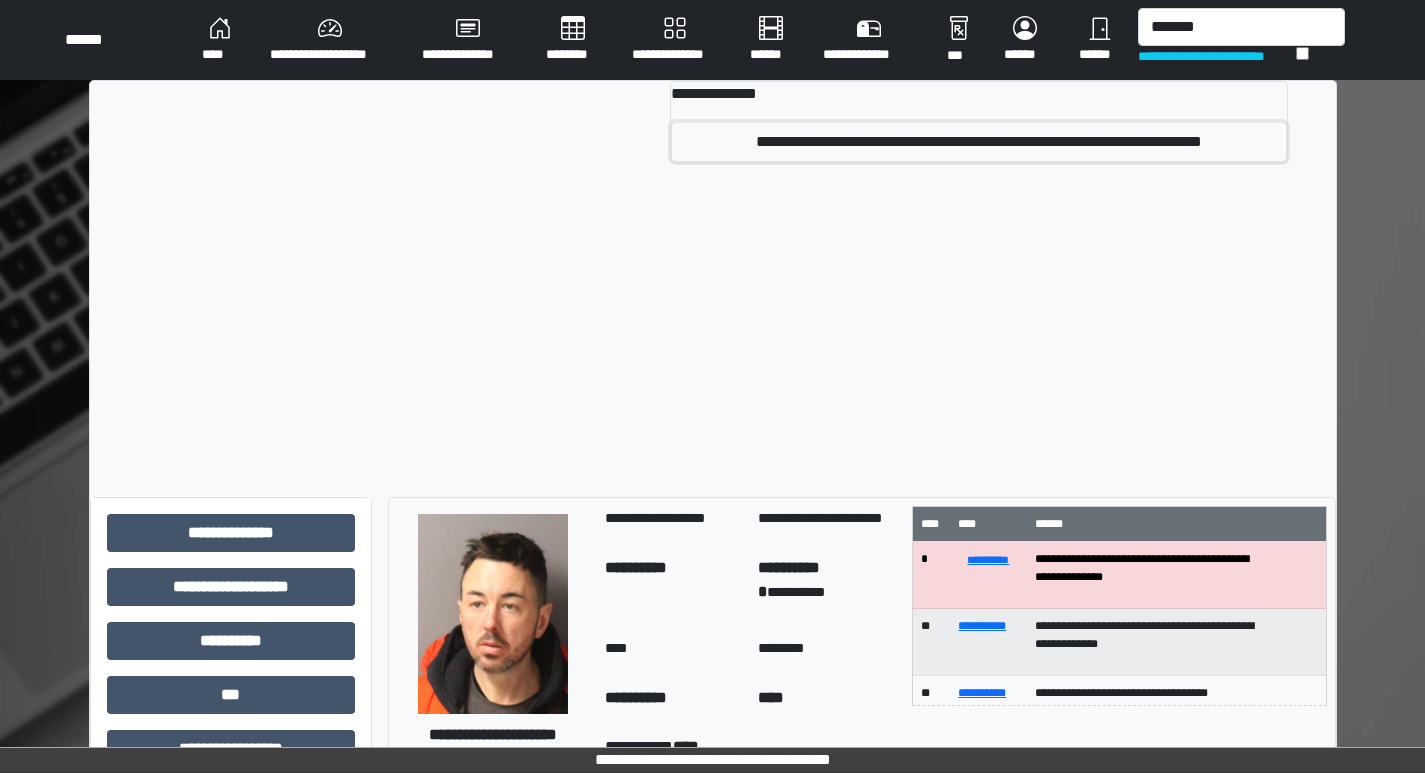 click on "**********" at bounding box center [978, 142] 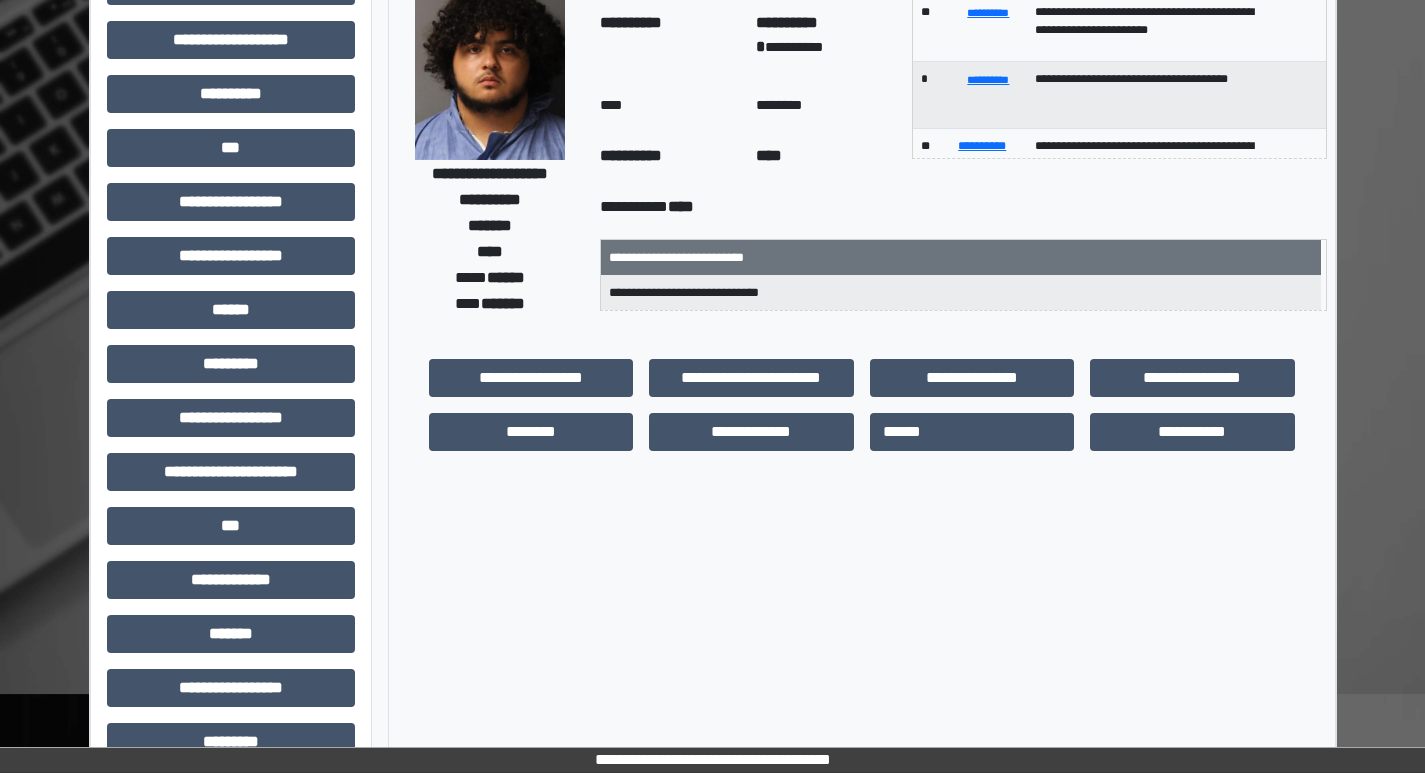 scroll, scrollTop: 0, scrollLeft: 0, axis: both 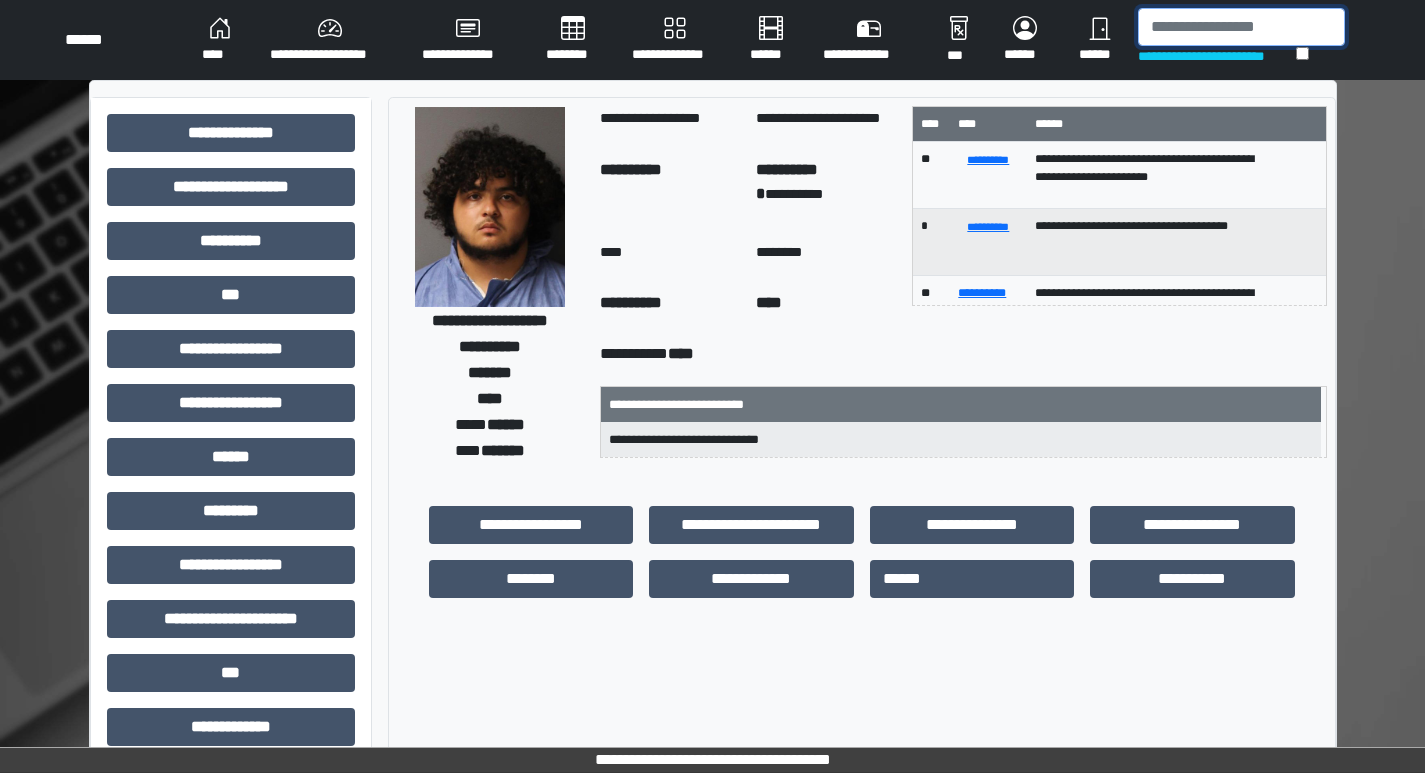 click at bounding box center (1241, 27) 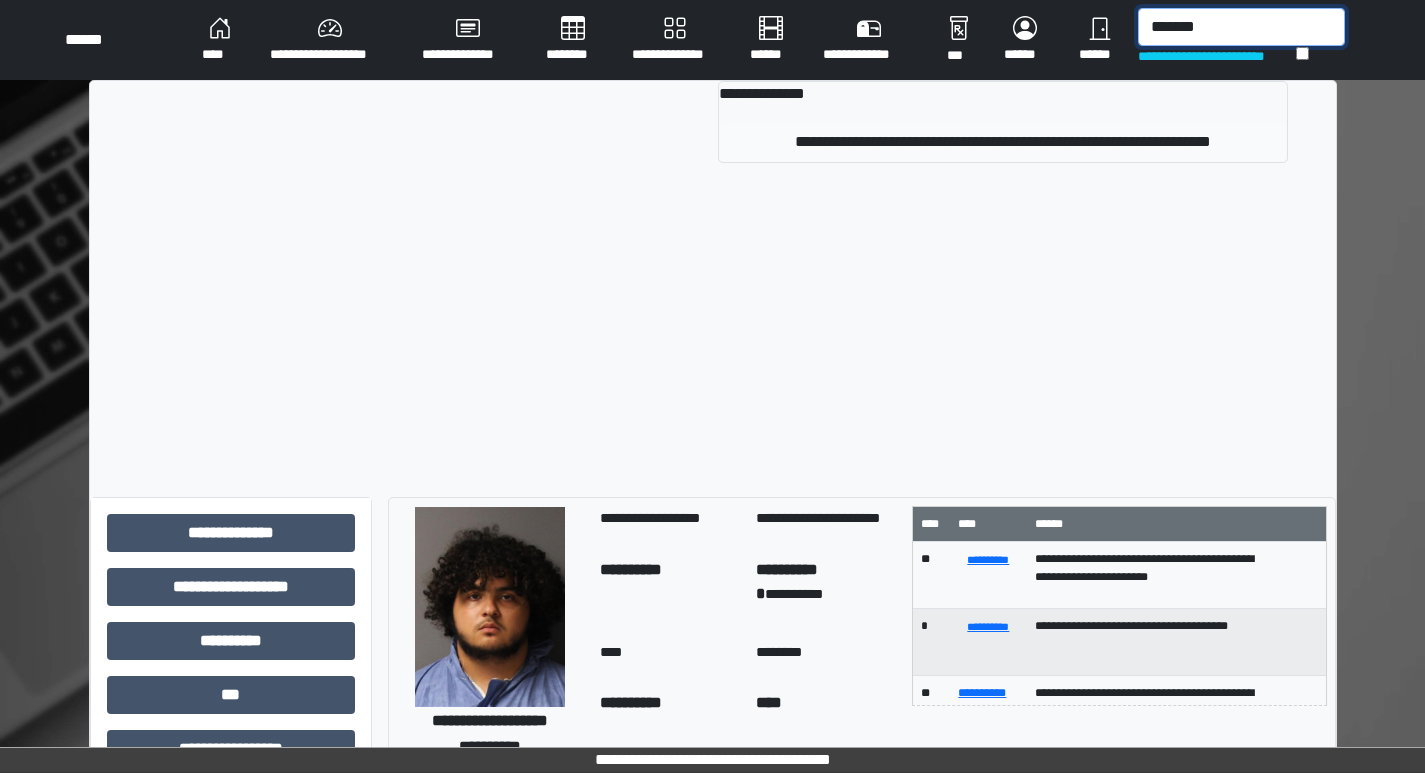 type on "*******" 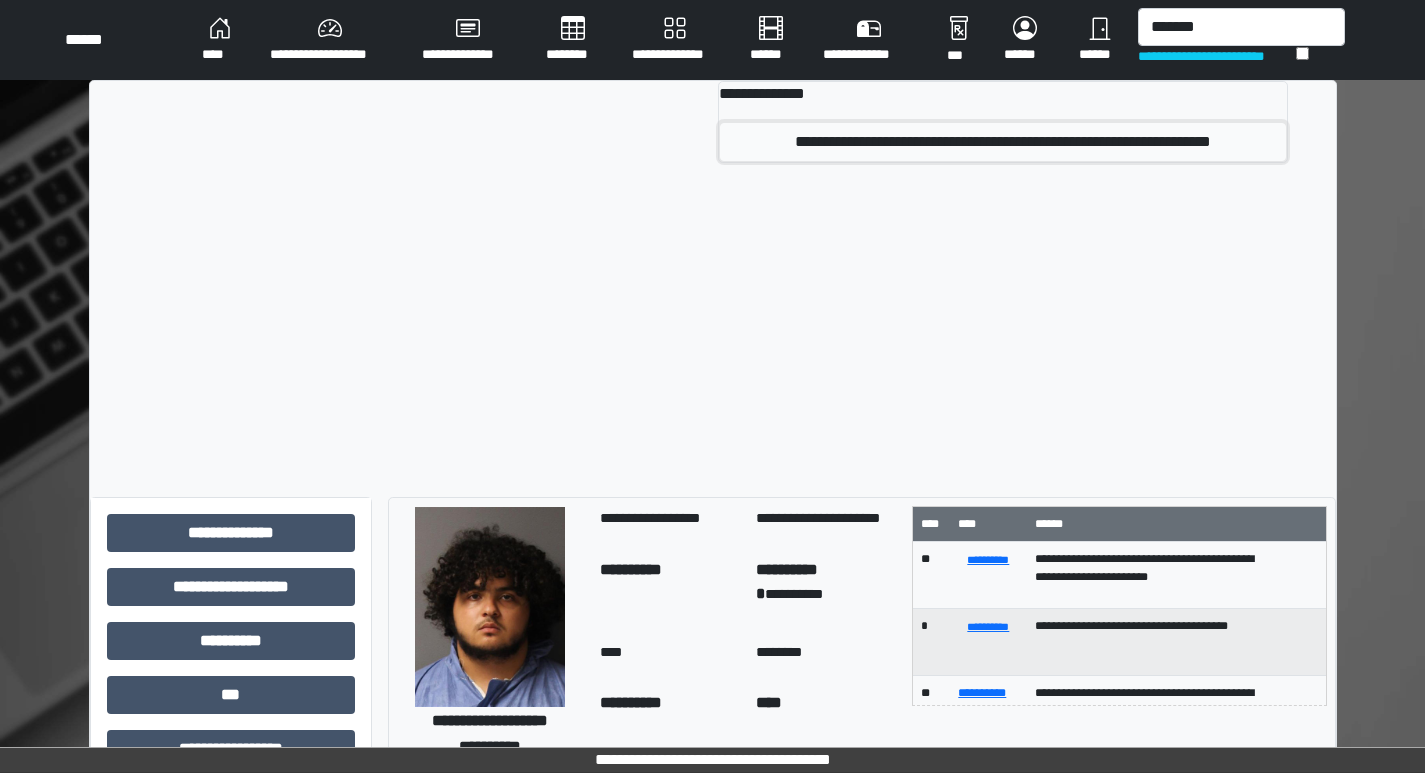 click on "**********" at bounding box center (1002, 142) 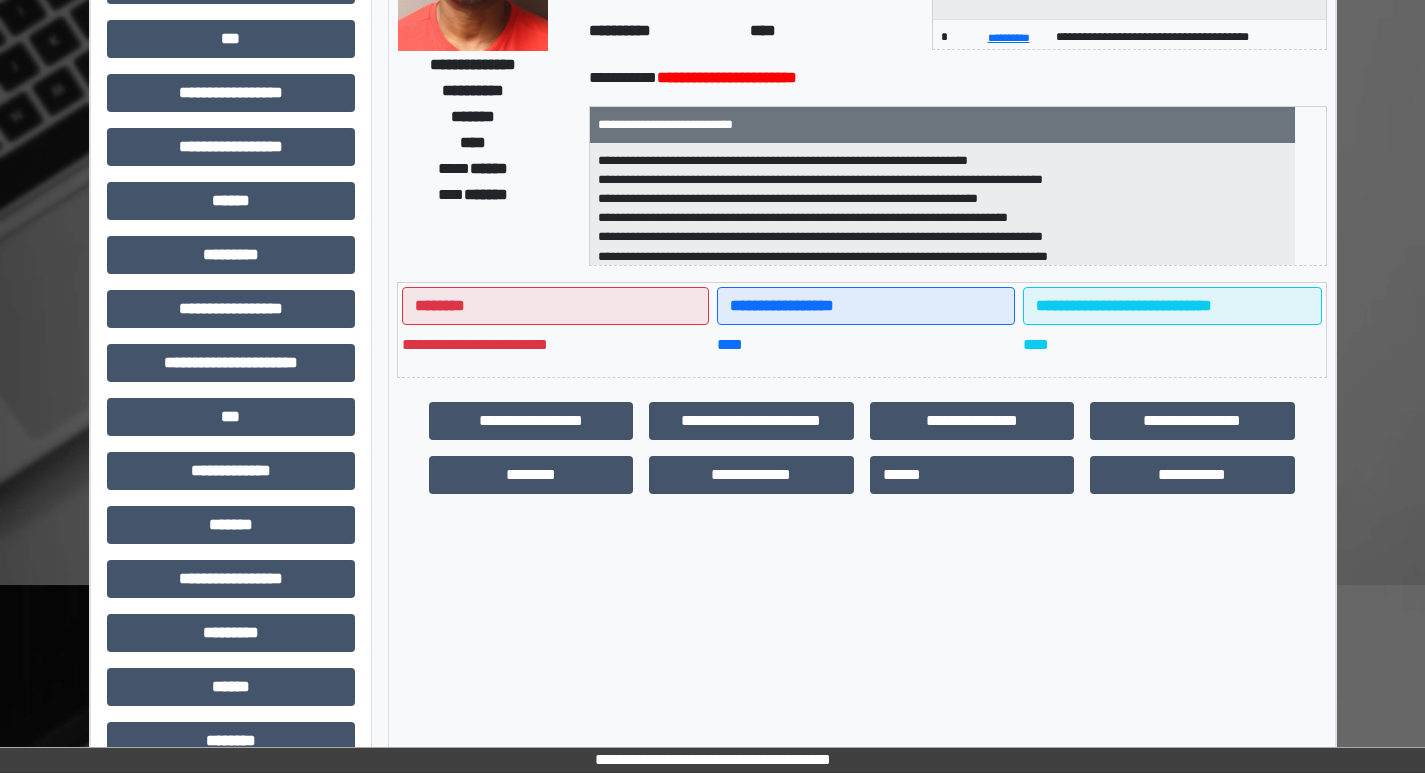 scroll, scrollTop: 300, scrollLeft: 0, axis: vertical 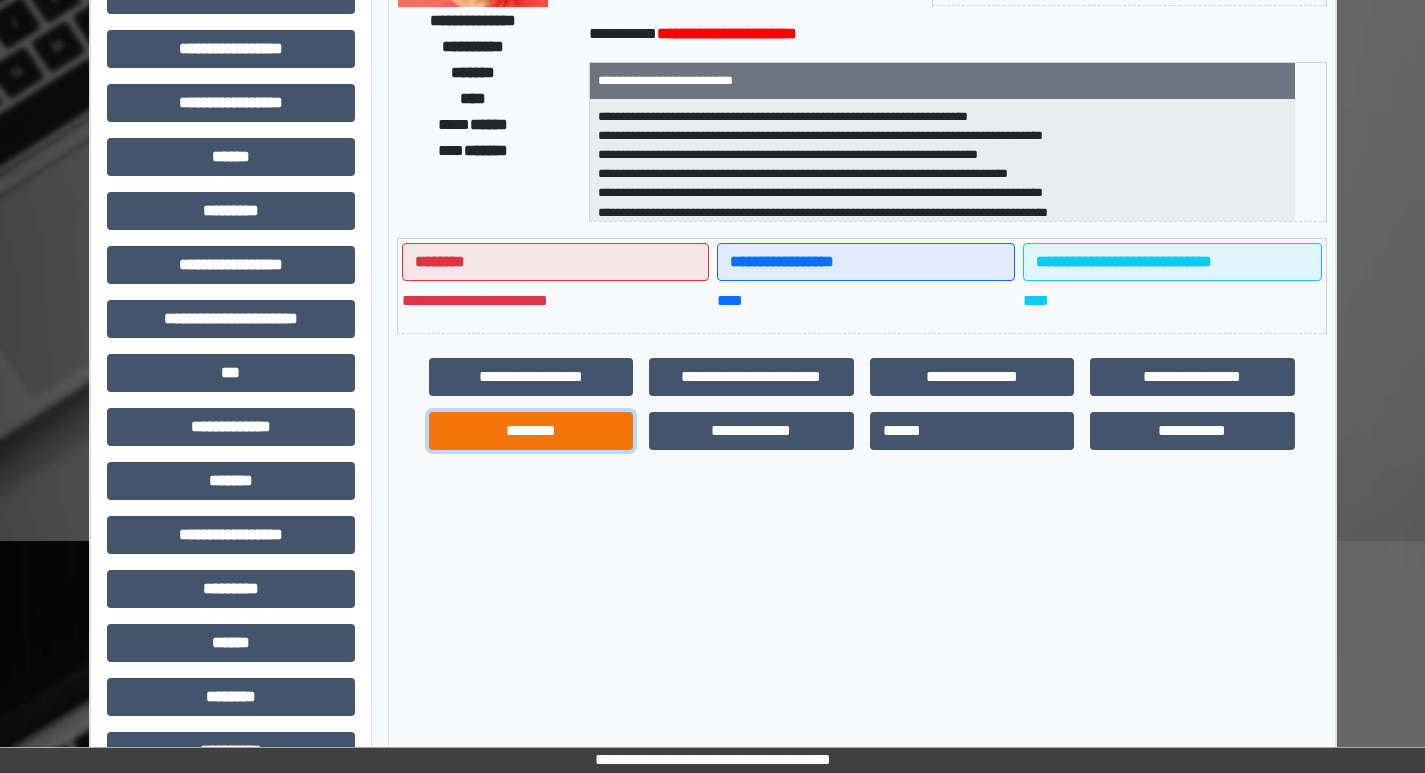 click on "********" at bounding box center [531, 431] 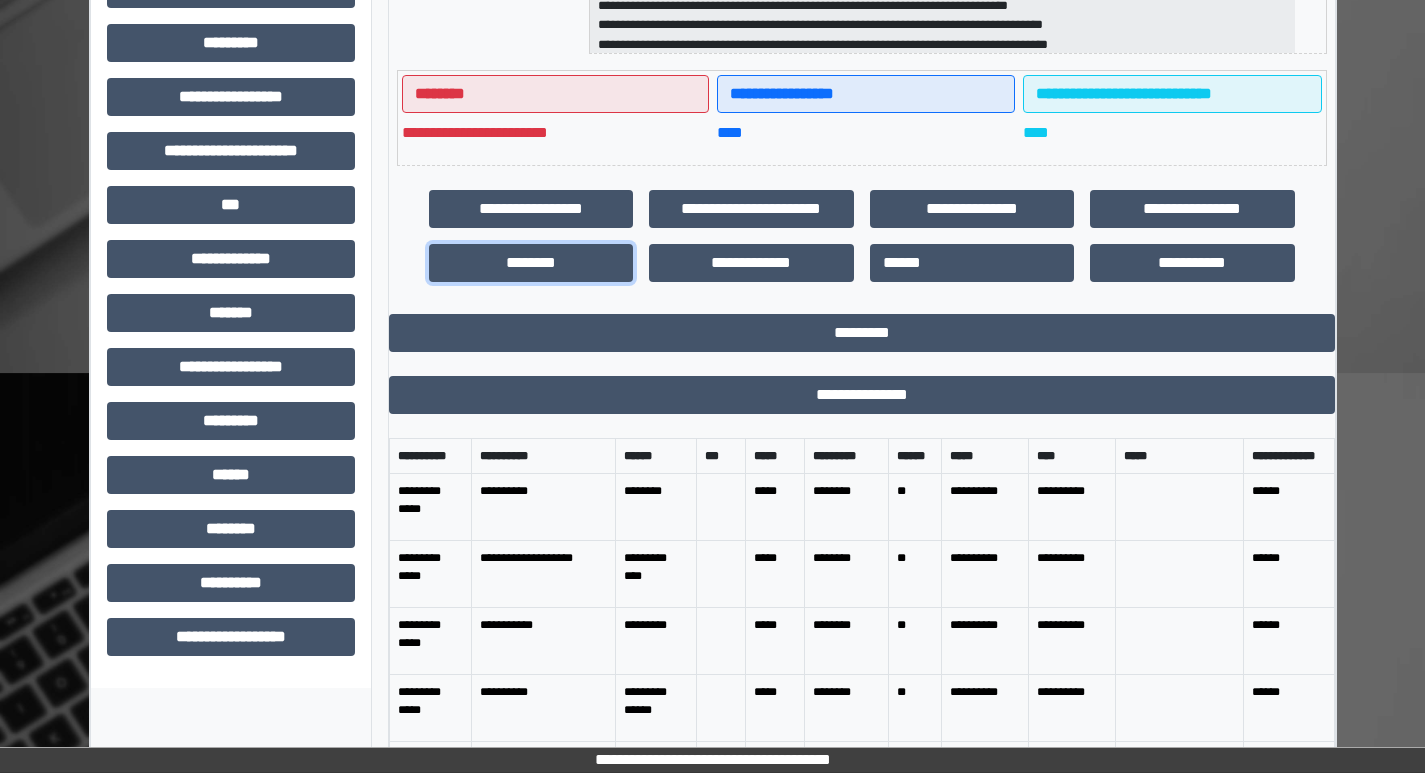 scroll, scrollTop: 500, scrollLeft: 0, axis: vertical 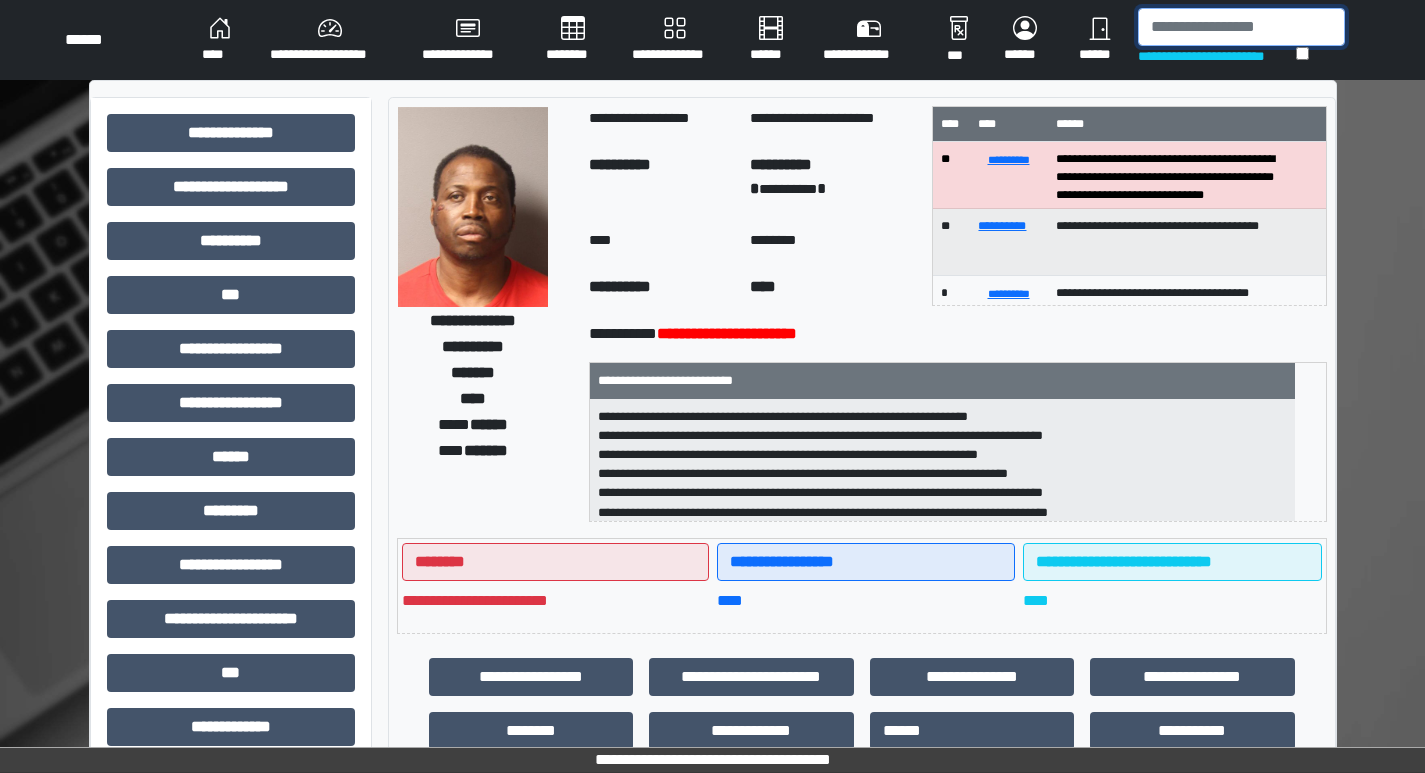 click at bounding box center (1241, 27) 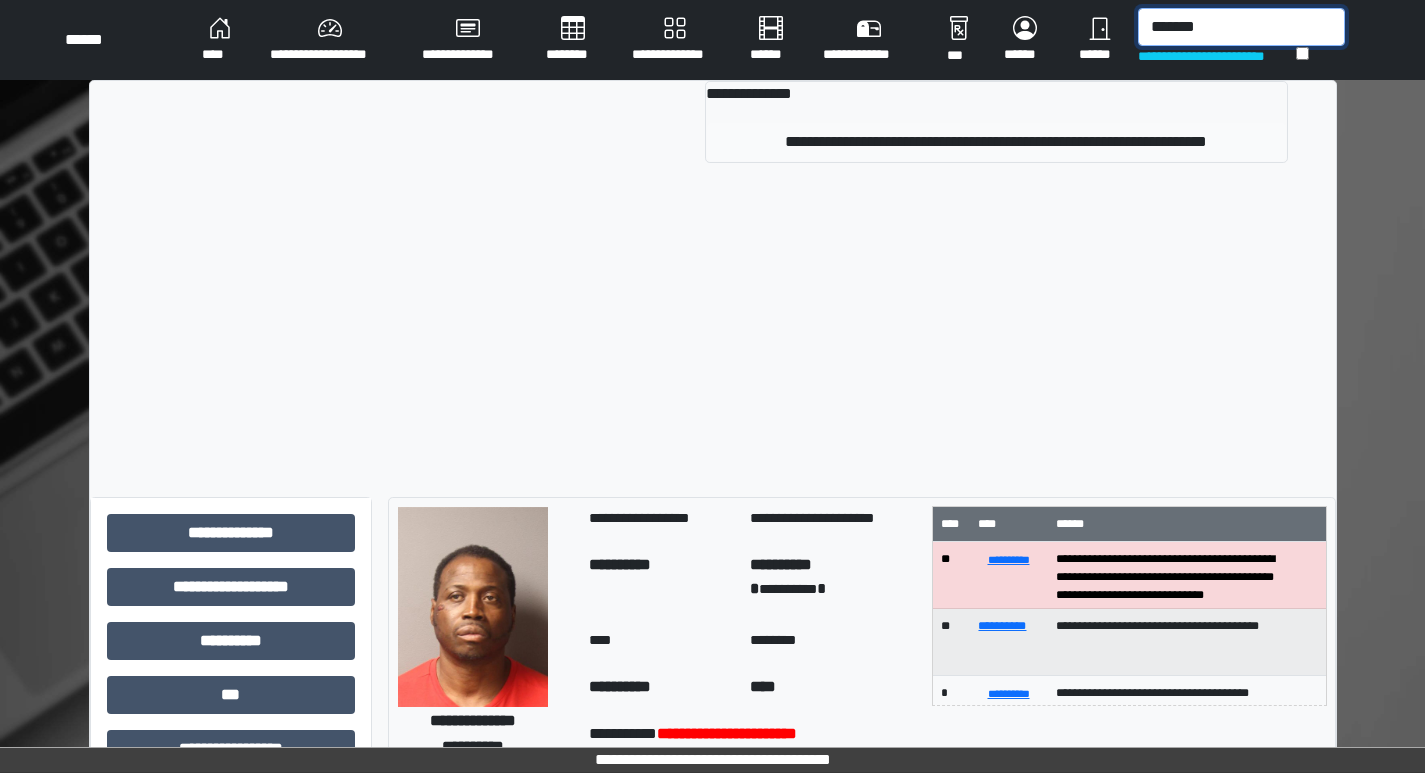 type on "*******" 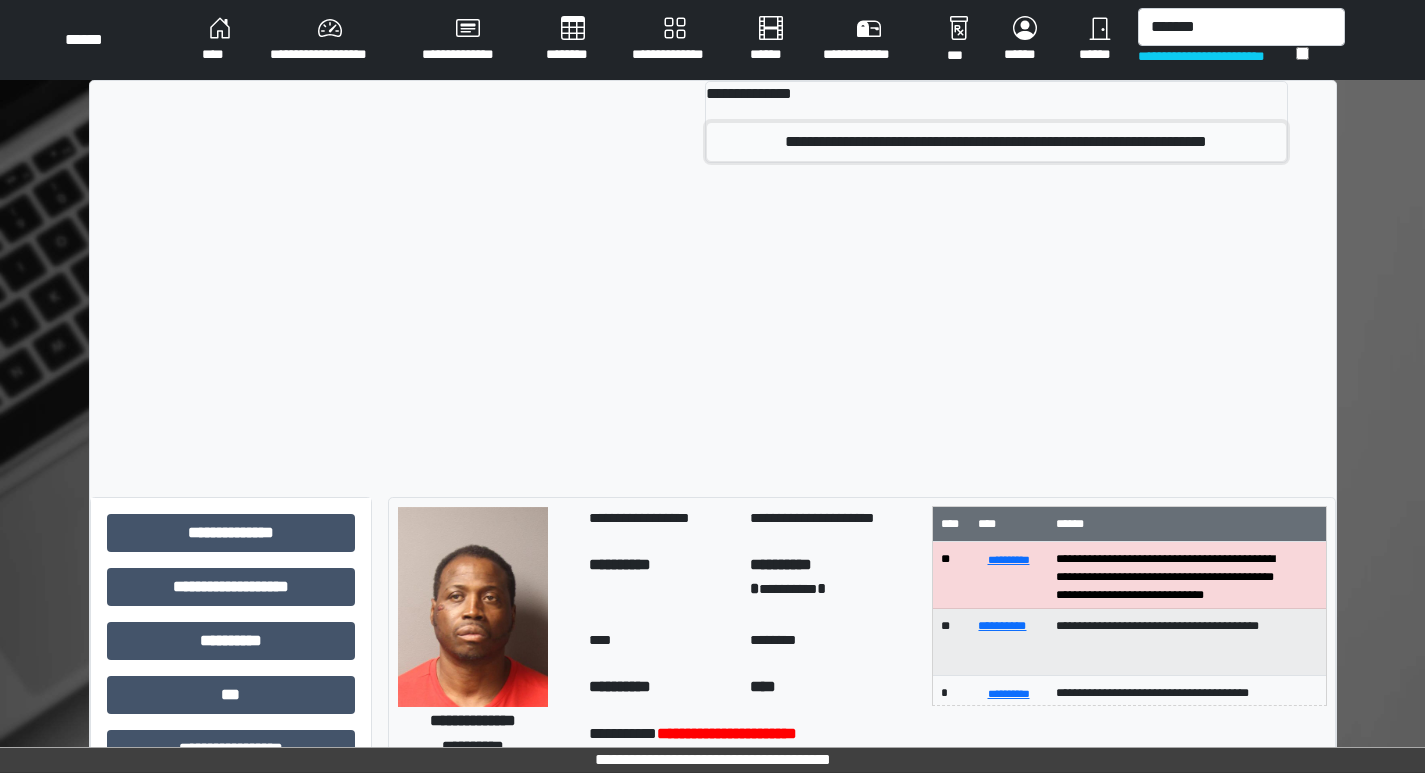 click on "**********" at bounding box center [996, 142] 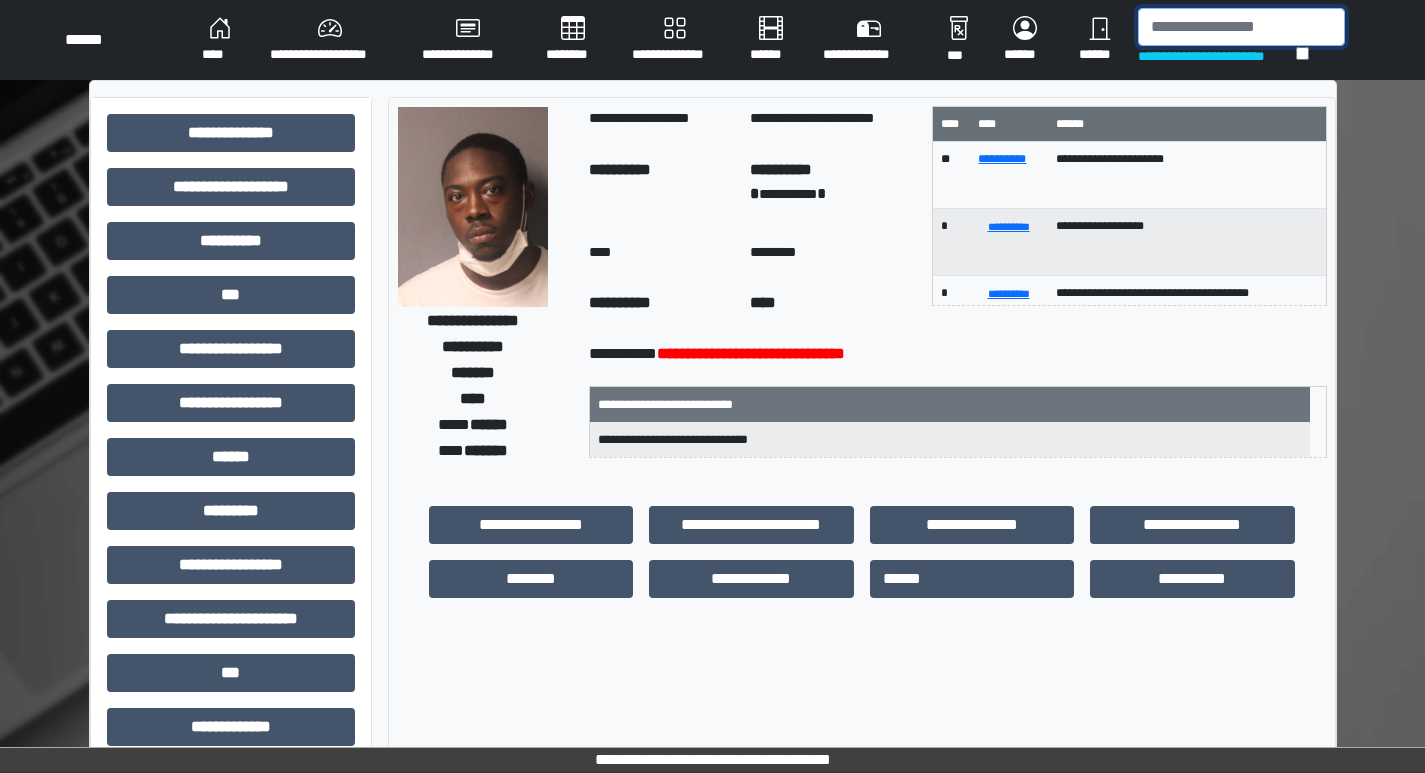 click at bounding box center [1241, 27] 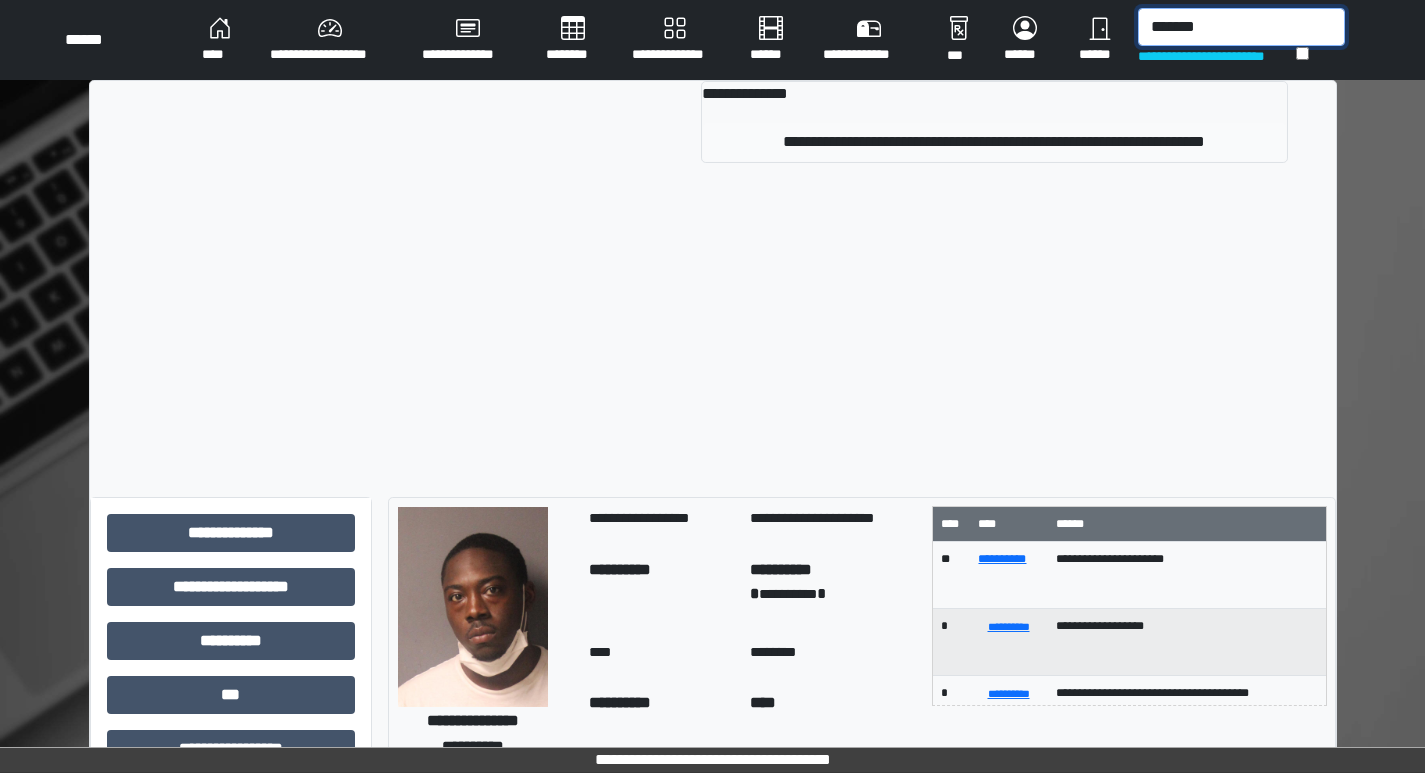 type on "*******" 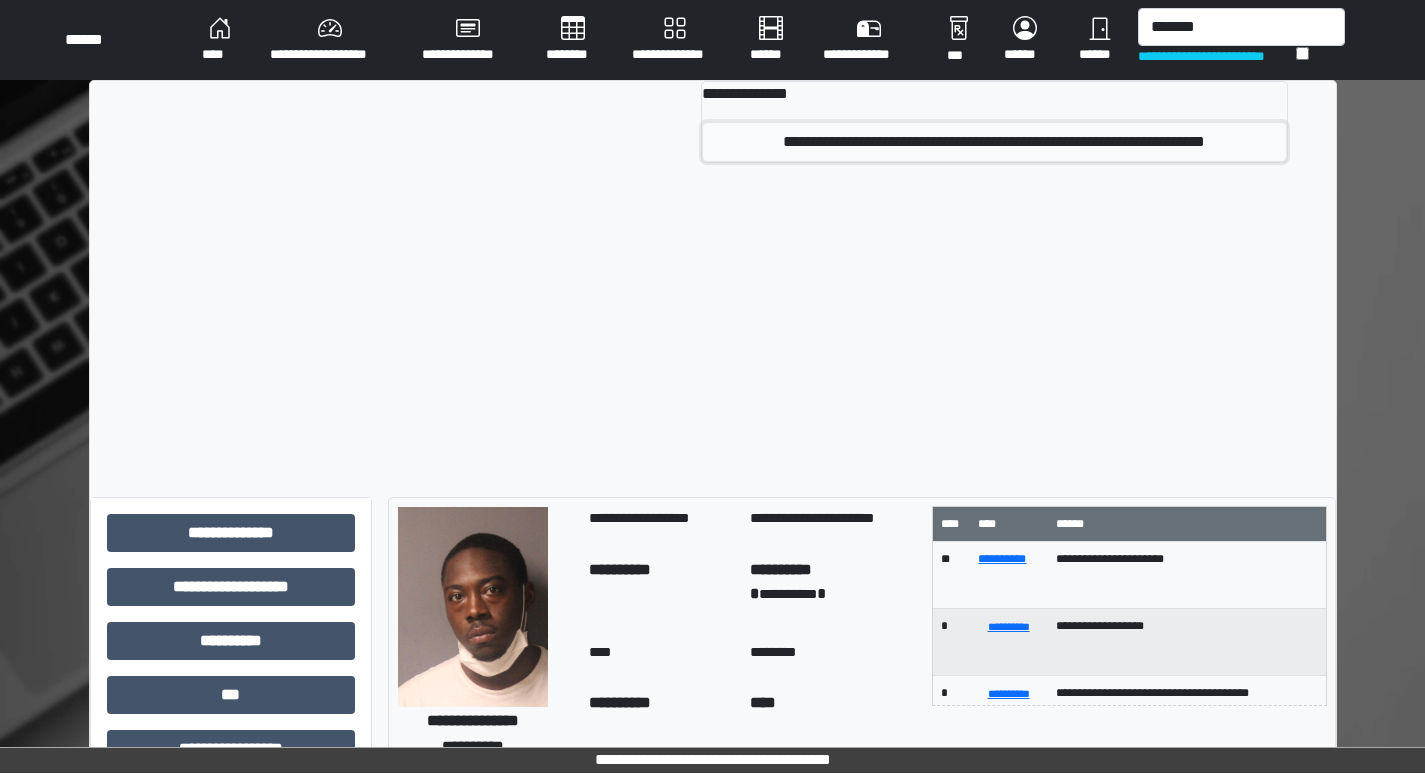 click on "**********" at bounding box center [994, 142] 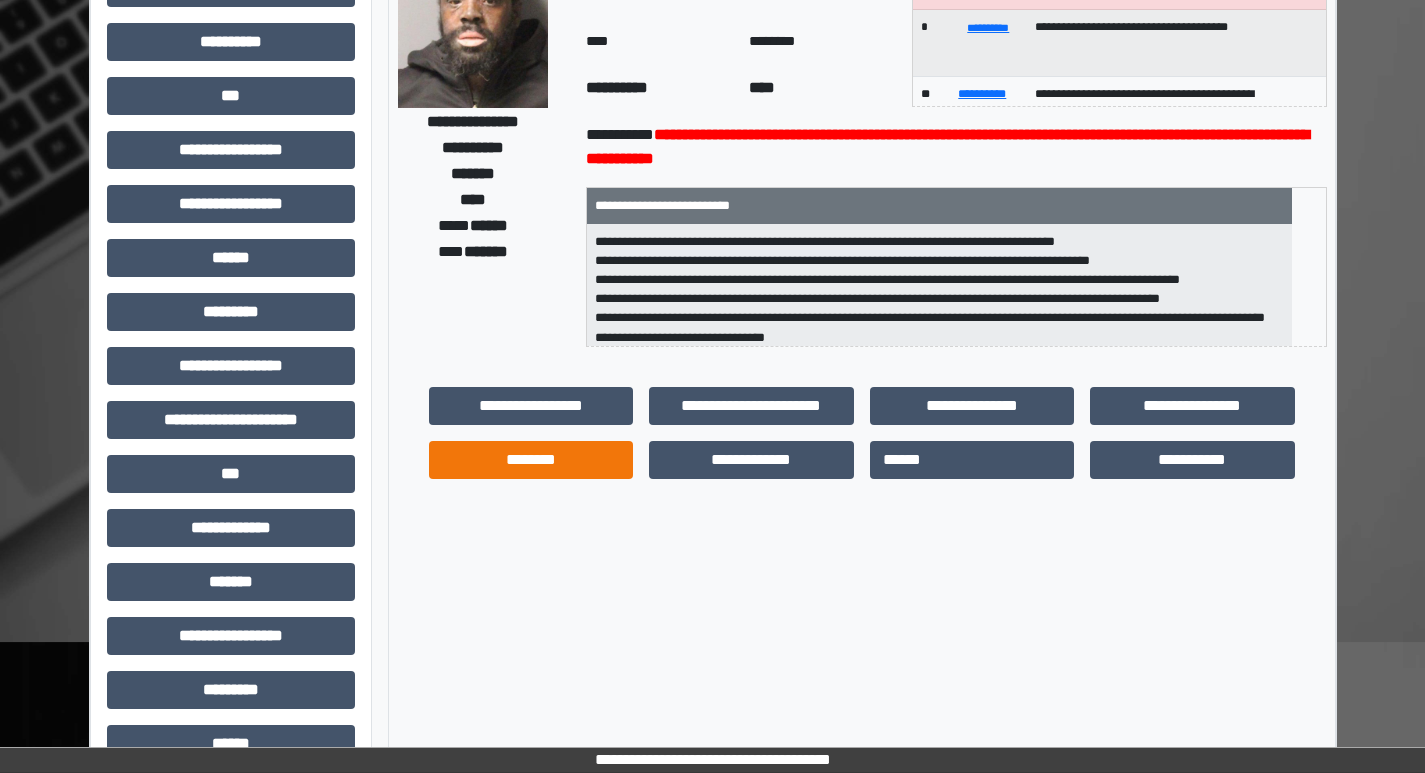 scroll, scrollTop: 200, scrollLeft: 0, axis: vertical 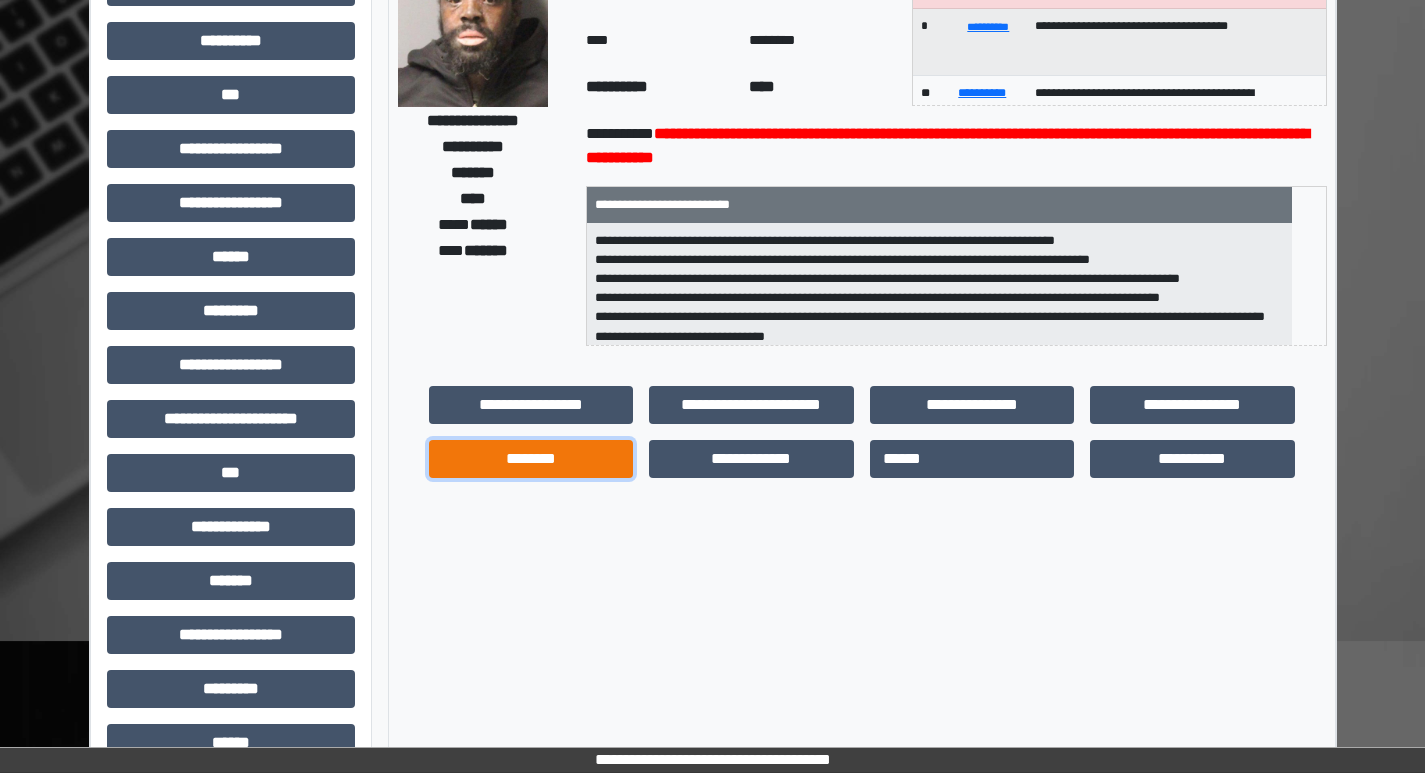 click on "********" at bounding box center (531, 459) 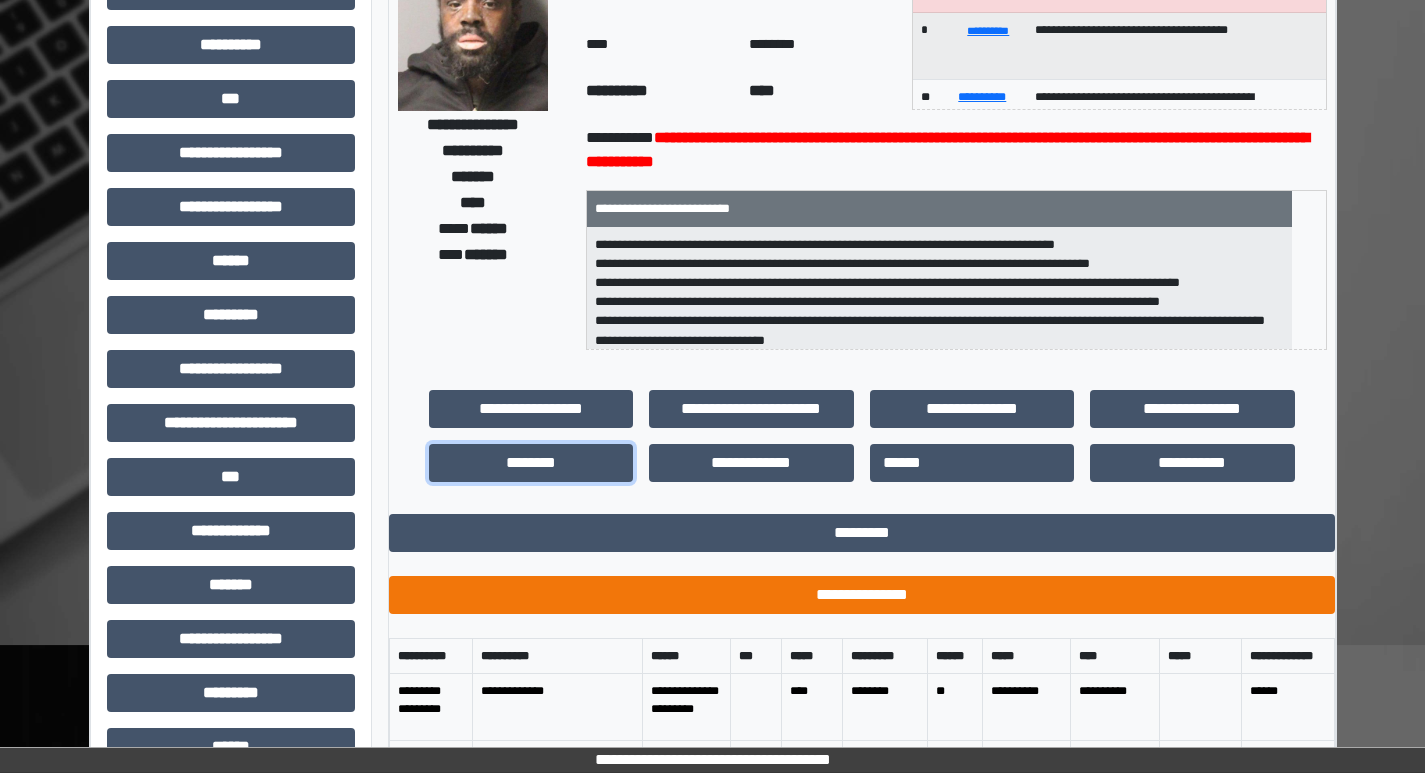 scroll, scrollTop: 200, scrollLeft: 0, axis: vertical 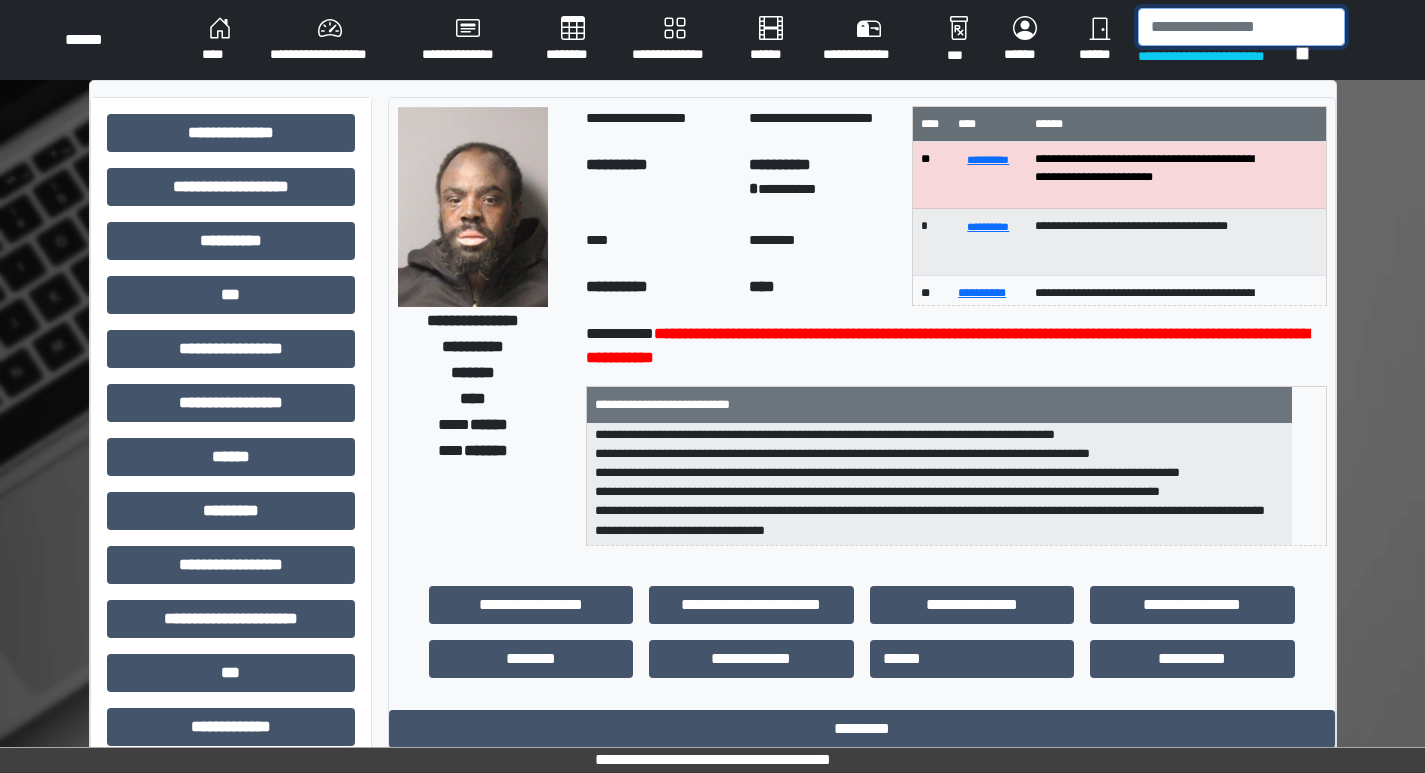 click at bounding box center [1241, 27] 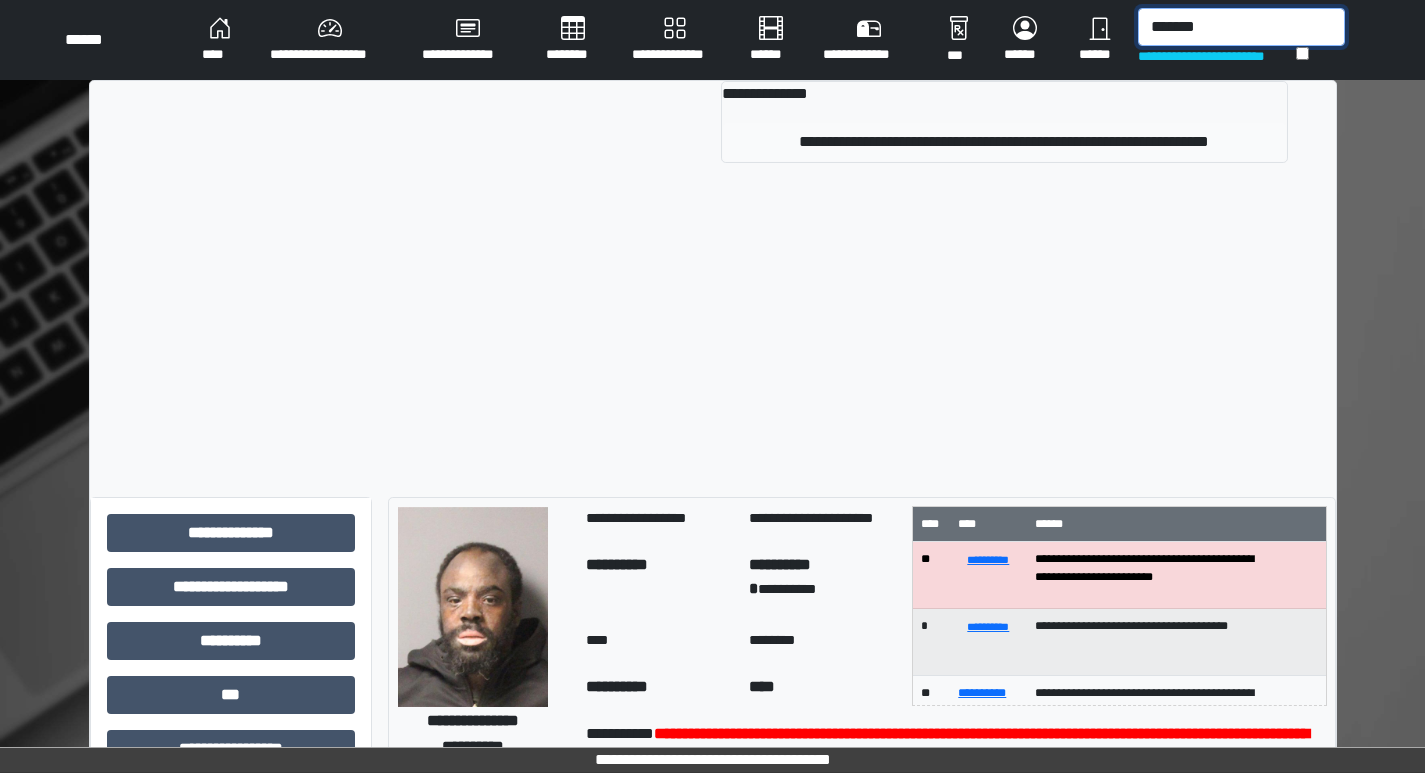 type on "*******" 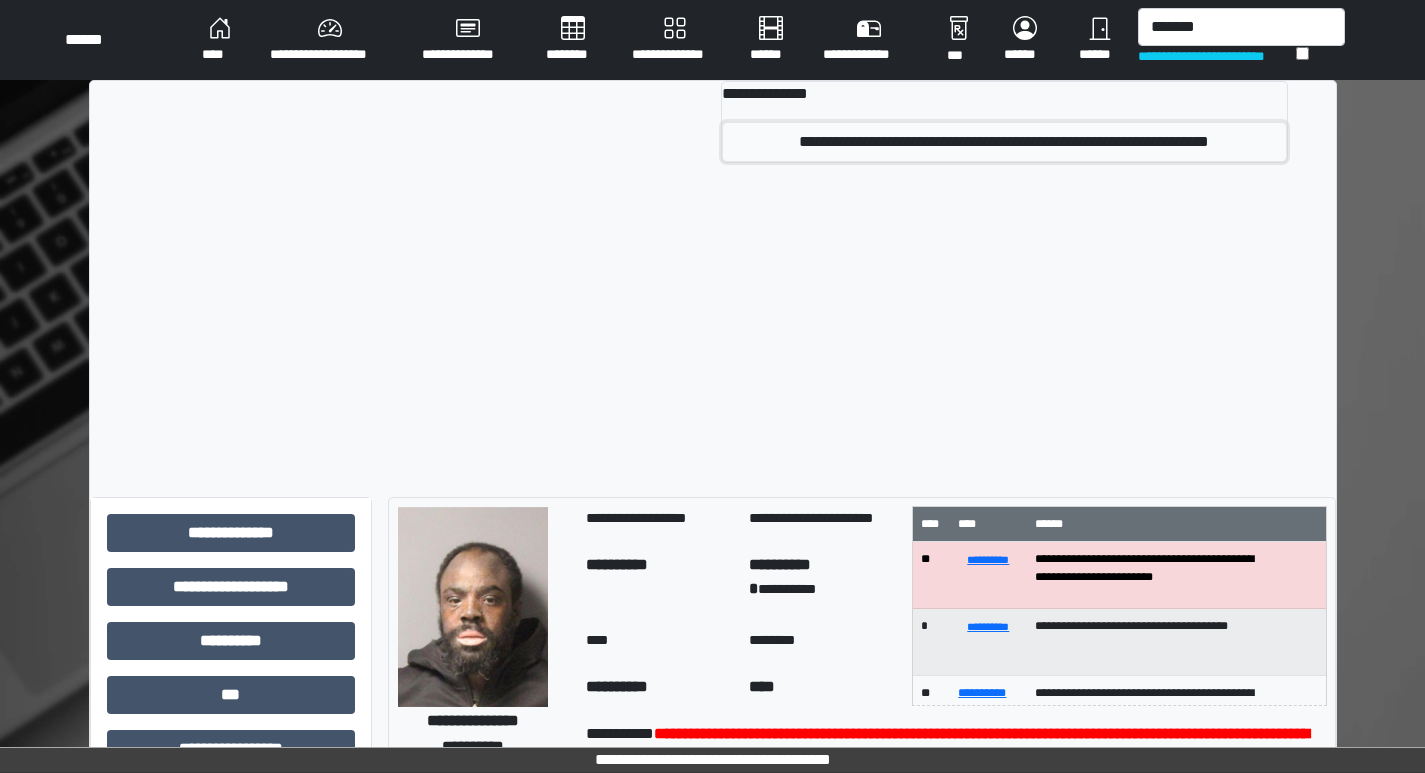 click on "**********" at bounding box center (1004, 142) 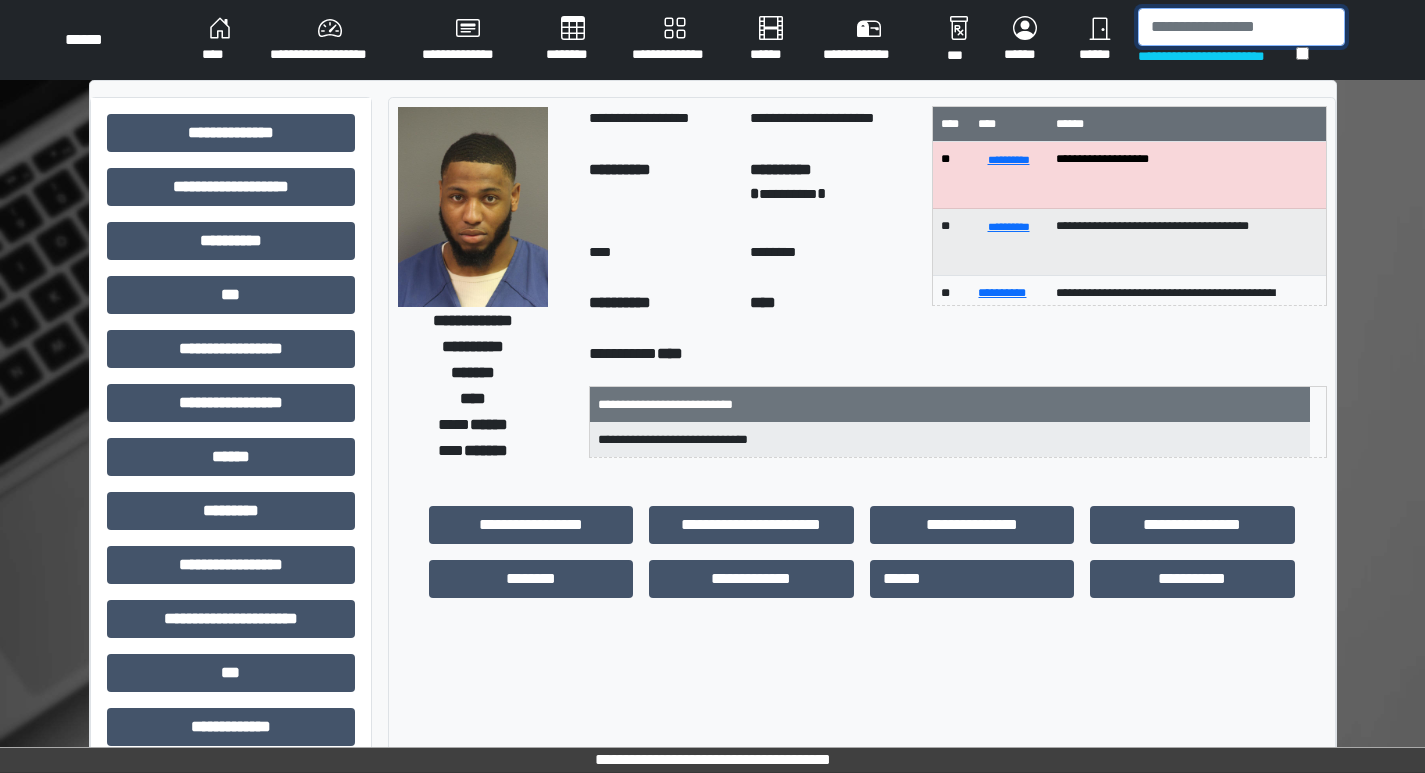 click at bounding box center [1241, 27] 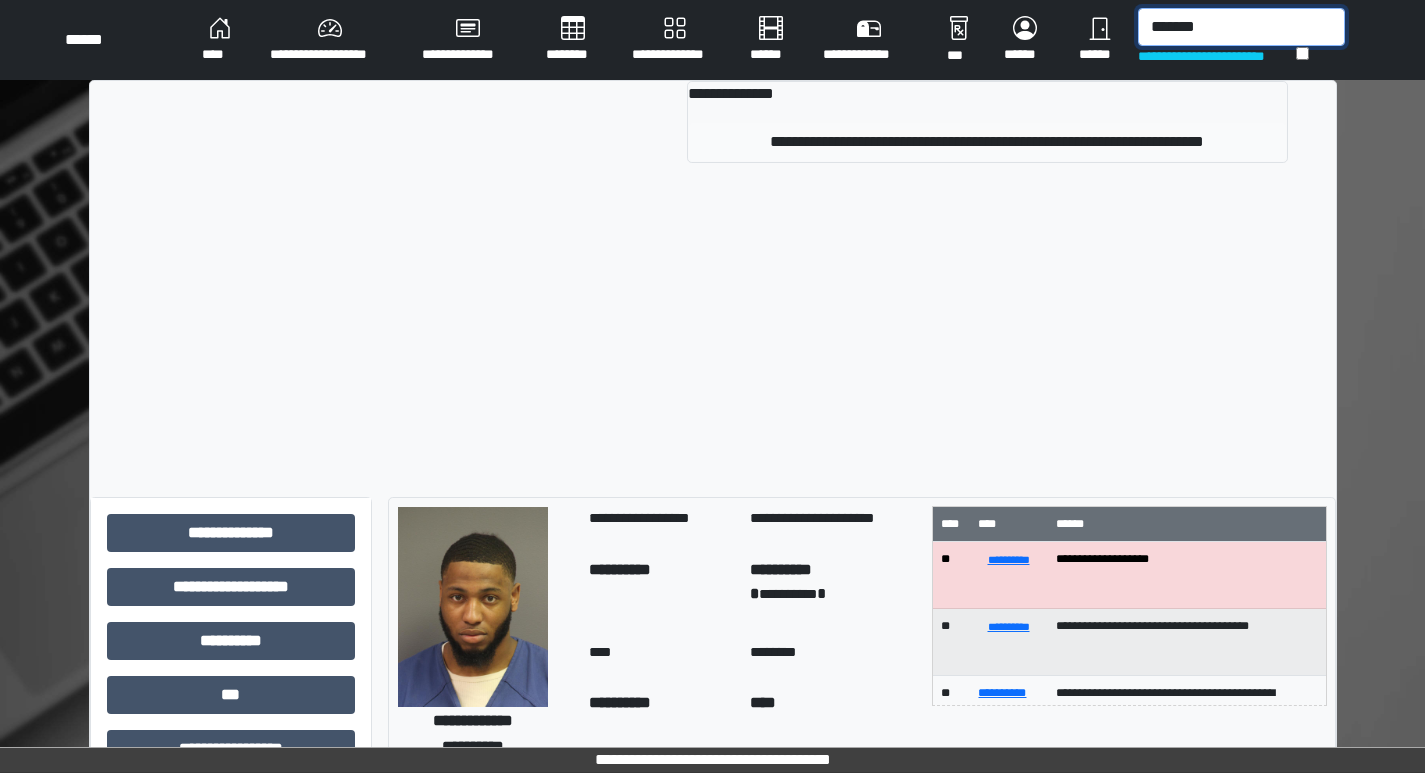 type on "*******" 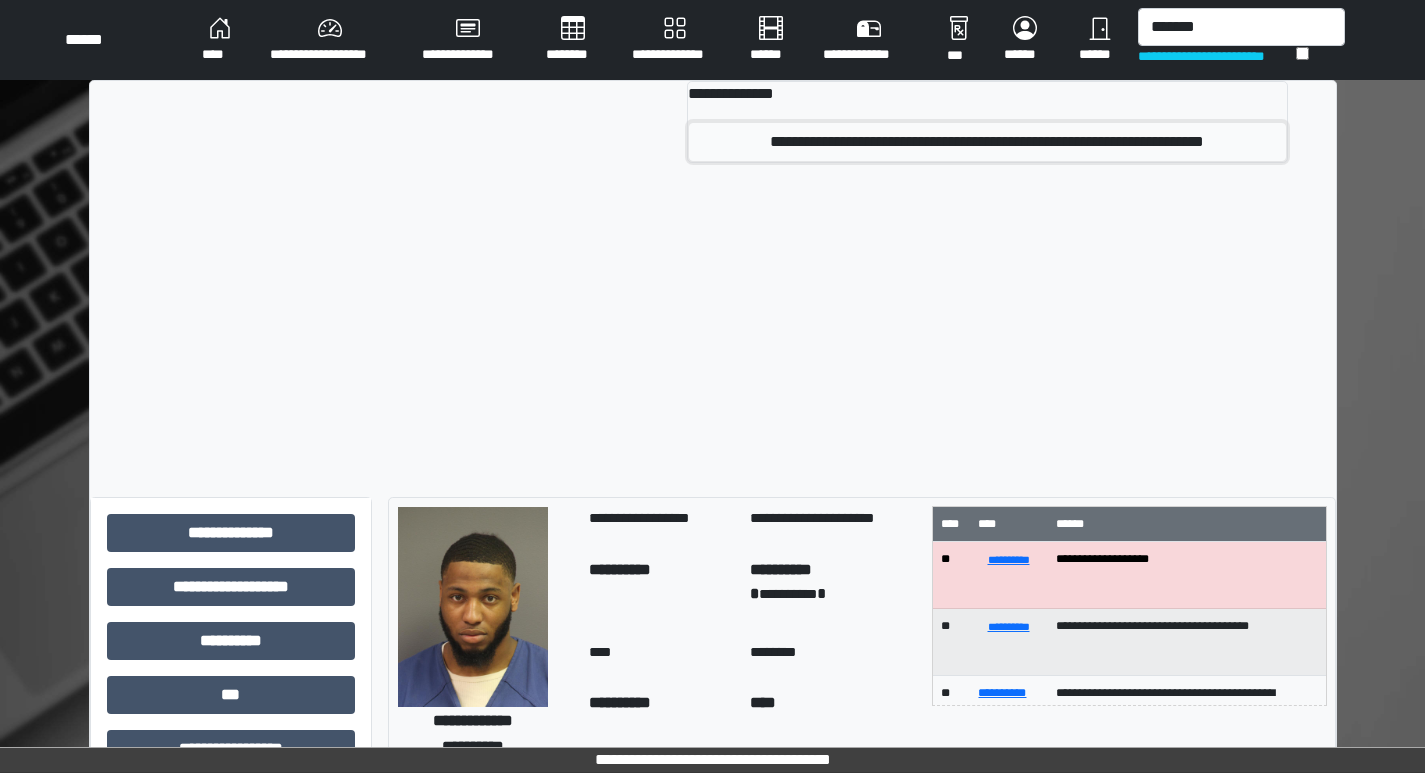 click on "**********" at bounding box center (987, 142) 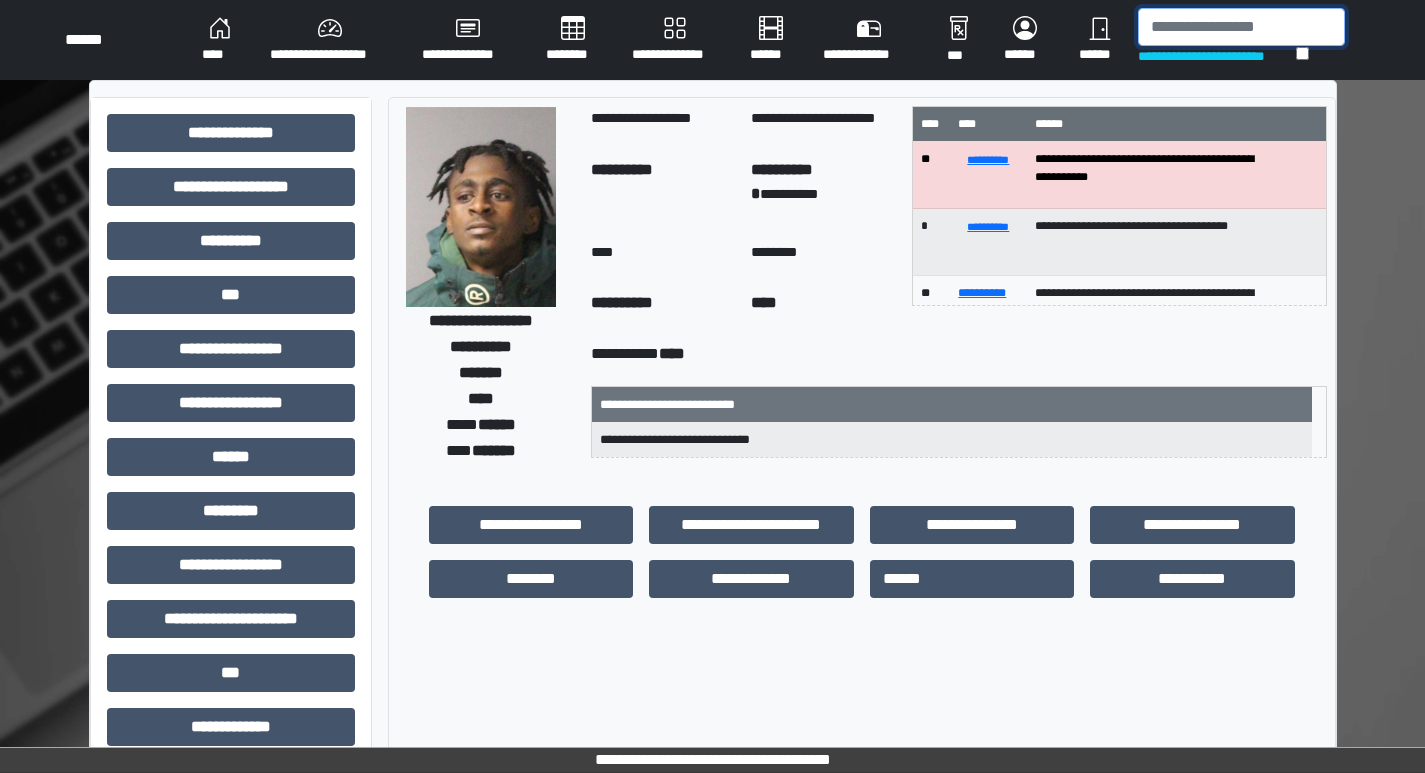 click at bounding box center [1241, 27] 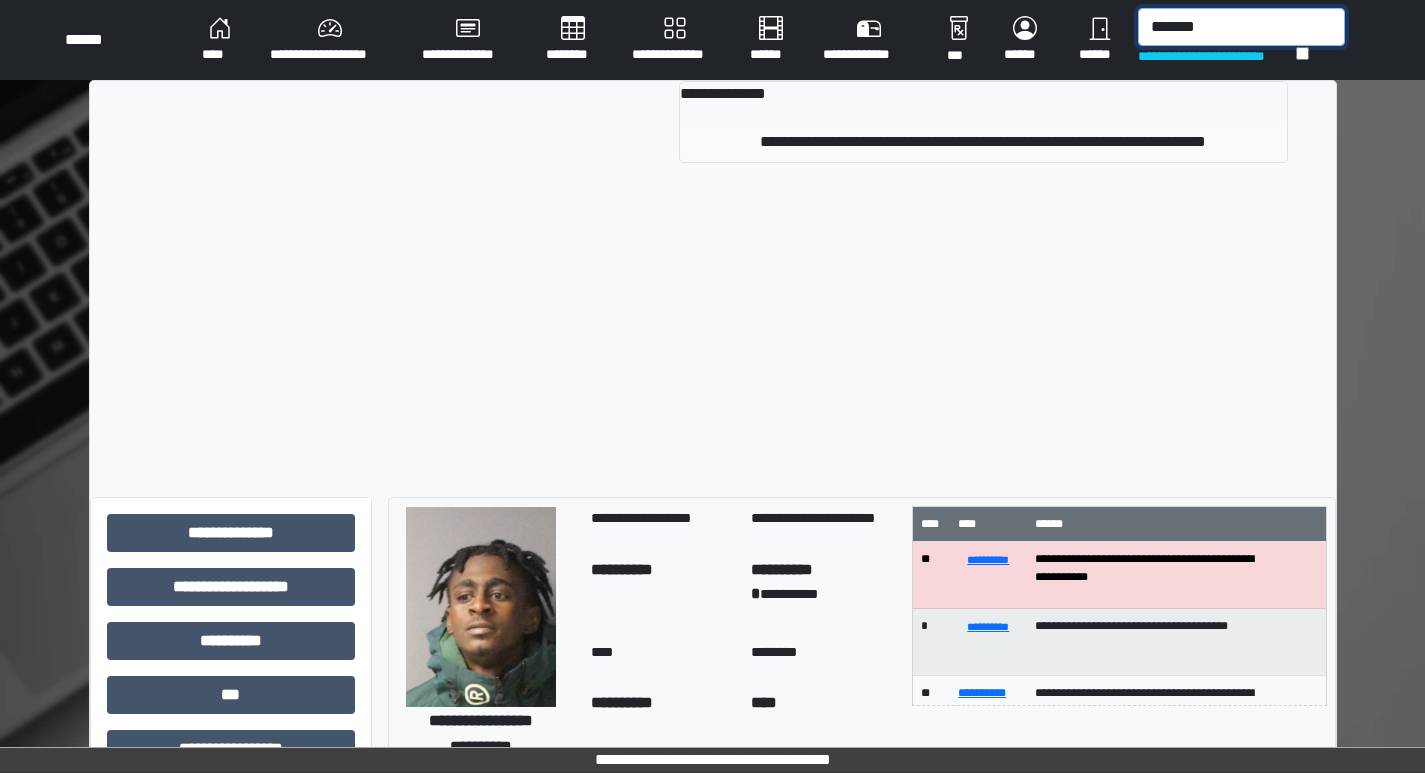 type on "*******" 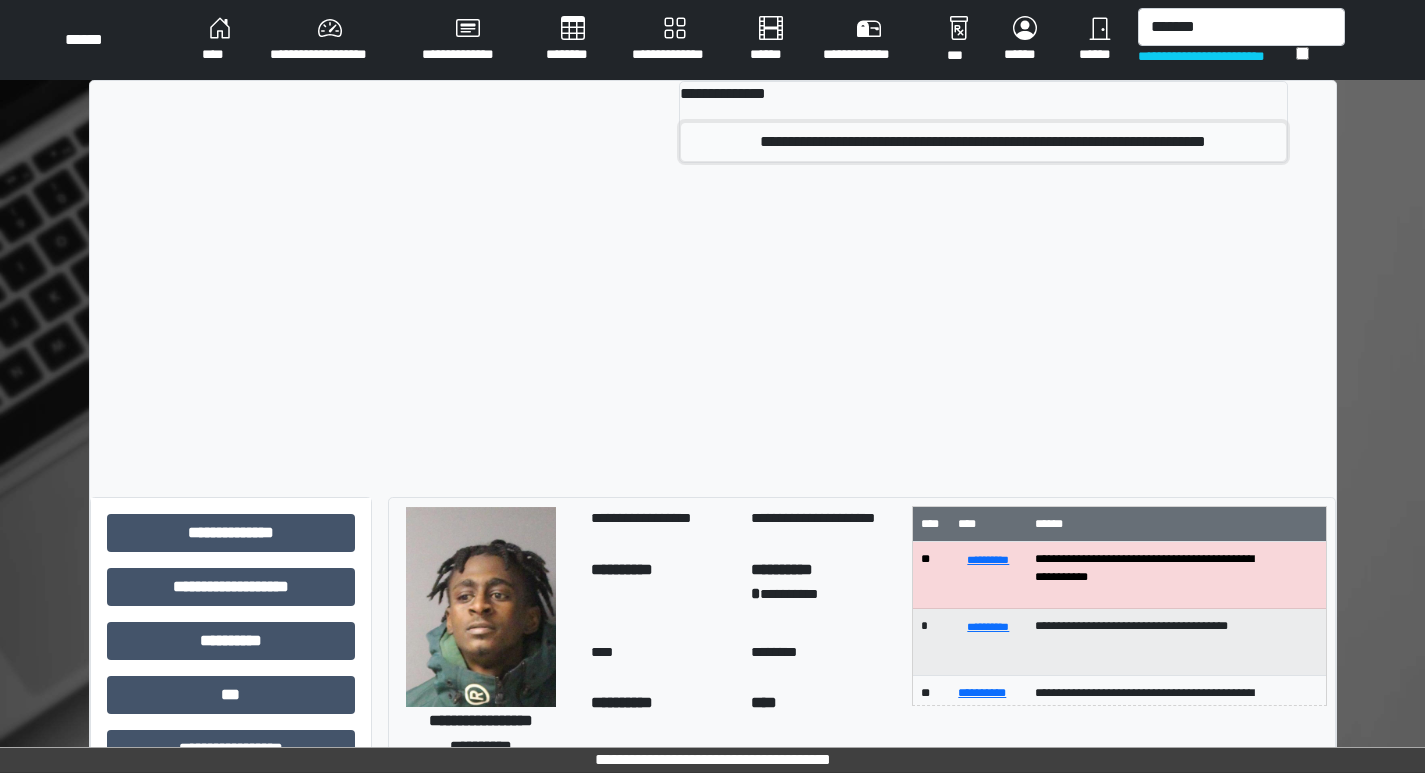 click on "**********" at bounding box center [983, 142] 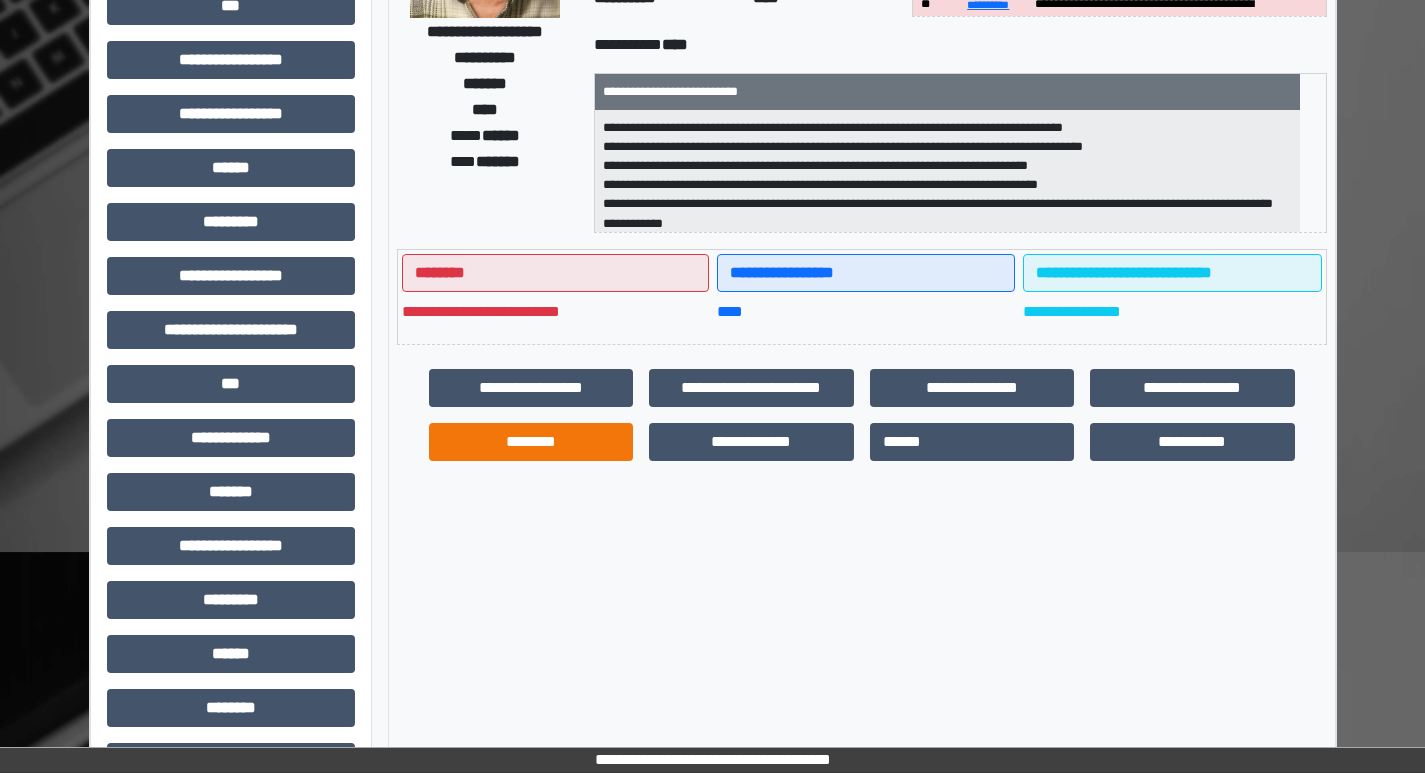 scroll, scrollTop: 300, scrollLeft: 0, axis: vertical 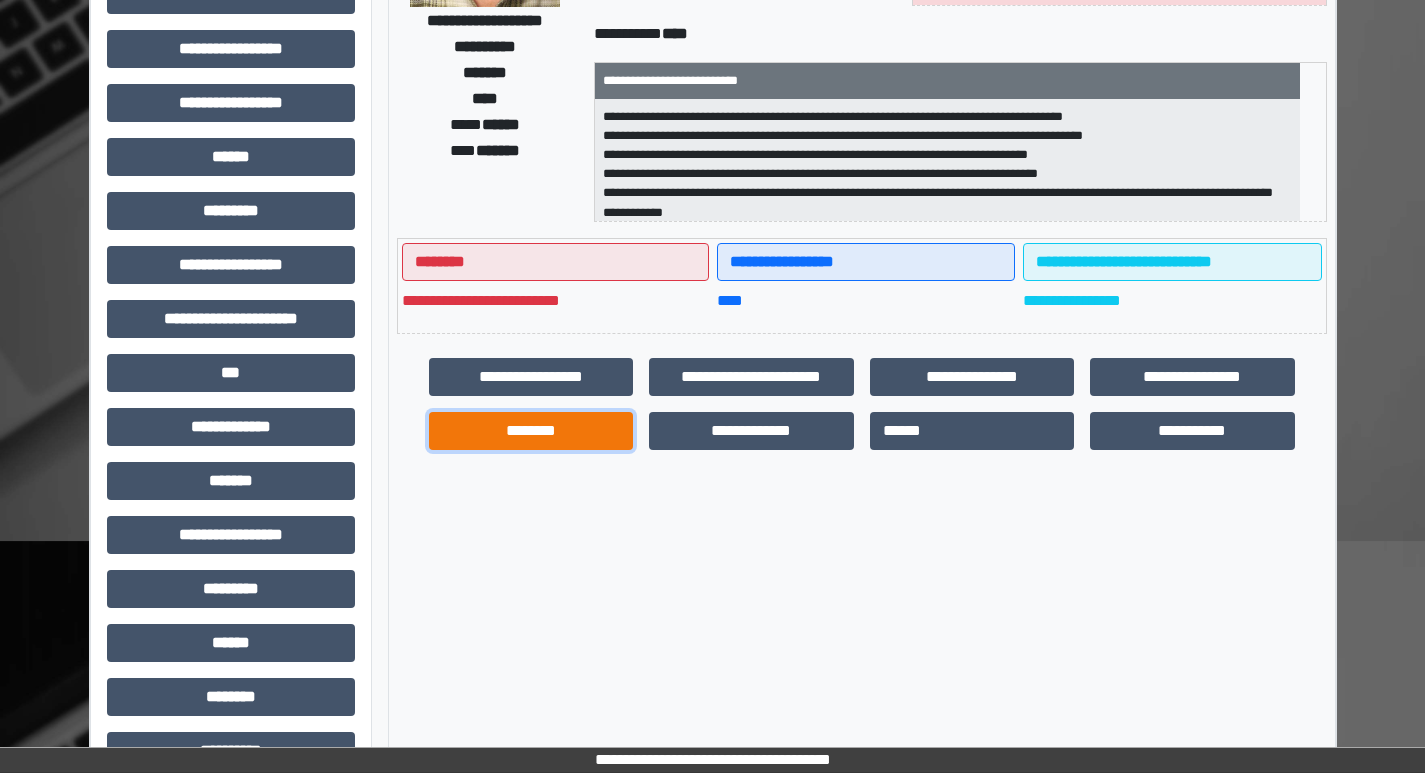 click on "********" at bounding box center (531, 431) 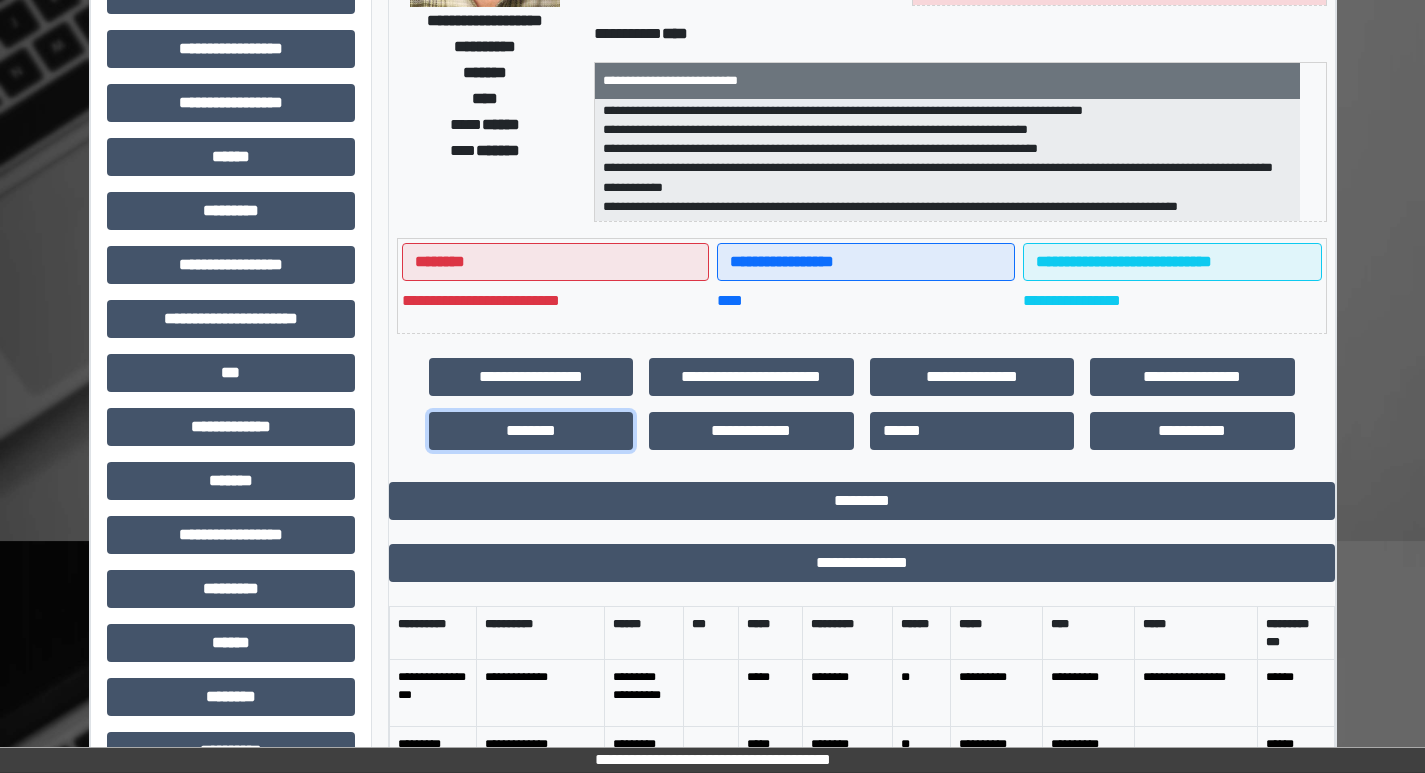 scroll, scrollTop: 44, scrollLeft: 0, axis: vertical 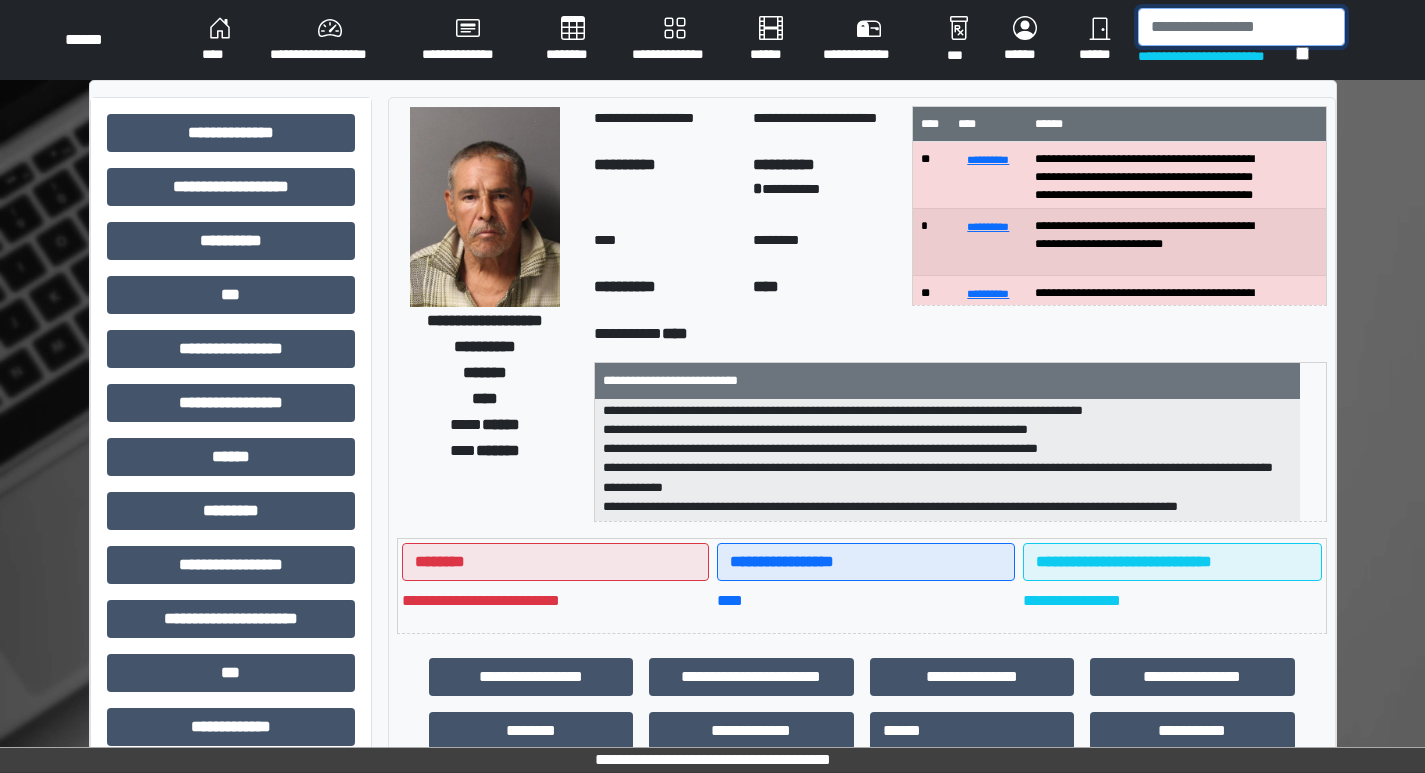 click at bounding box center [1241, 27] 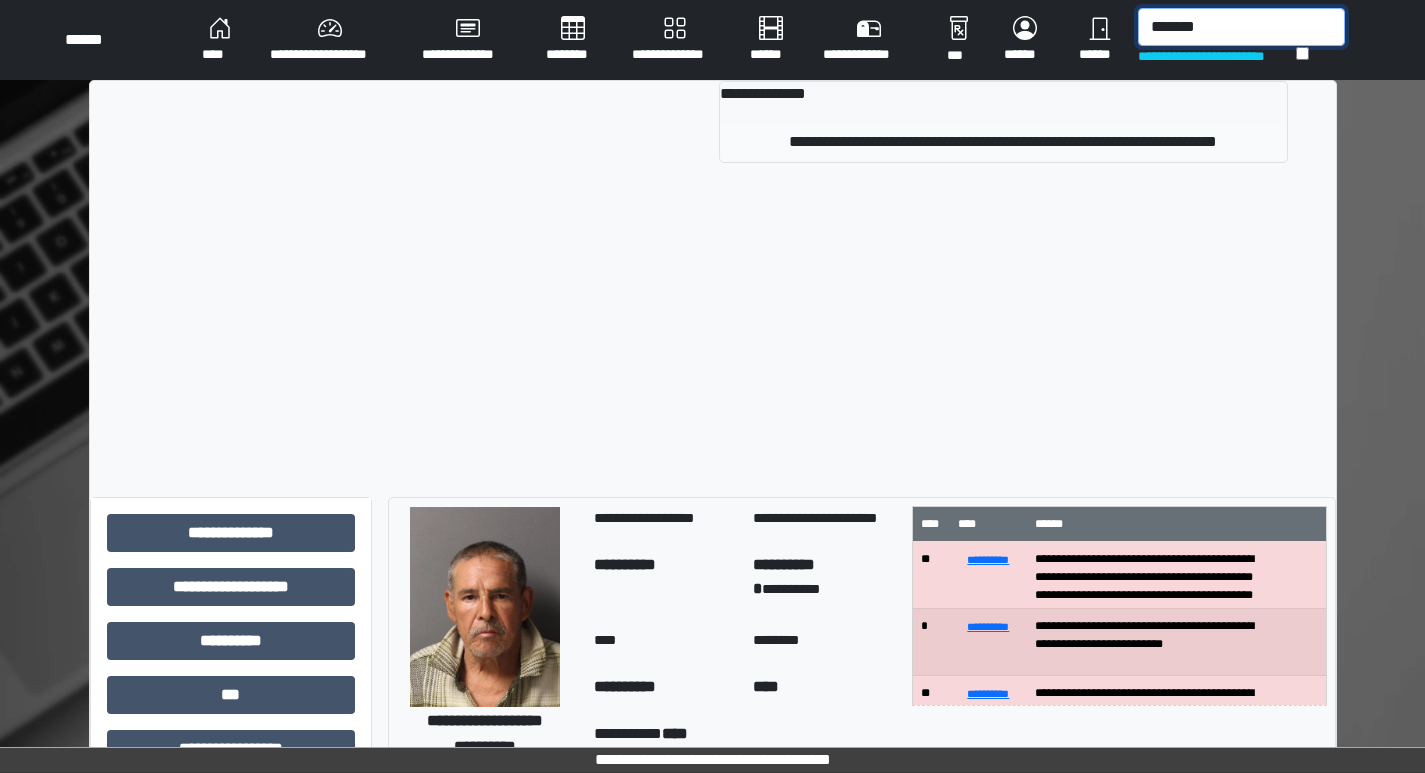 type on "*******" 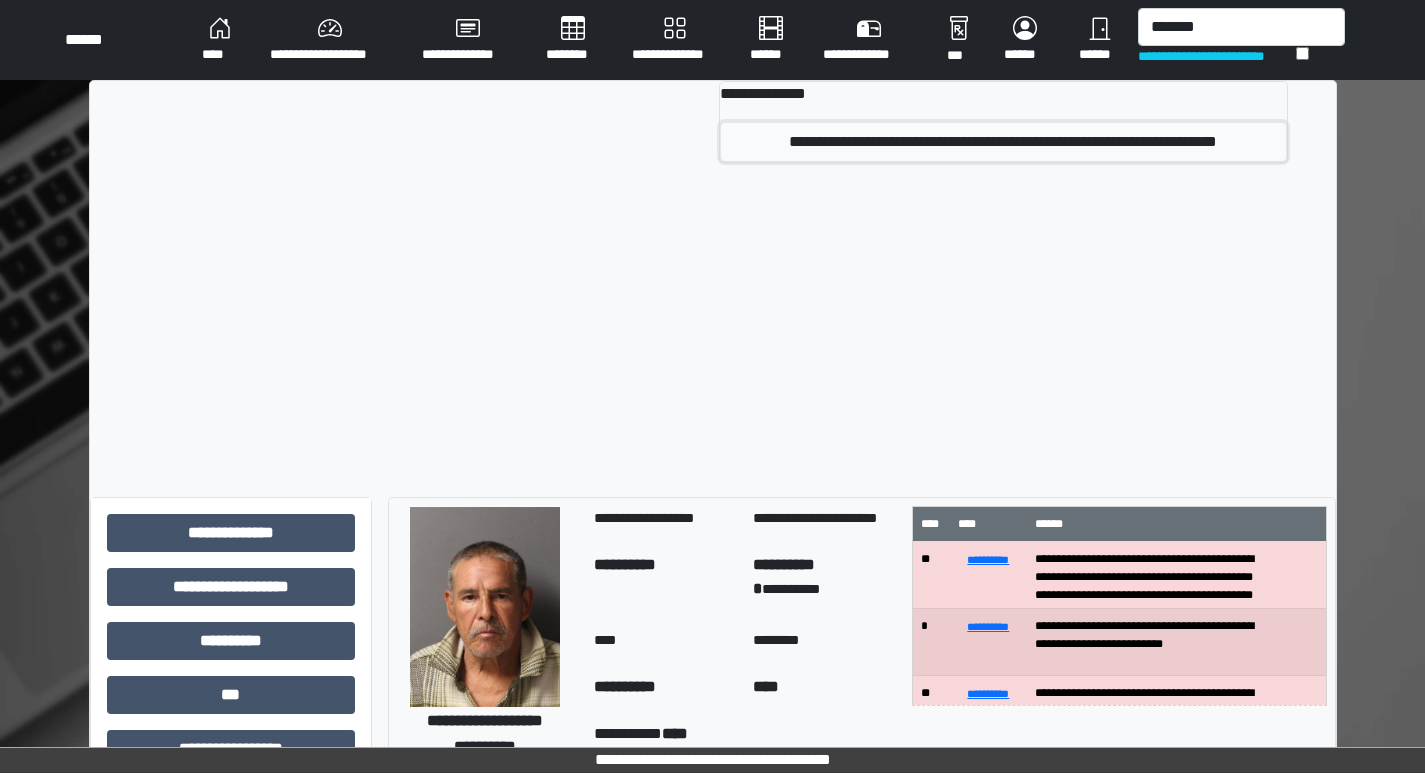 click on "**********" at bounding box center [1003, 142] 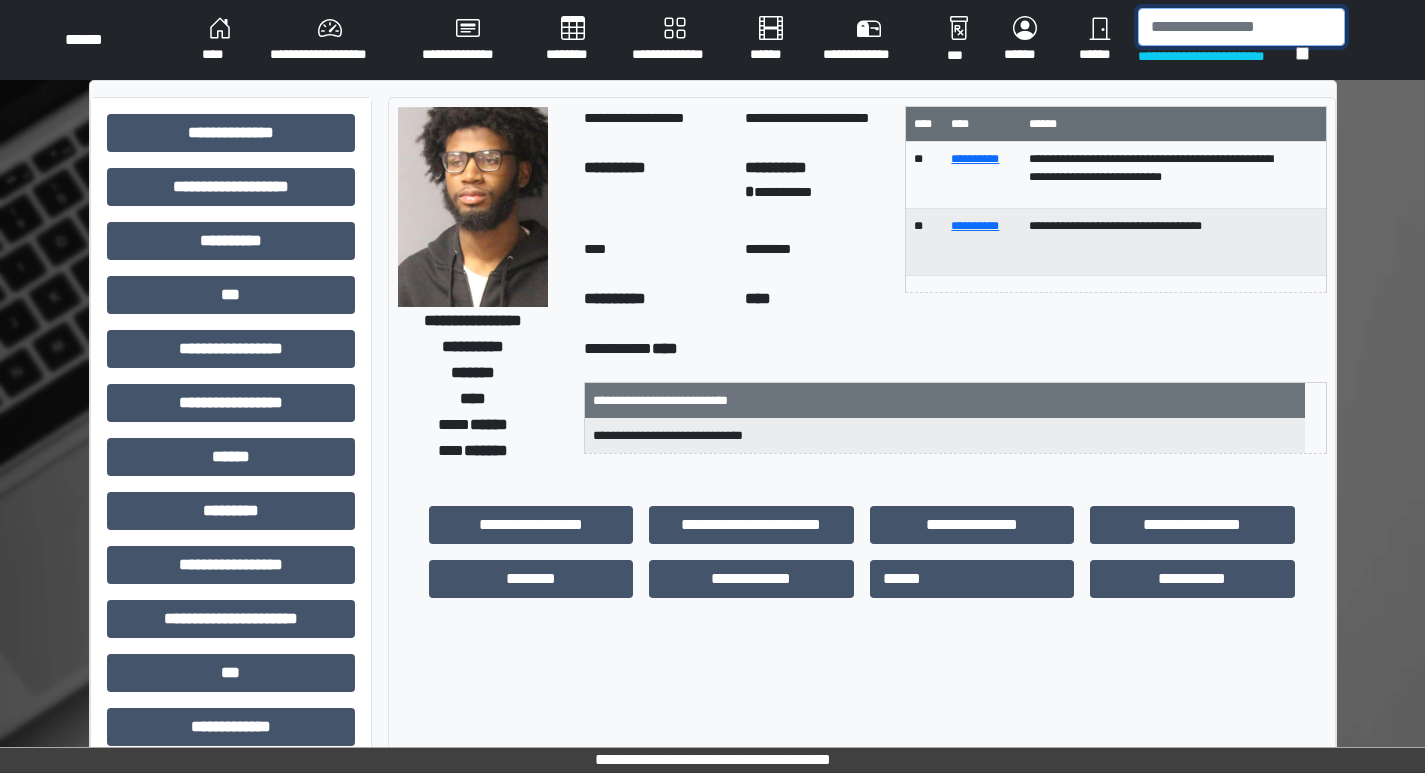 click at bounding box center [1241, 27] 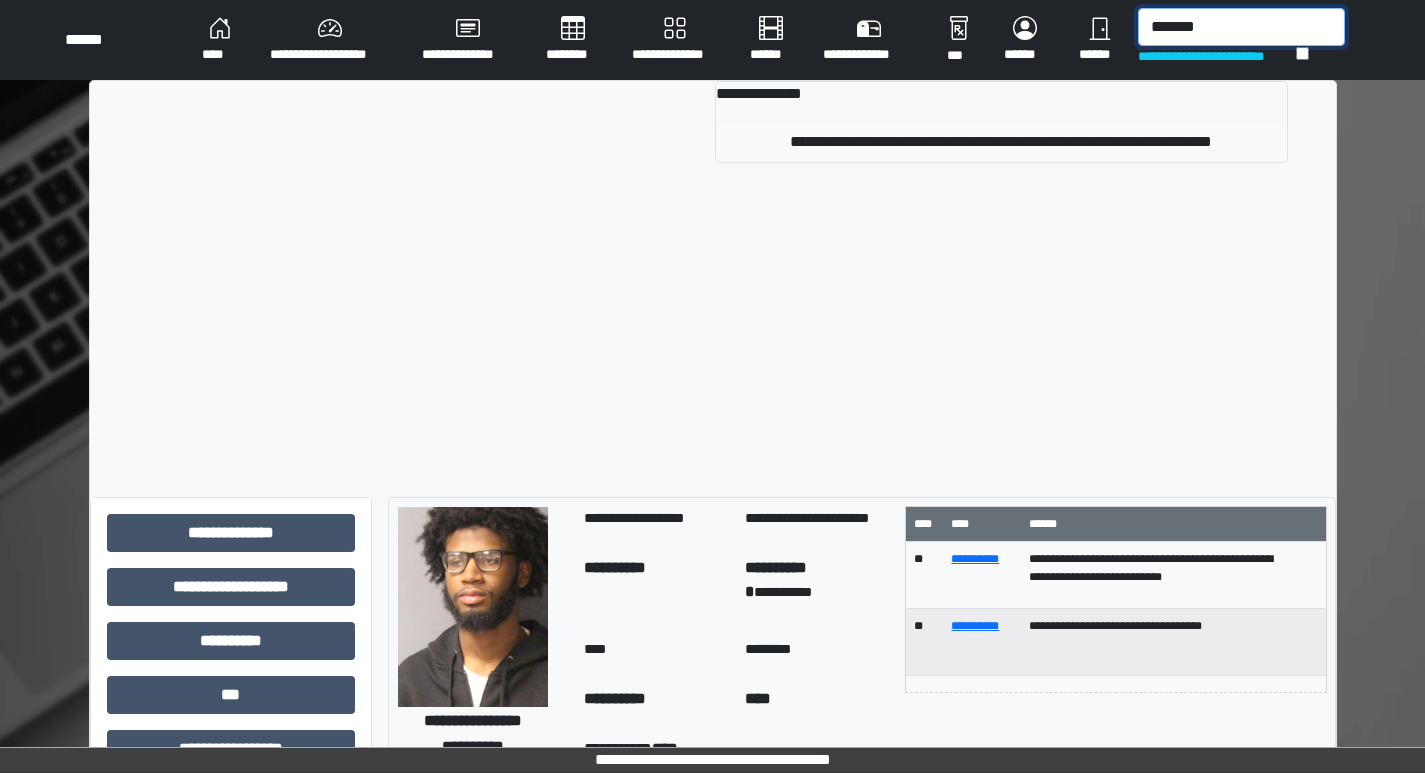 type on "*******" 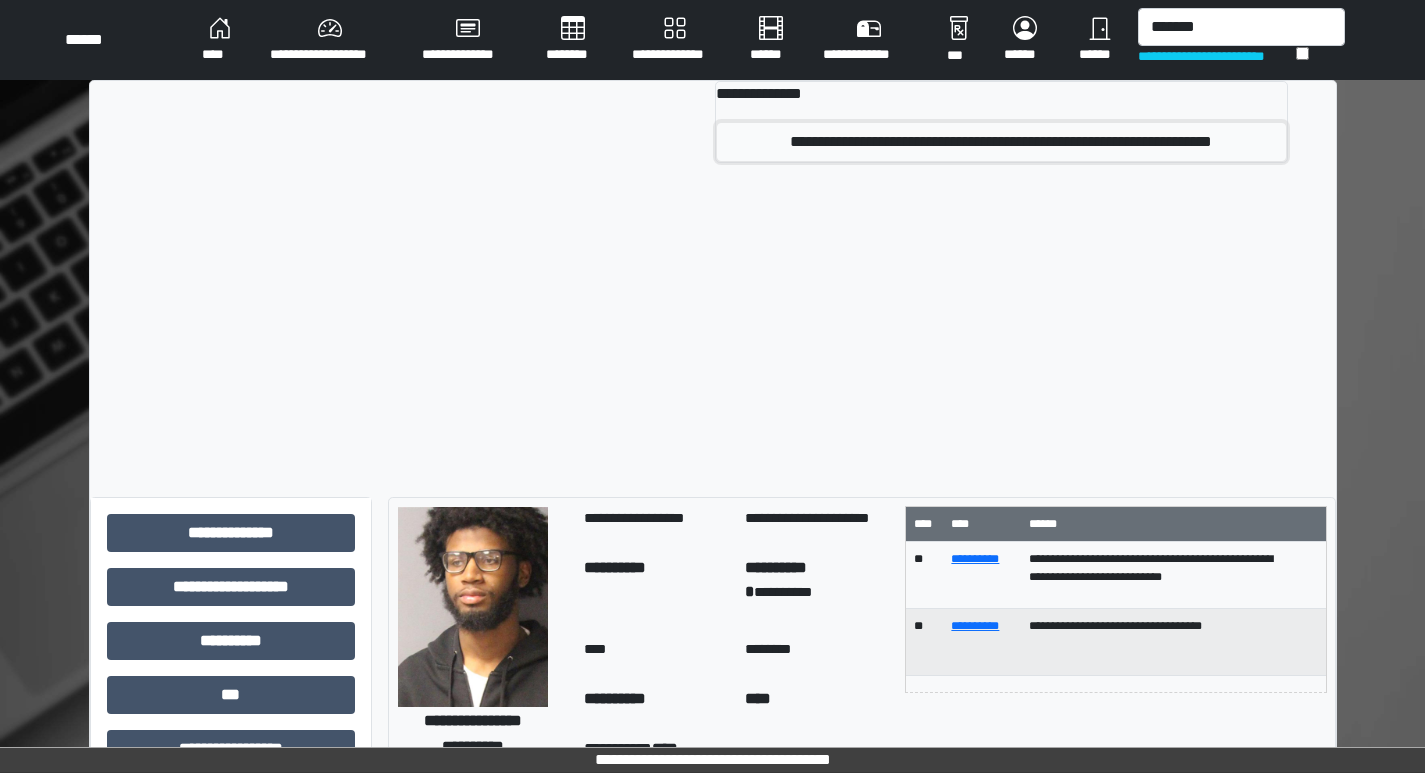 click on "**********" at bounding box center [1001, 142] 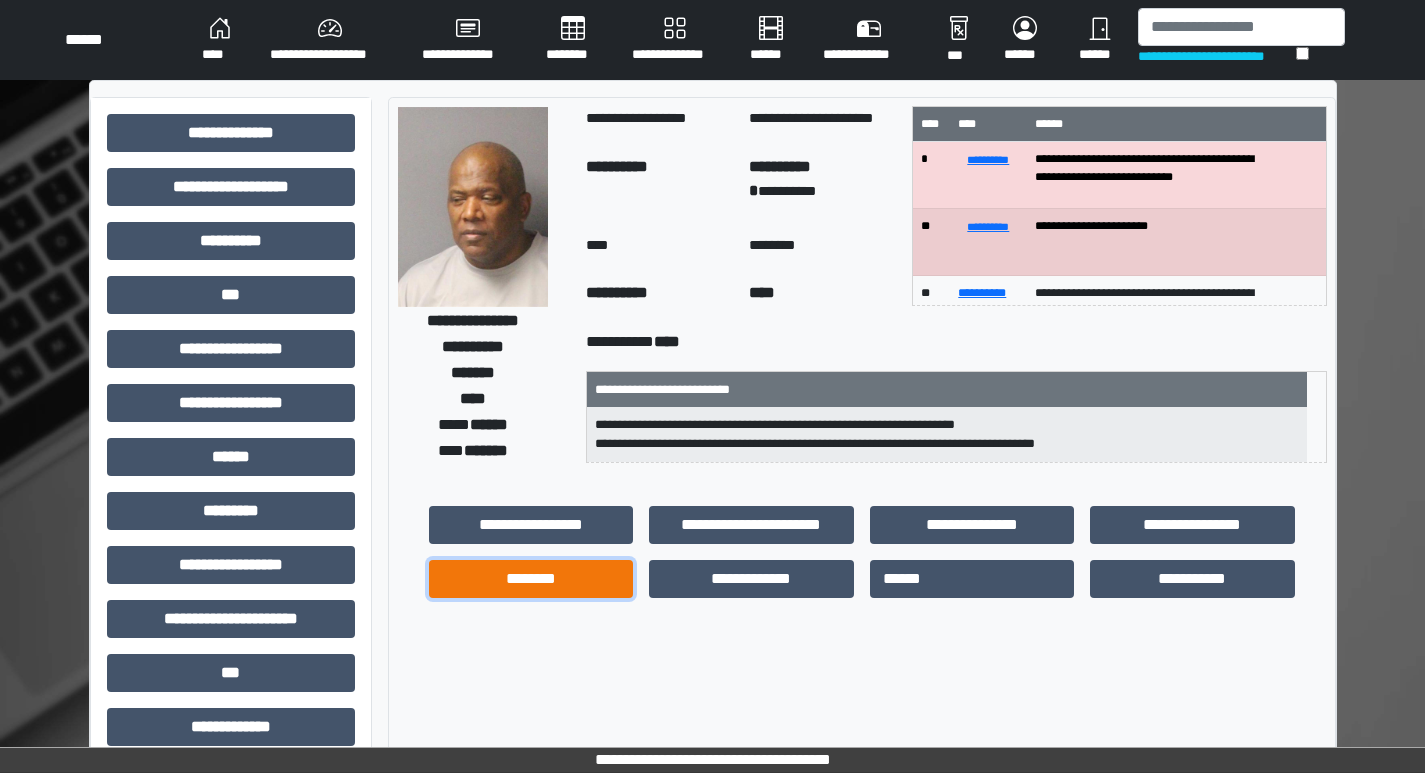 click on "********" at bounding box center (531, 579) 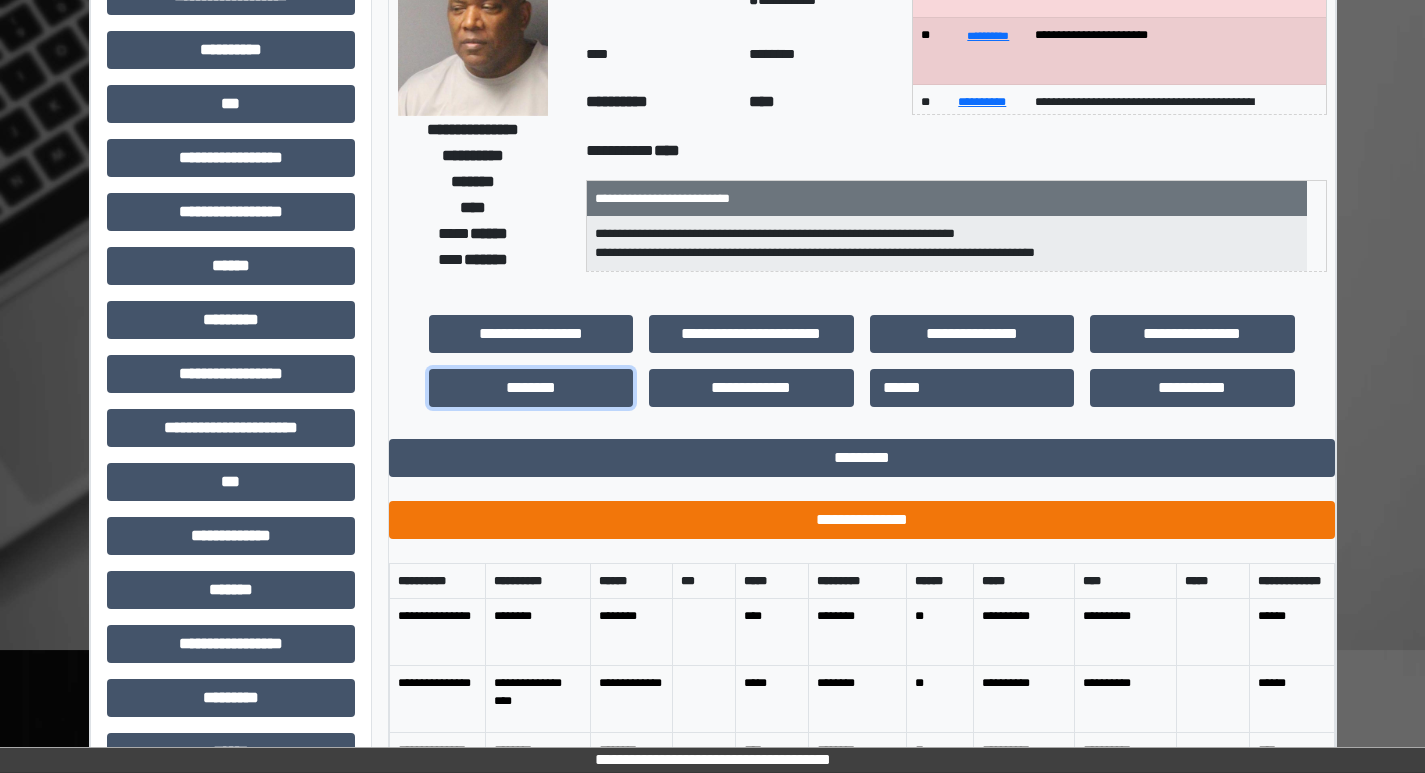 scroll, scrollTop: 0, scrollLeft: 0, axis: both 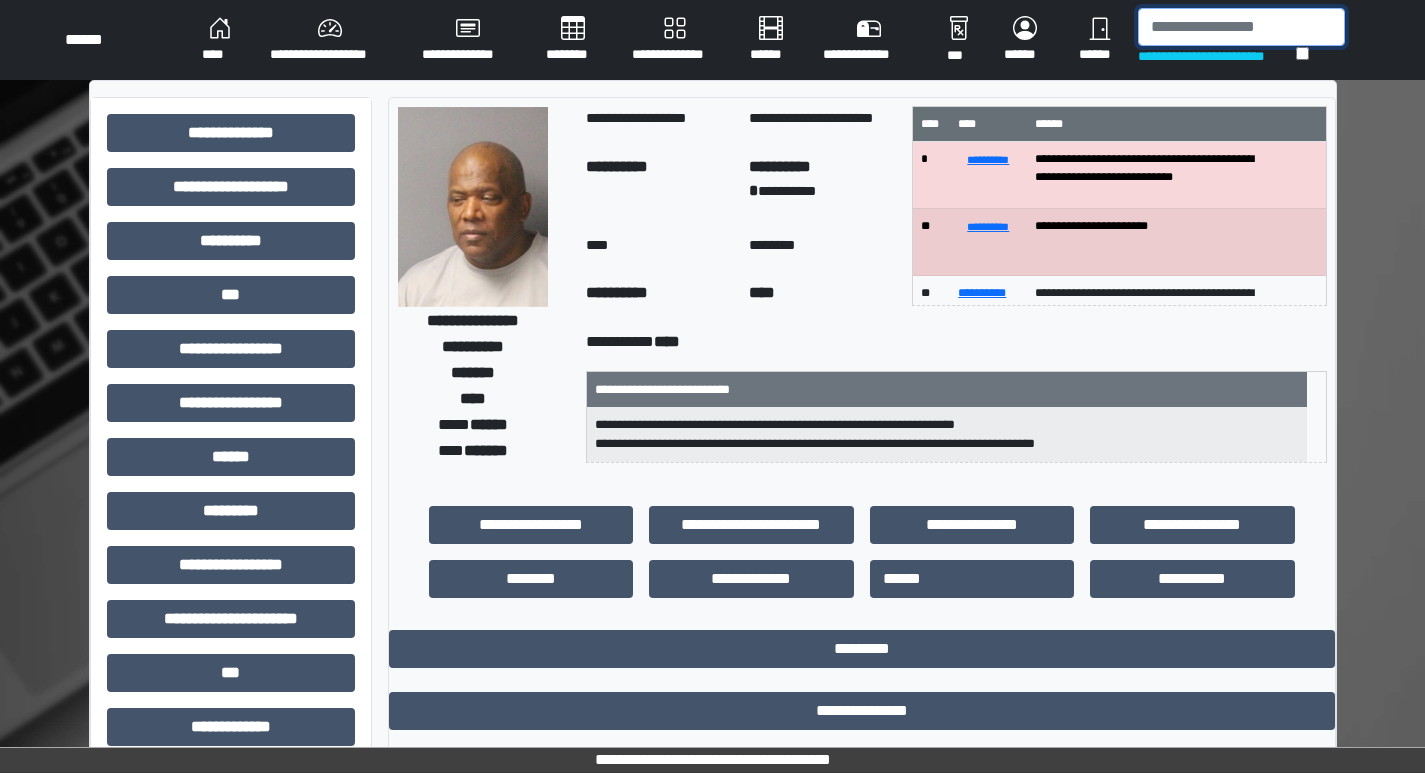 click at bounding box center [1241, 27] 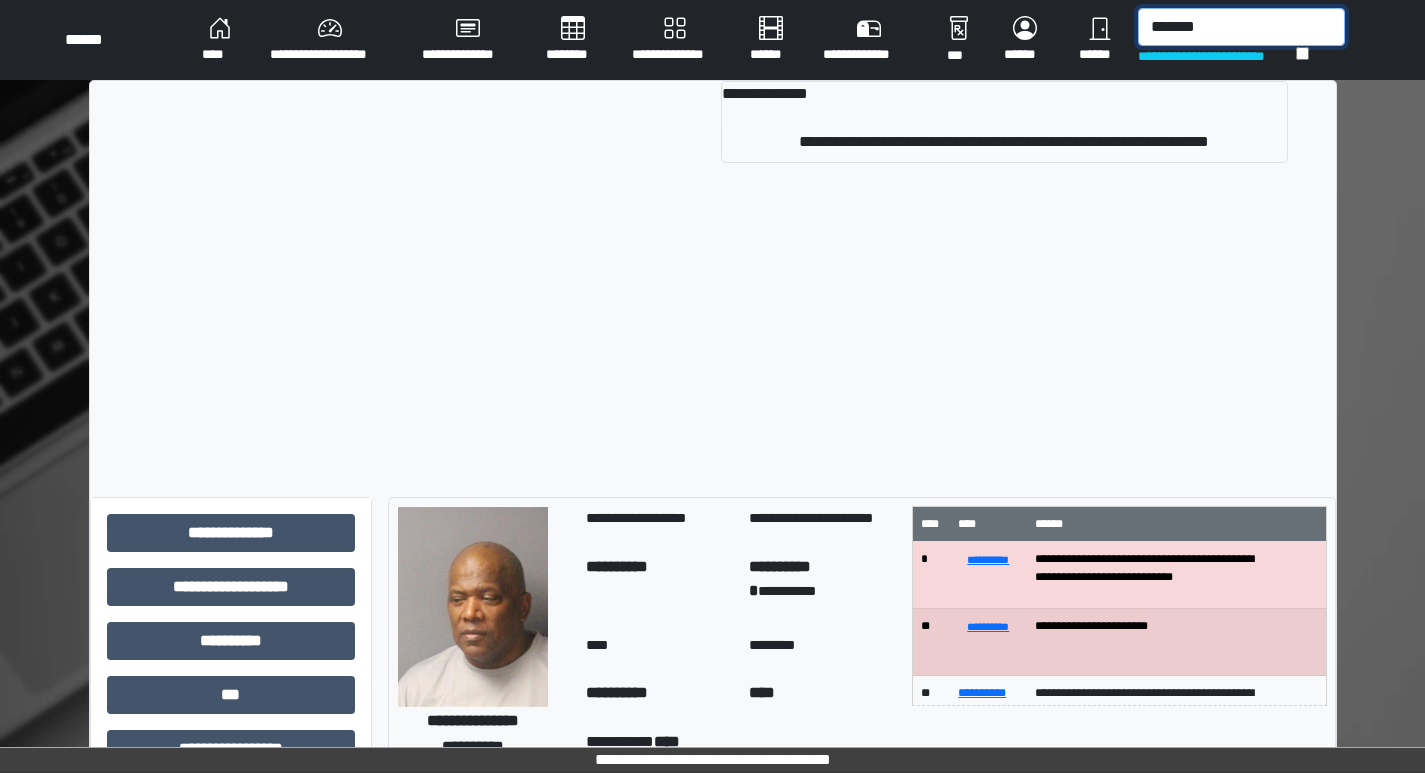 type on "*******" 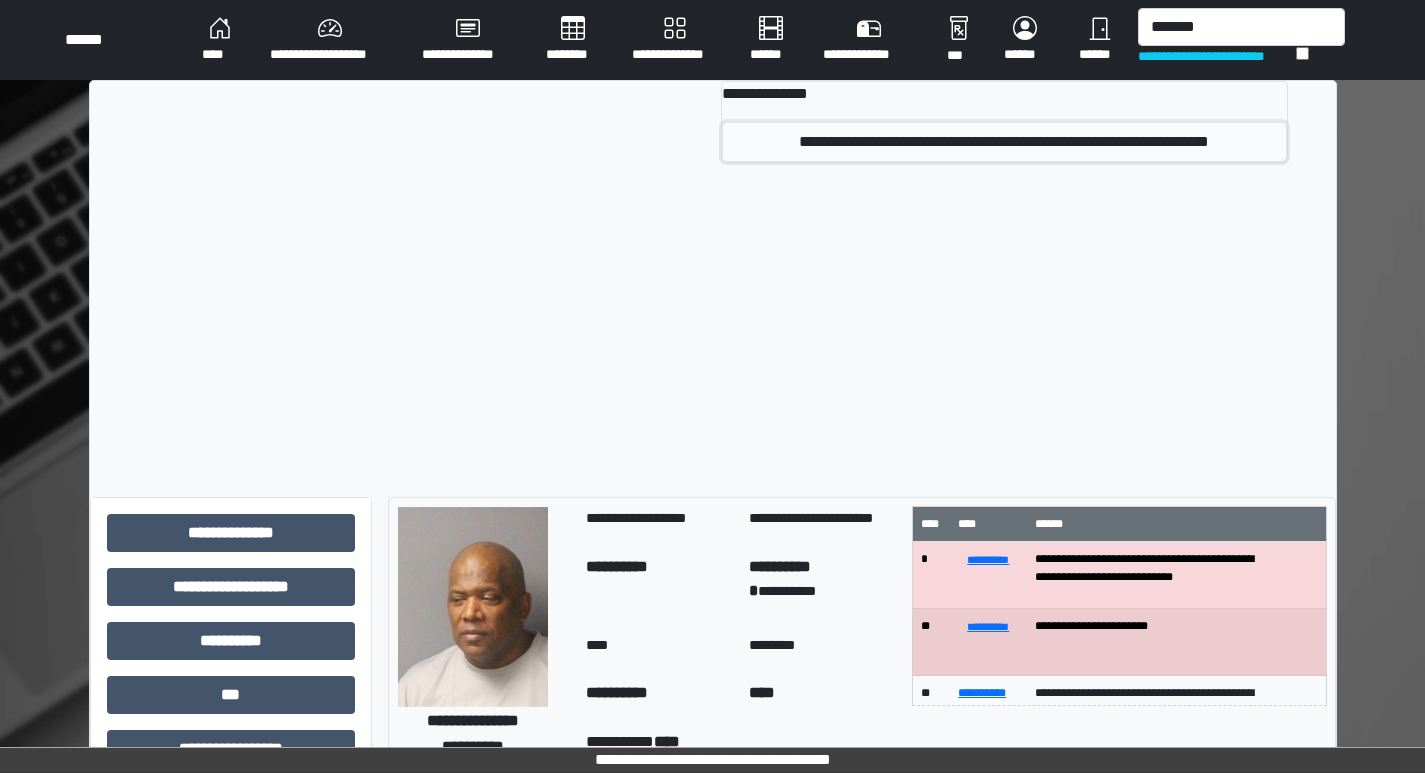 click on "**********" at bounding box center [1004, 142] 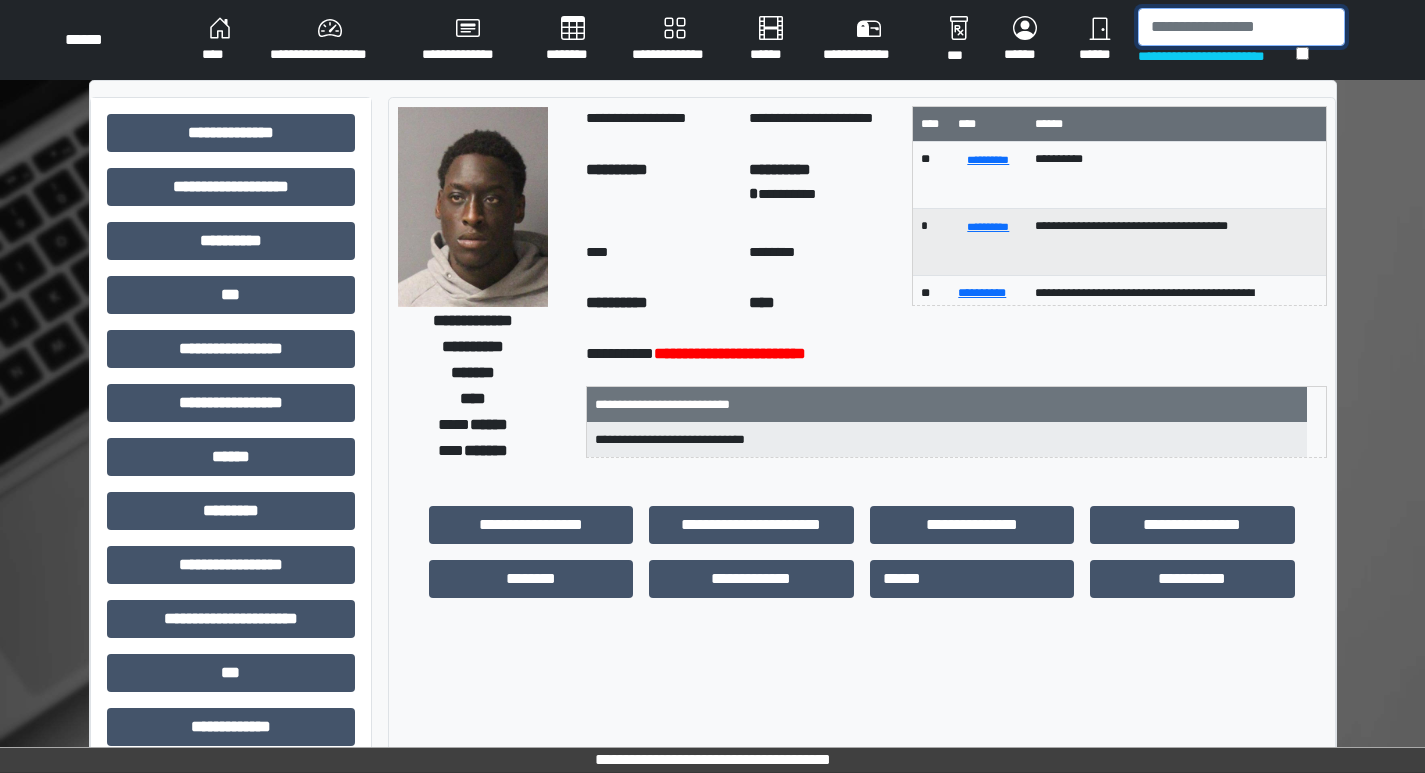click at bounding box center (1241, 27) 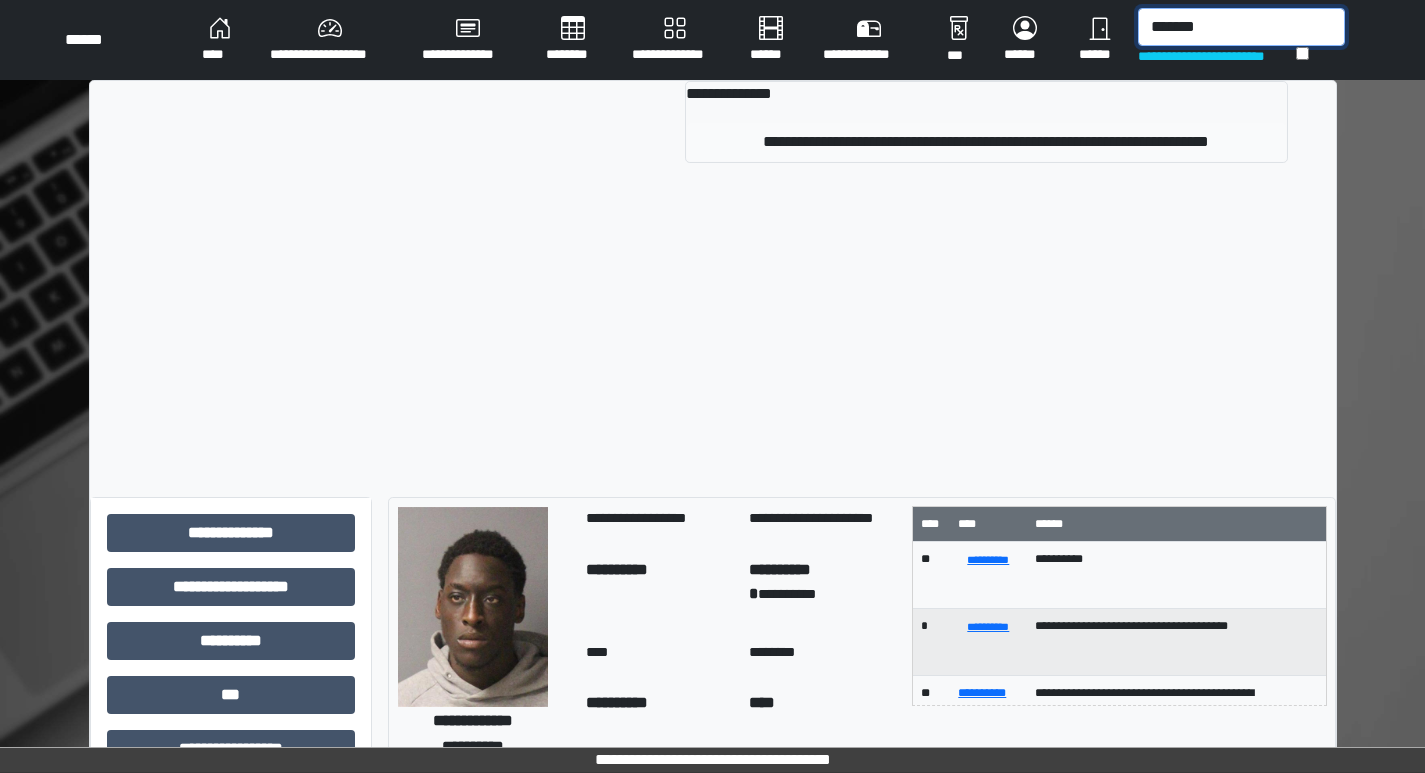type on "*******" 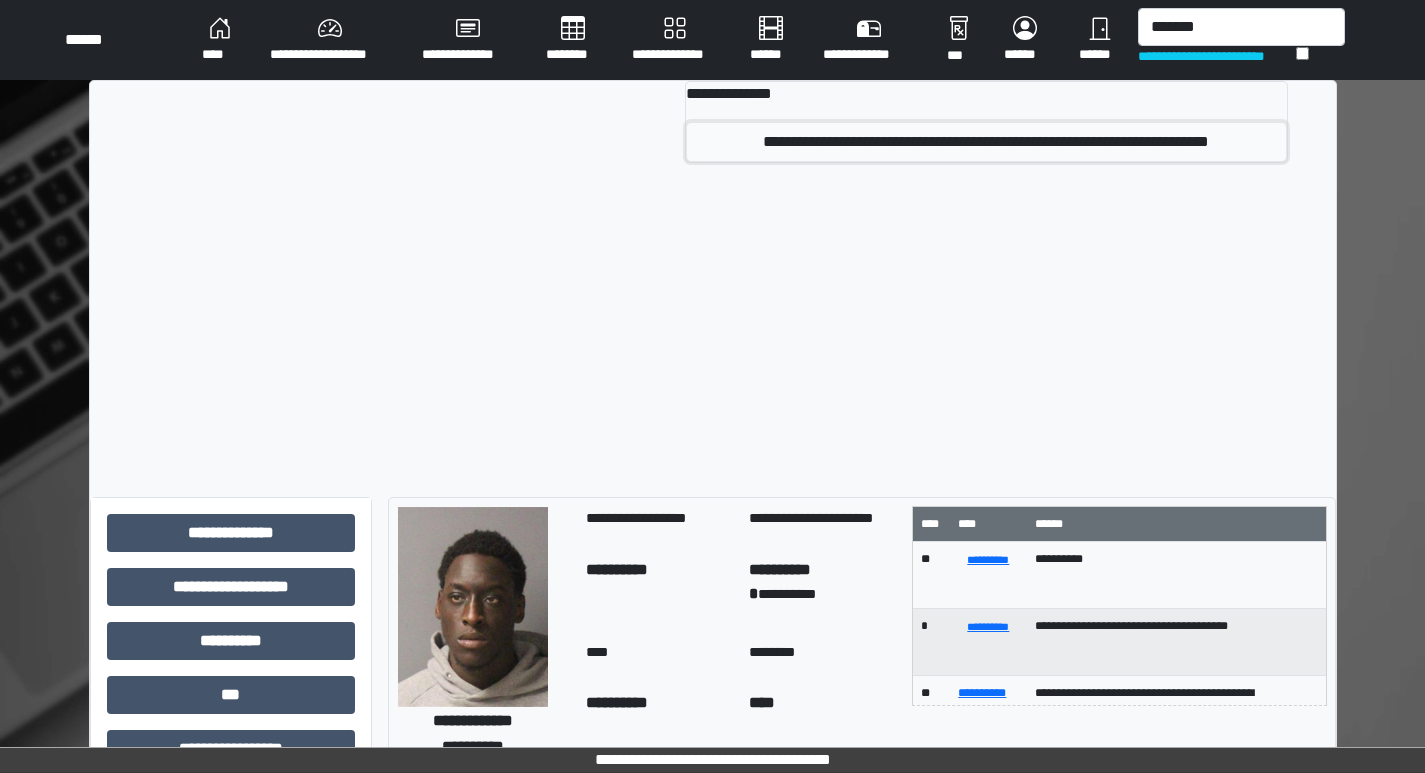 click on "**********" at bounding box center [986, 142] 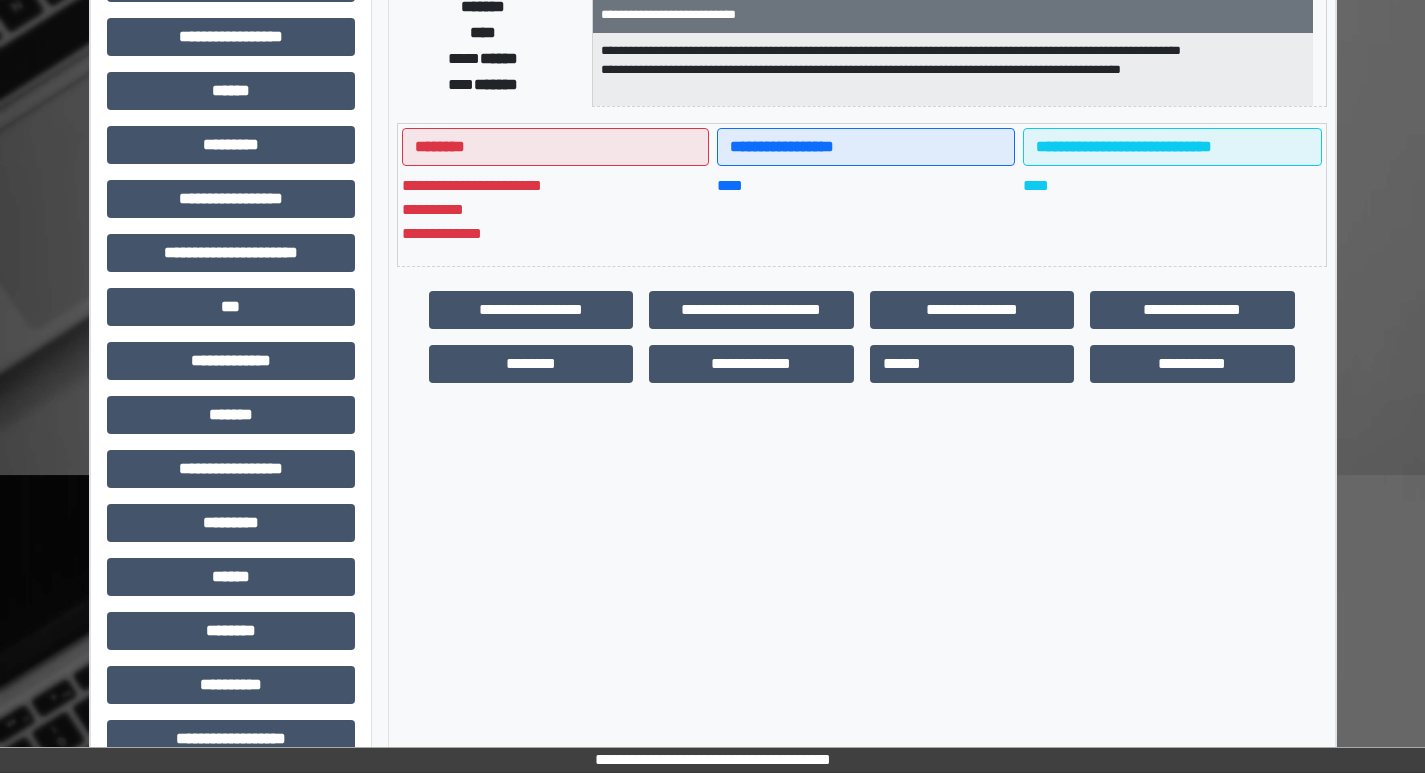scroll, scrollTop: 400, scrollLeft: 0, axis: vertical 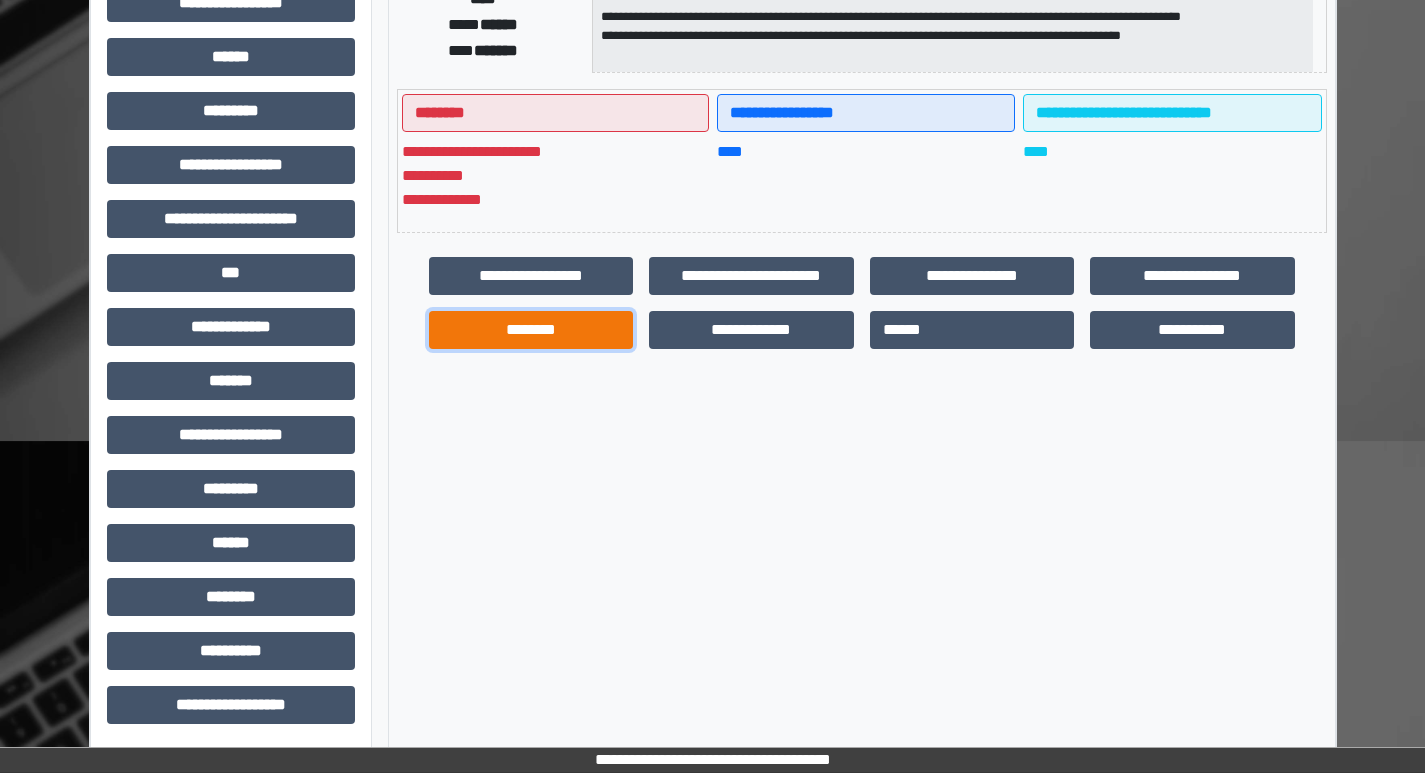 click on "********" at bounding box center [531, 330] 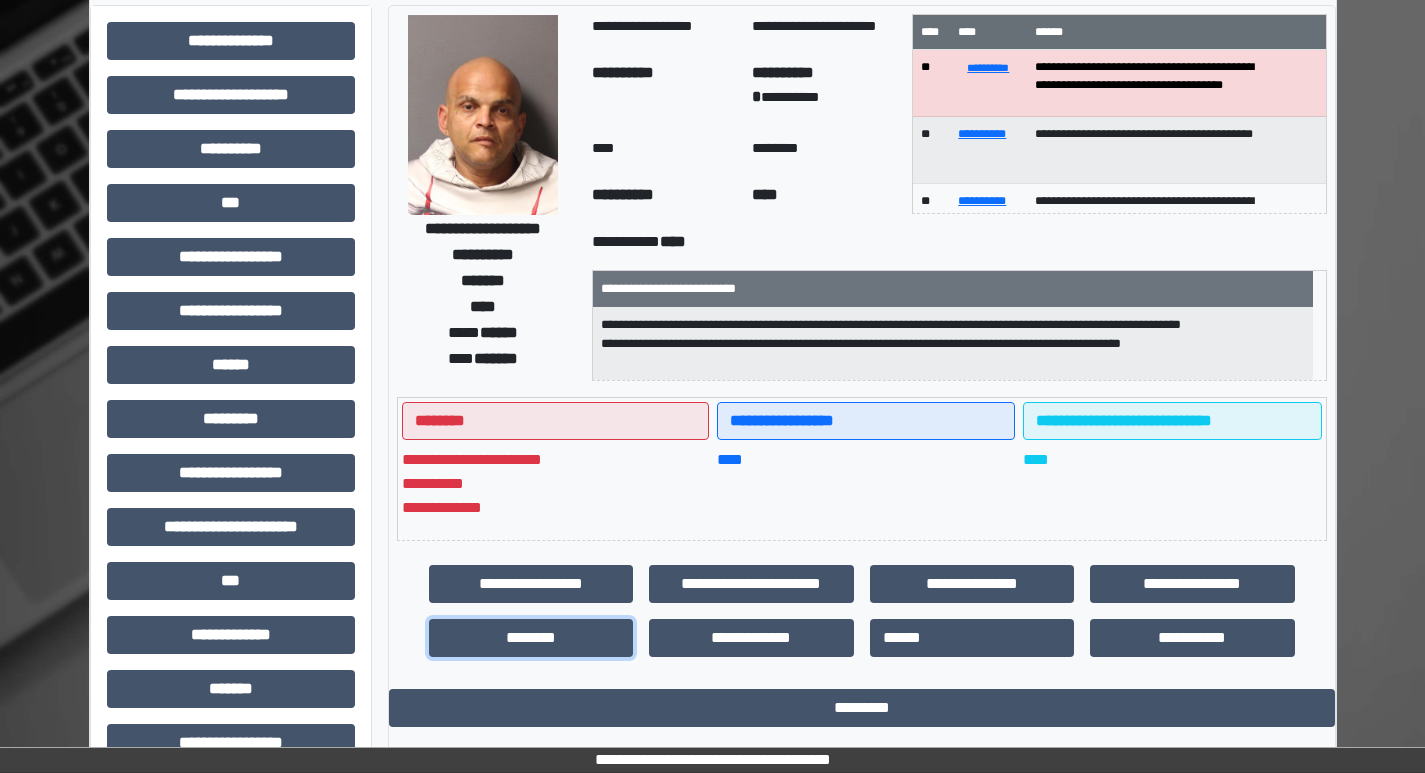 scroll, scrollTop: 0, scrollLeft: 0, axis: both 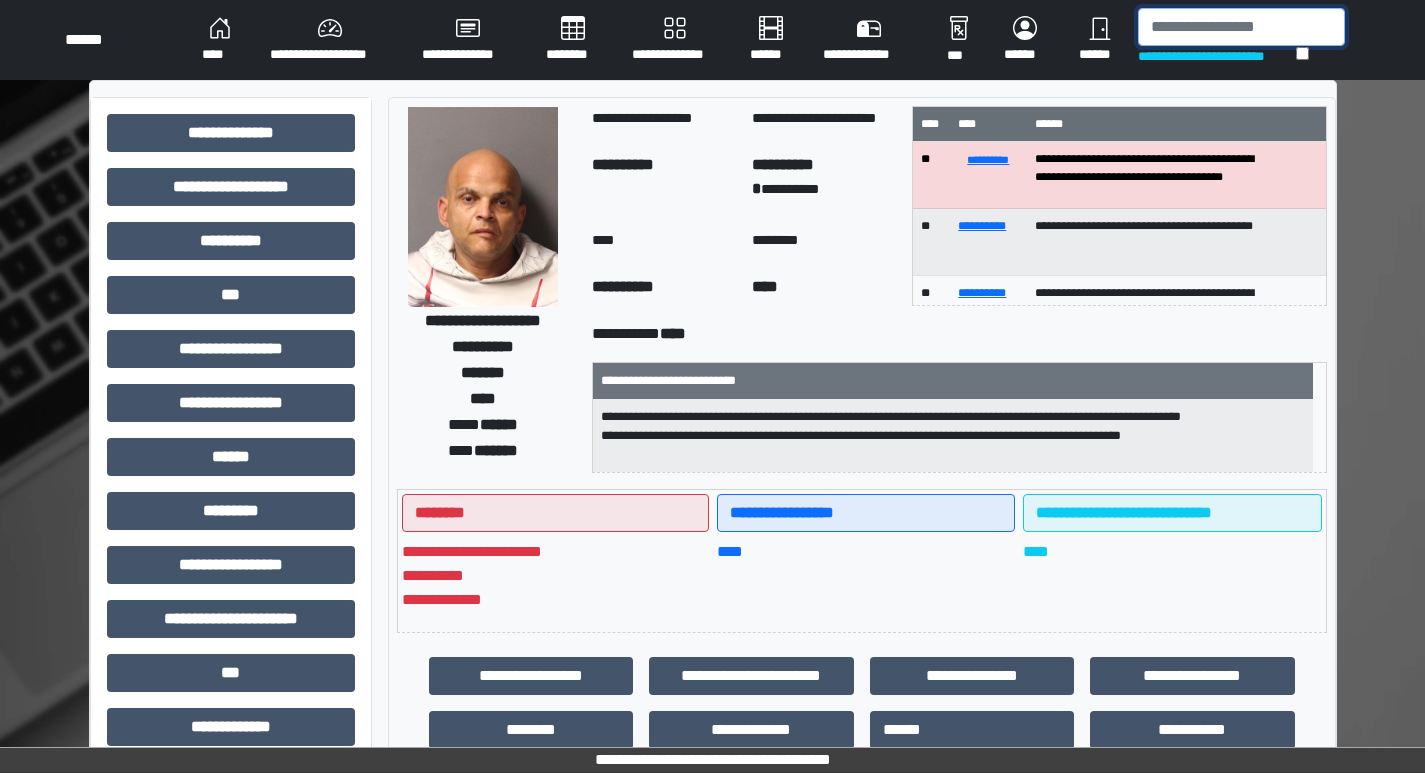 click at bounding box center [1241, 27] 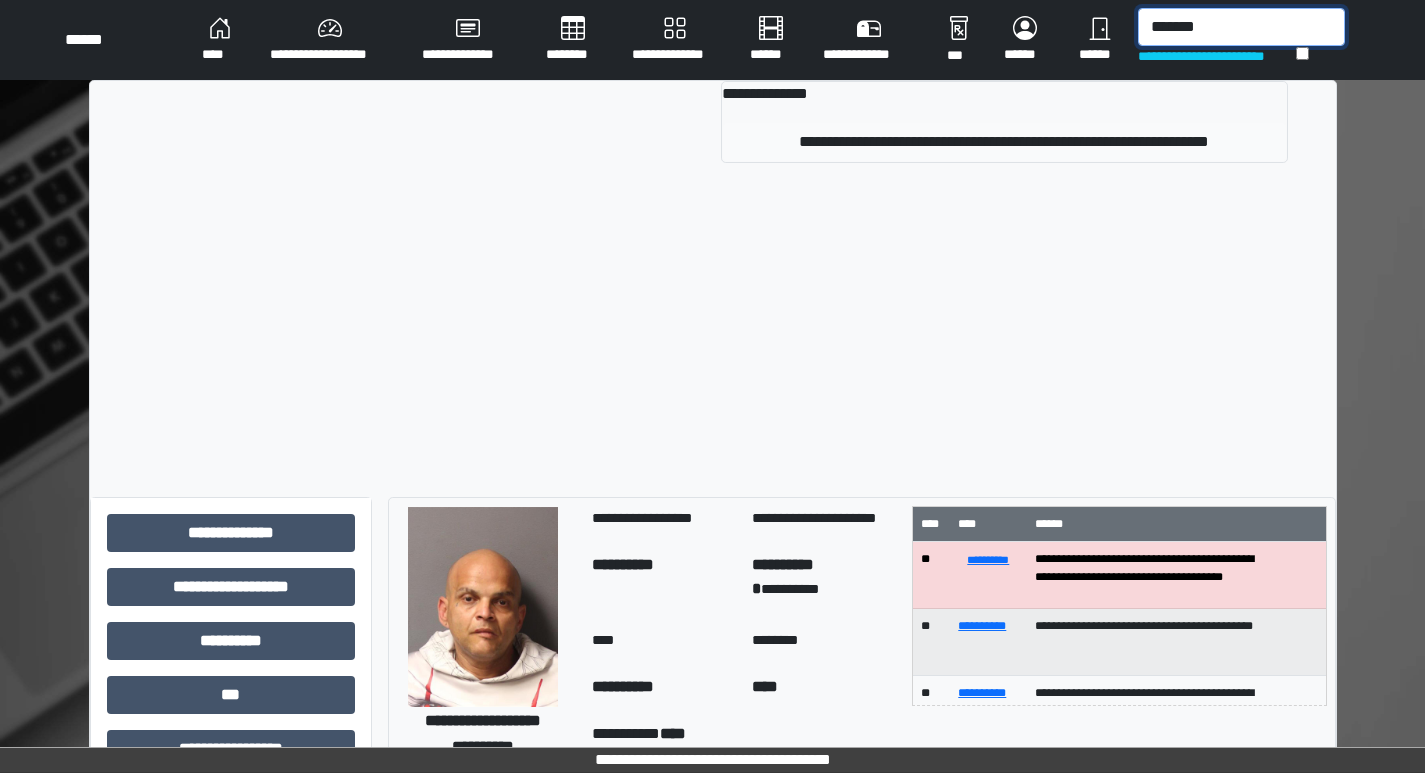 type on "*******" 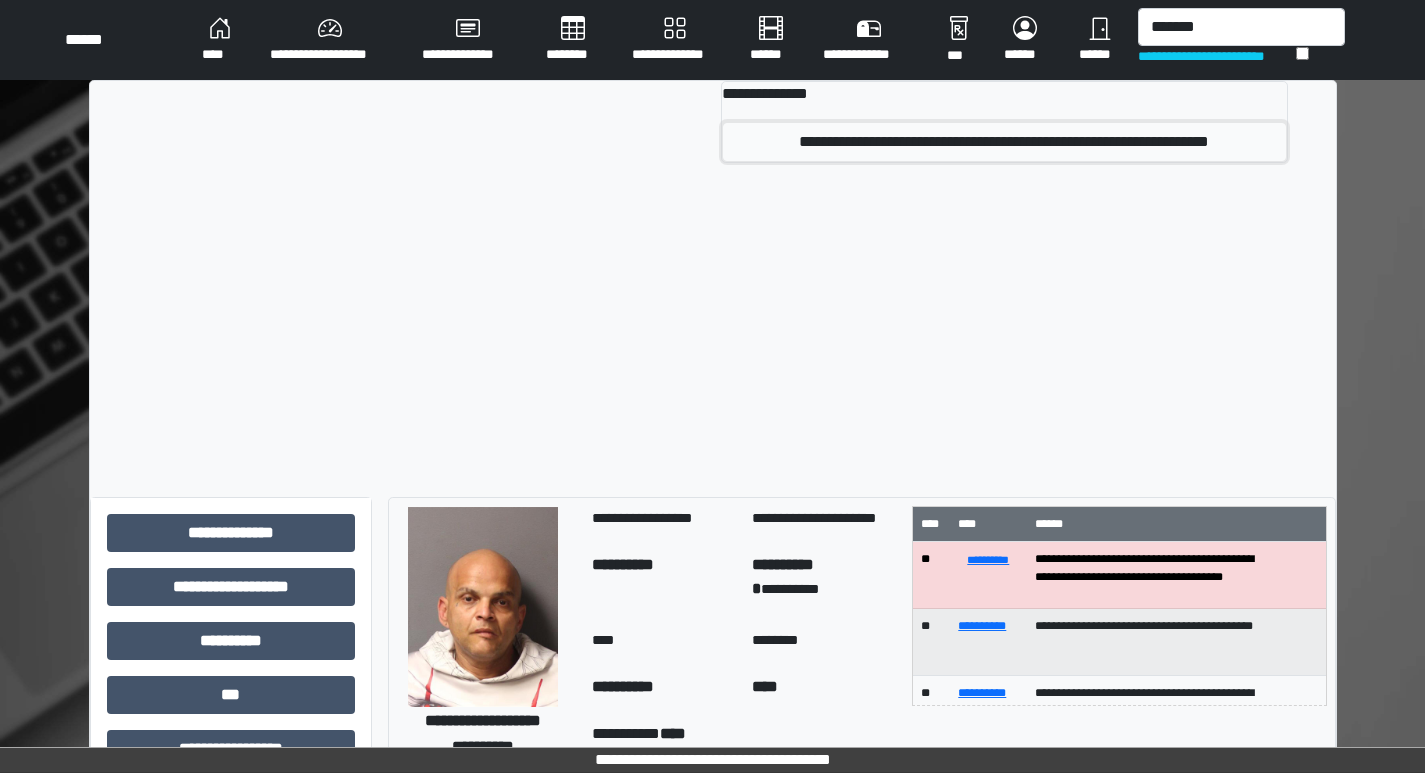click on "**********" at bounding box center (1004, 142) 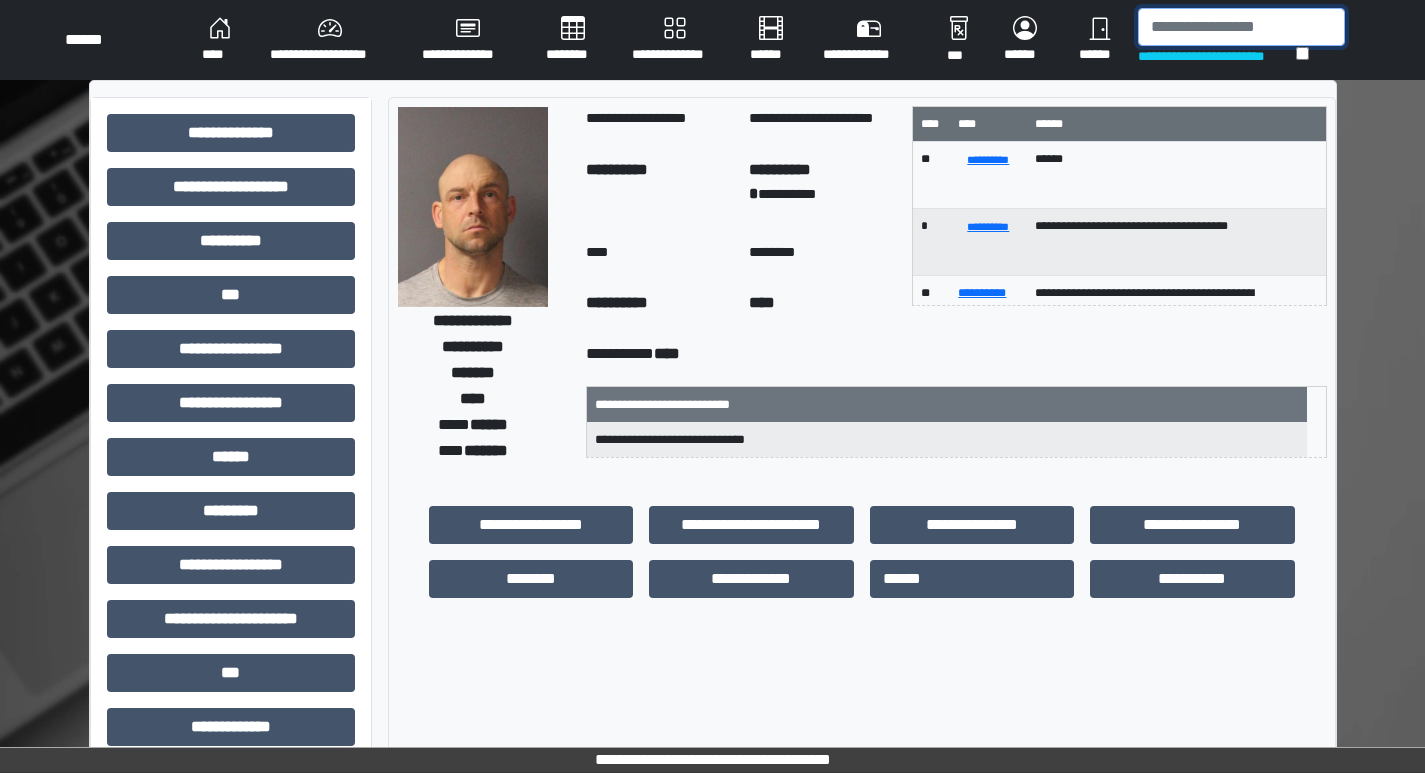 click at bounding box center [1241, 27] 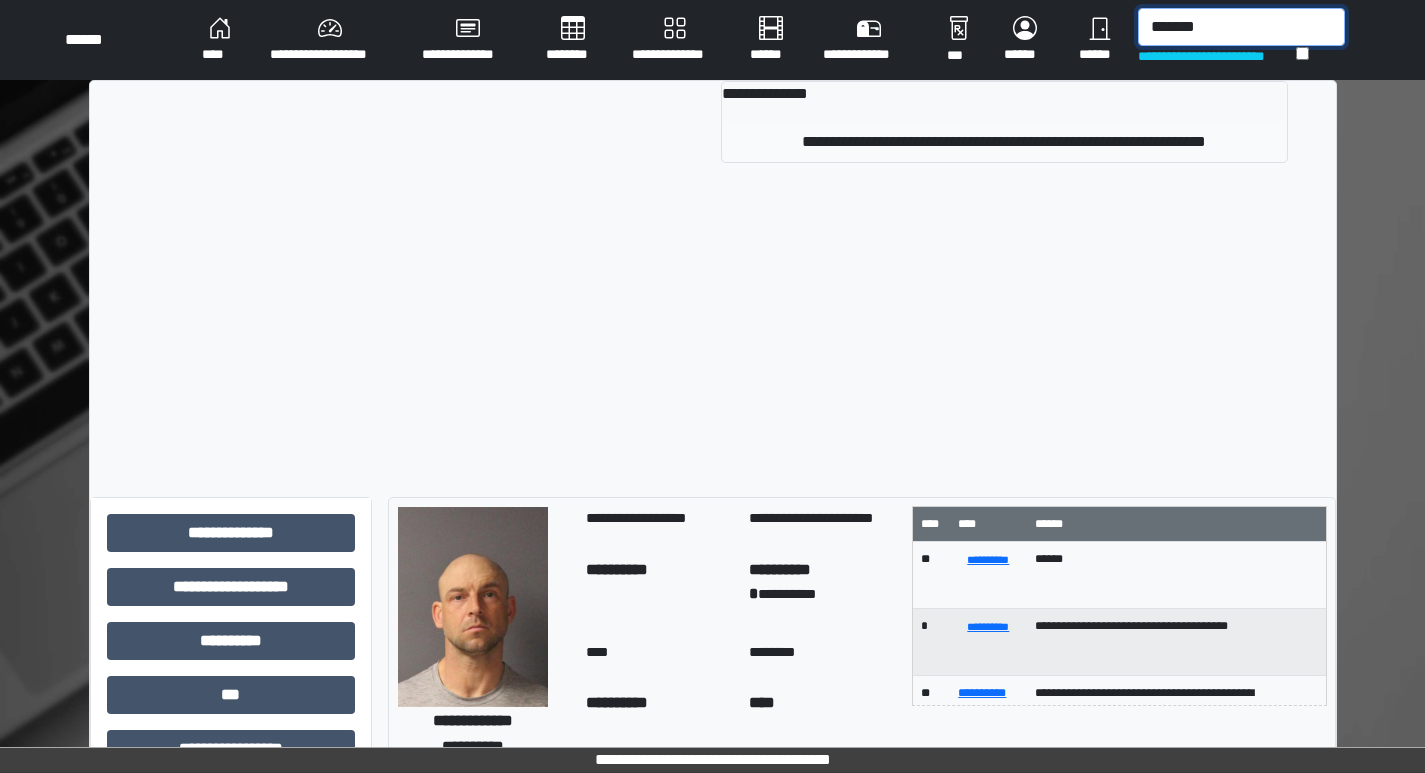 type on "*******" 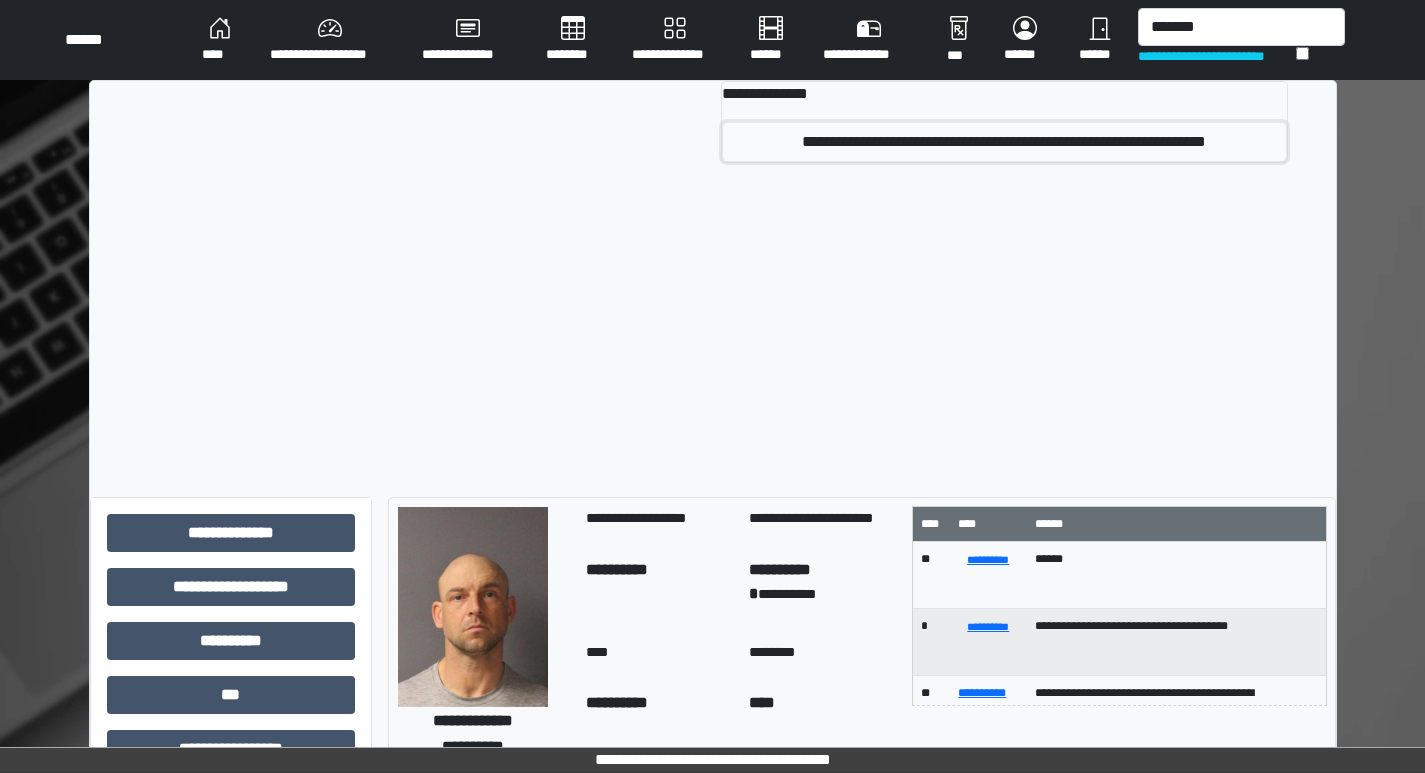 click on "**********" at bounding box center (1004, 142) 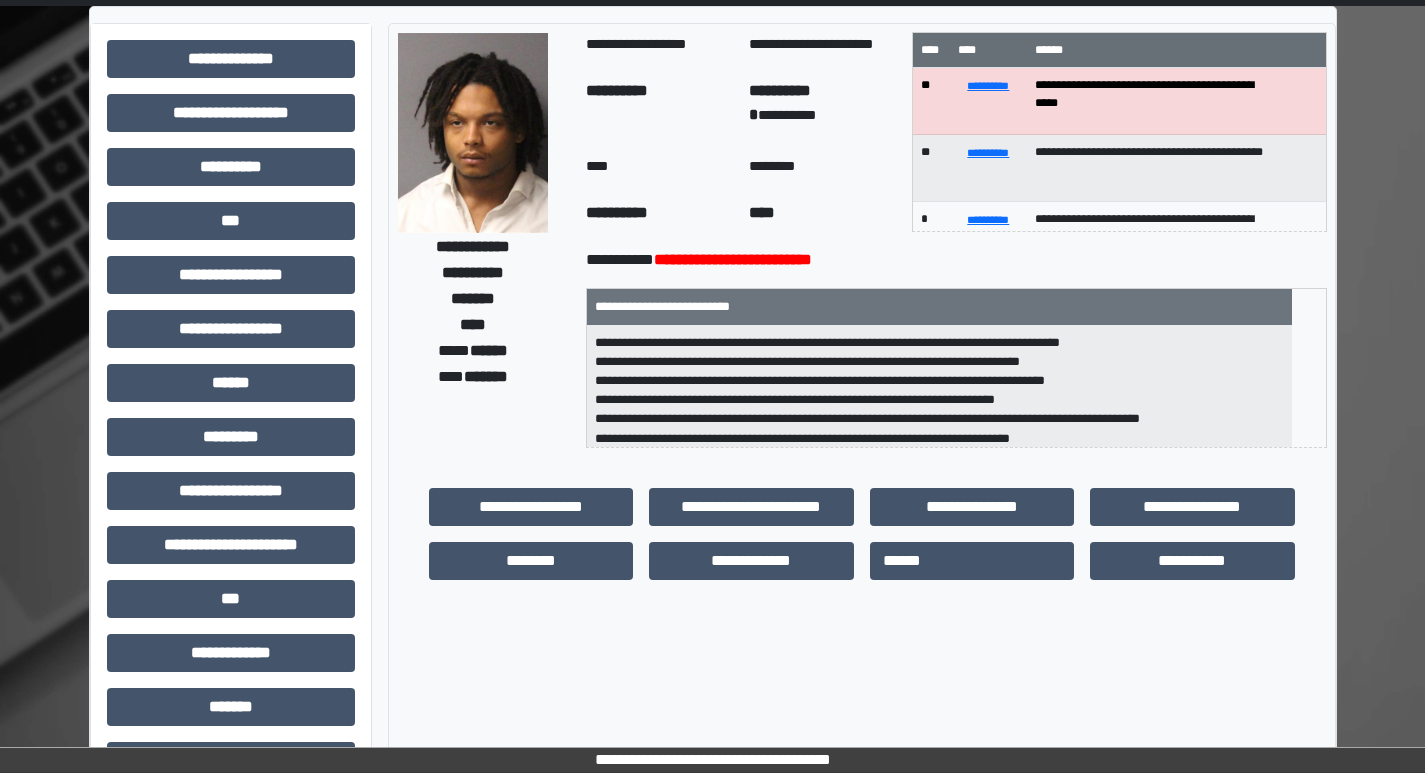 scroll, scrollTop: 200, scrollLeft: 0, axis: vertical 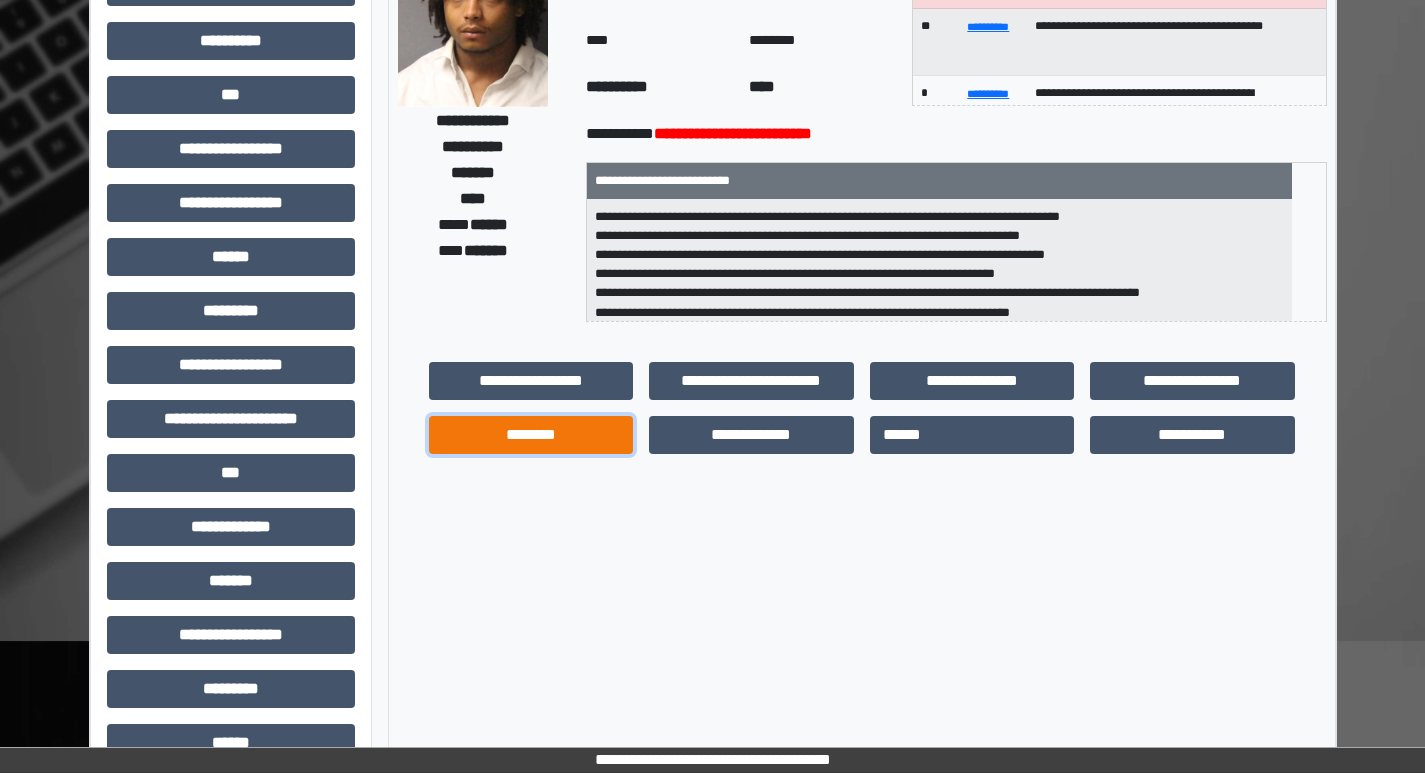 click on "********" at bounding box center [531, 435] 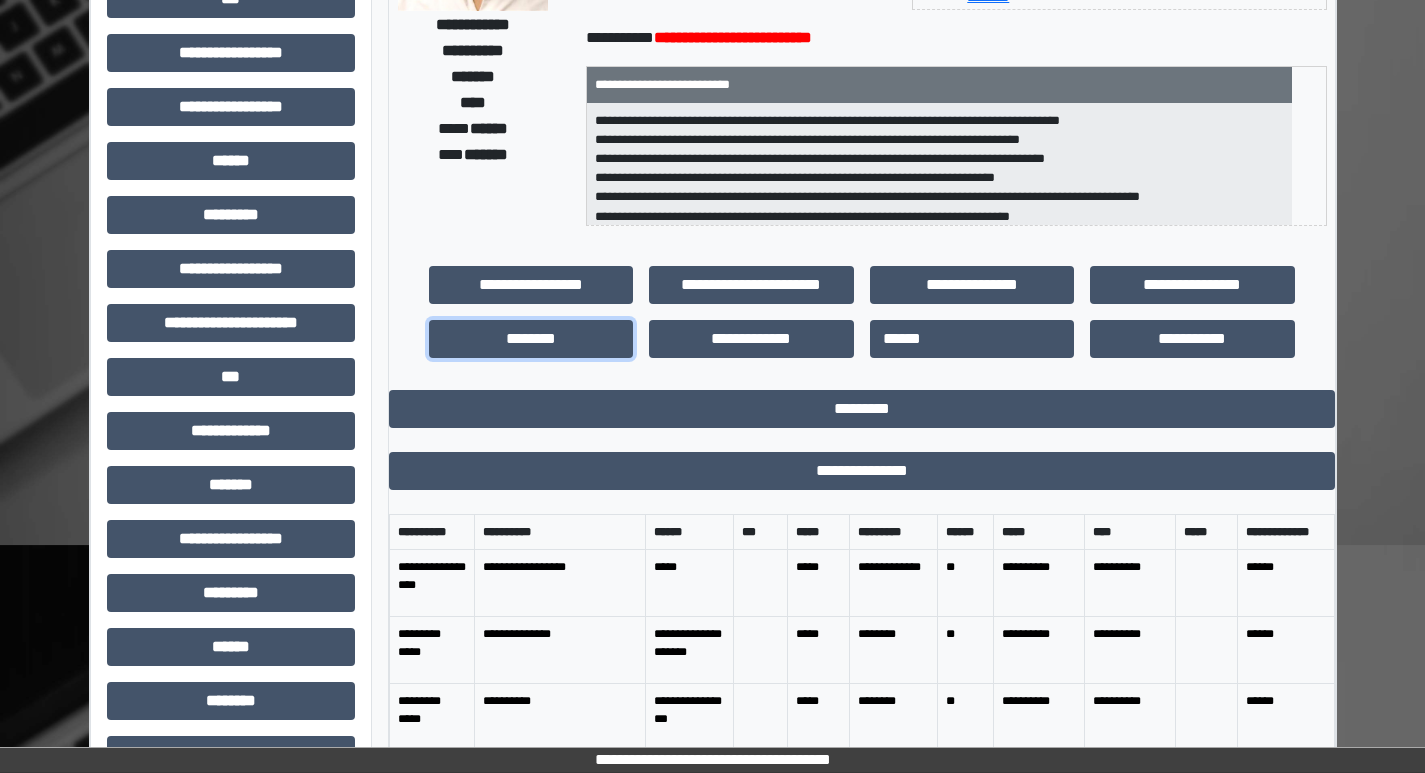 scroll, scrollTop: 500, scrollLeft: 0, axis: vertical 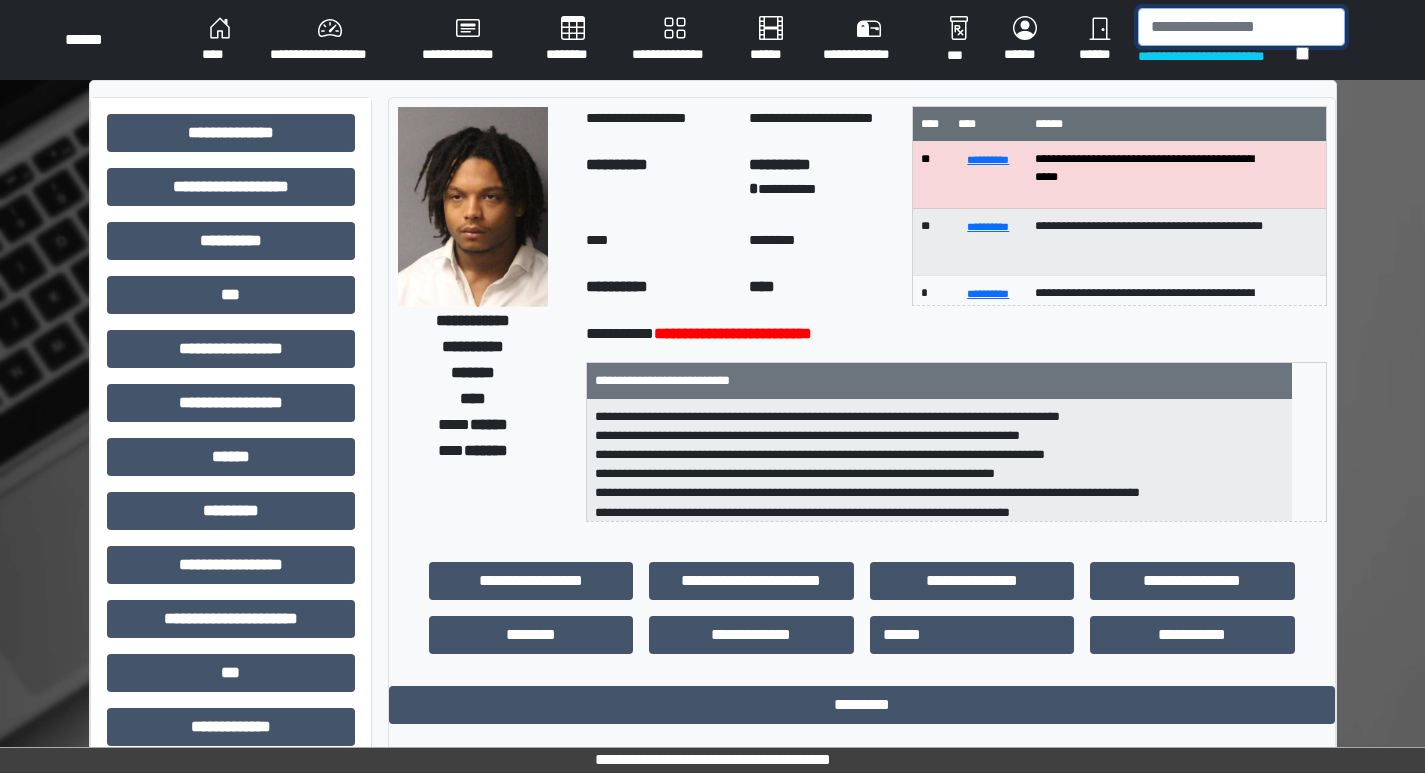 click at bounding box center [1241, 27] 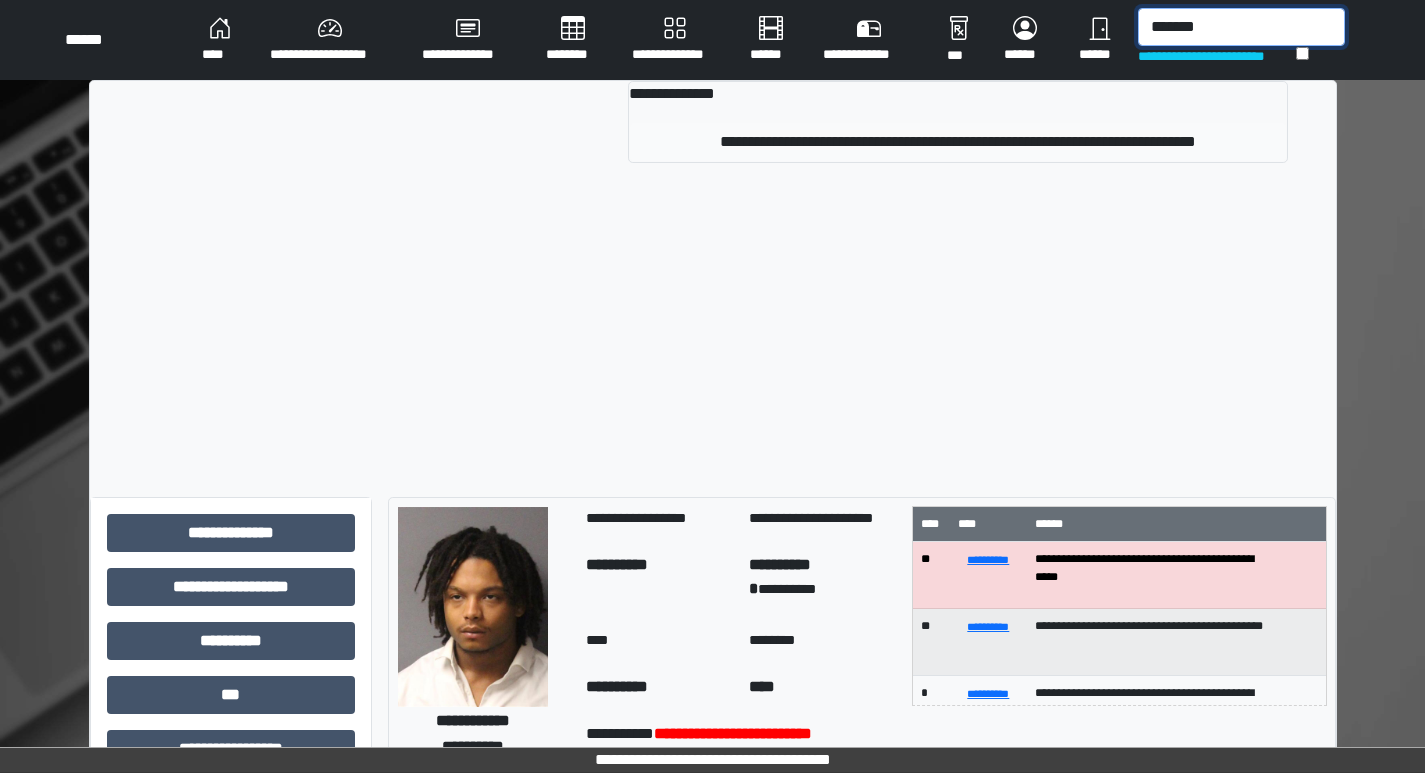 type on "*******" 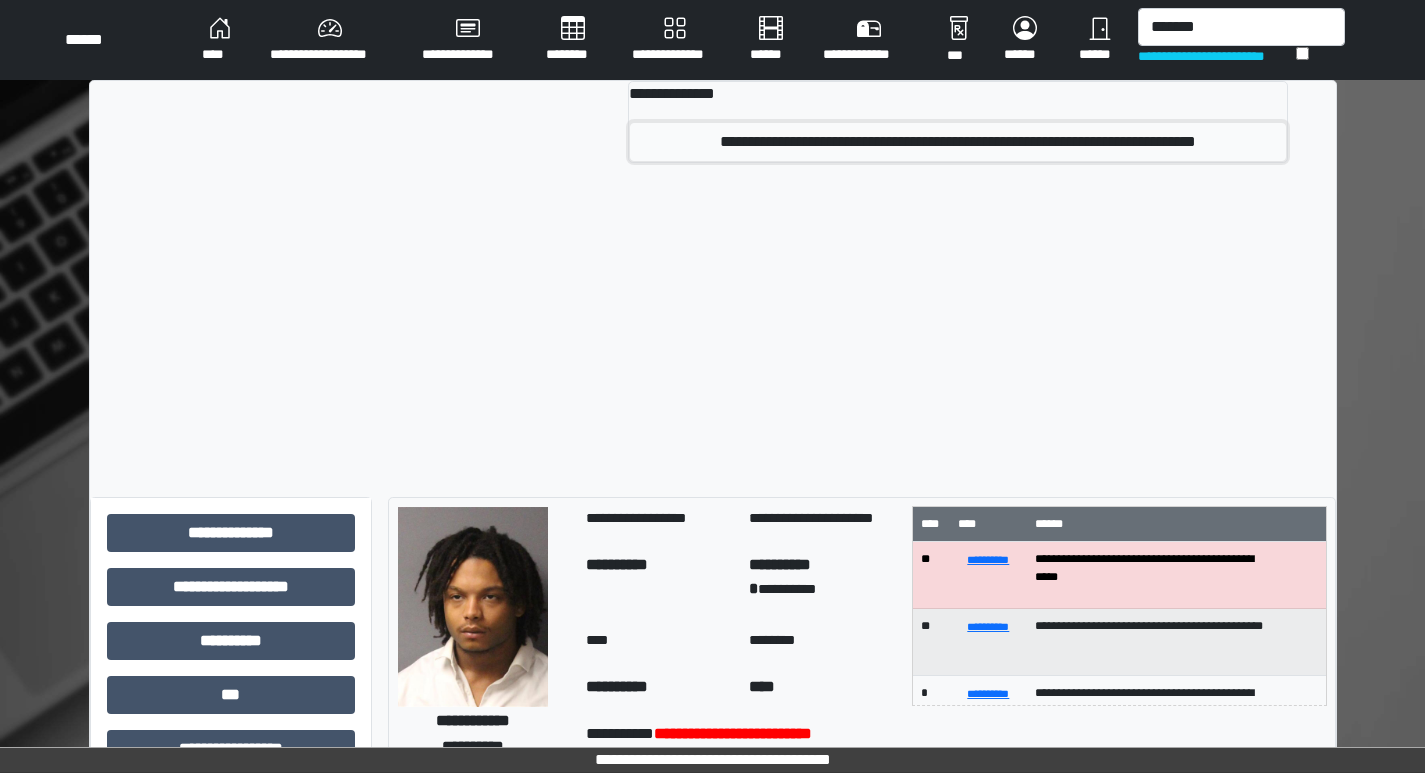 click on "**********" at bounding box center (958, 142) 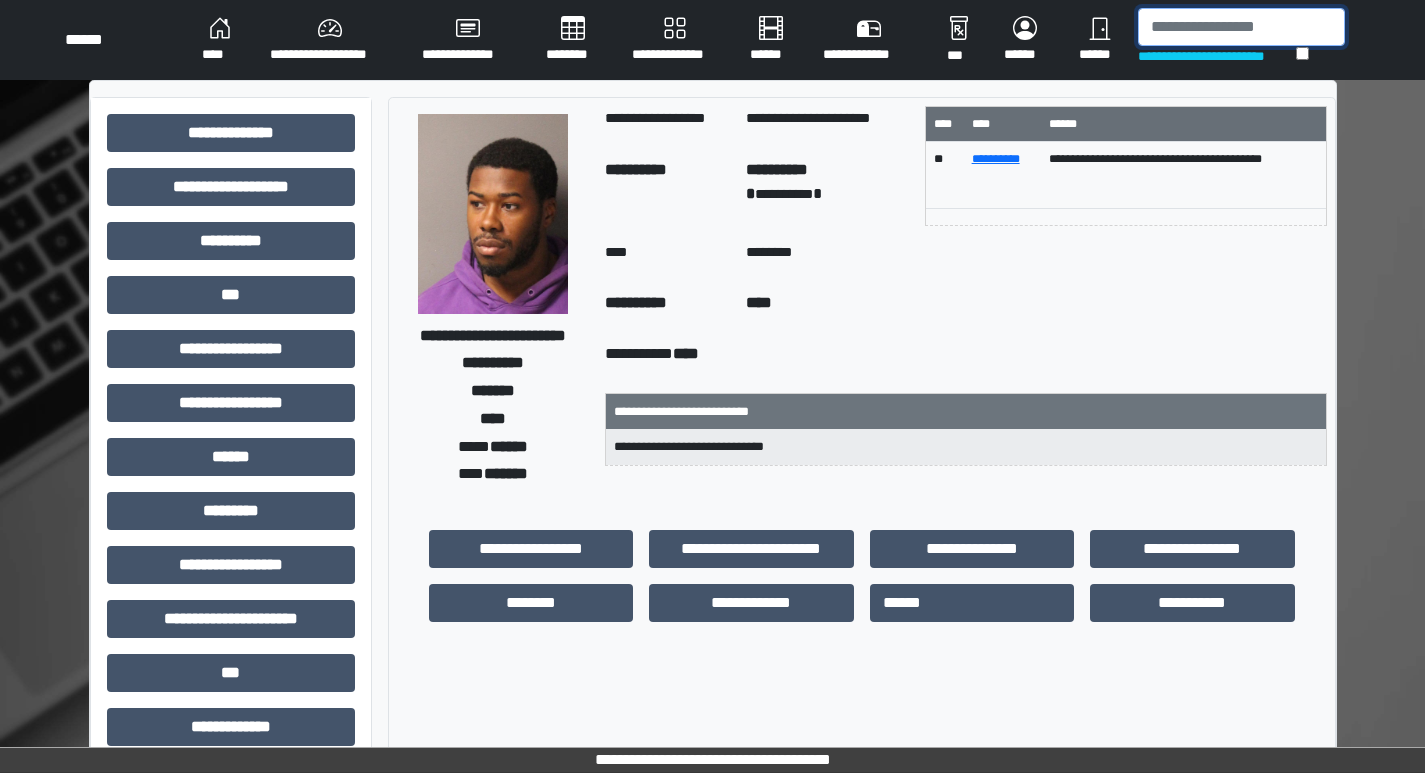 click at bounding box center [1241, 27] 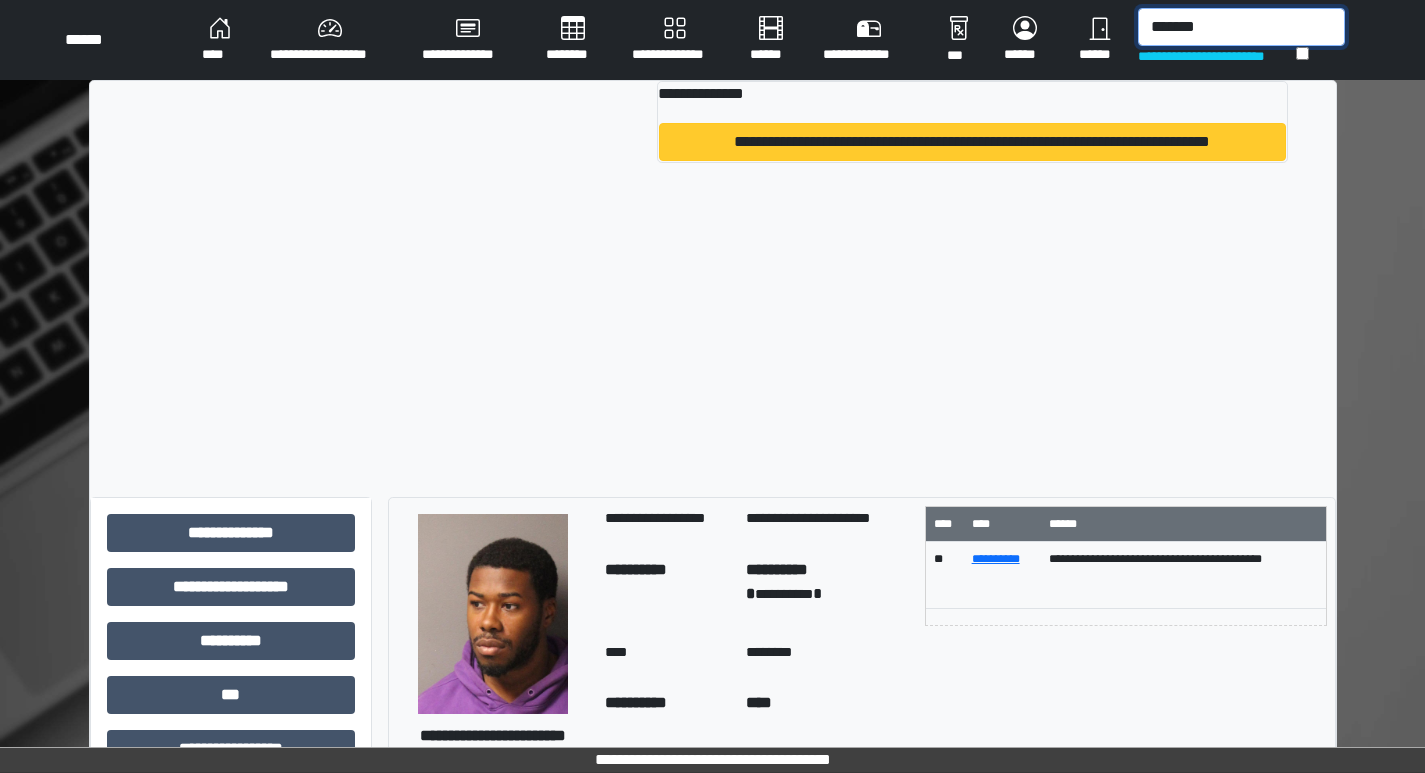 type on "*******" 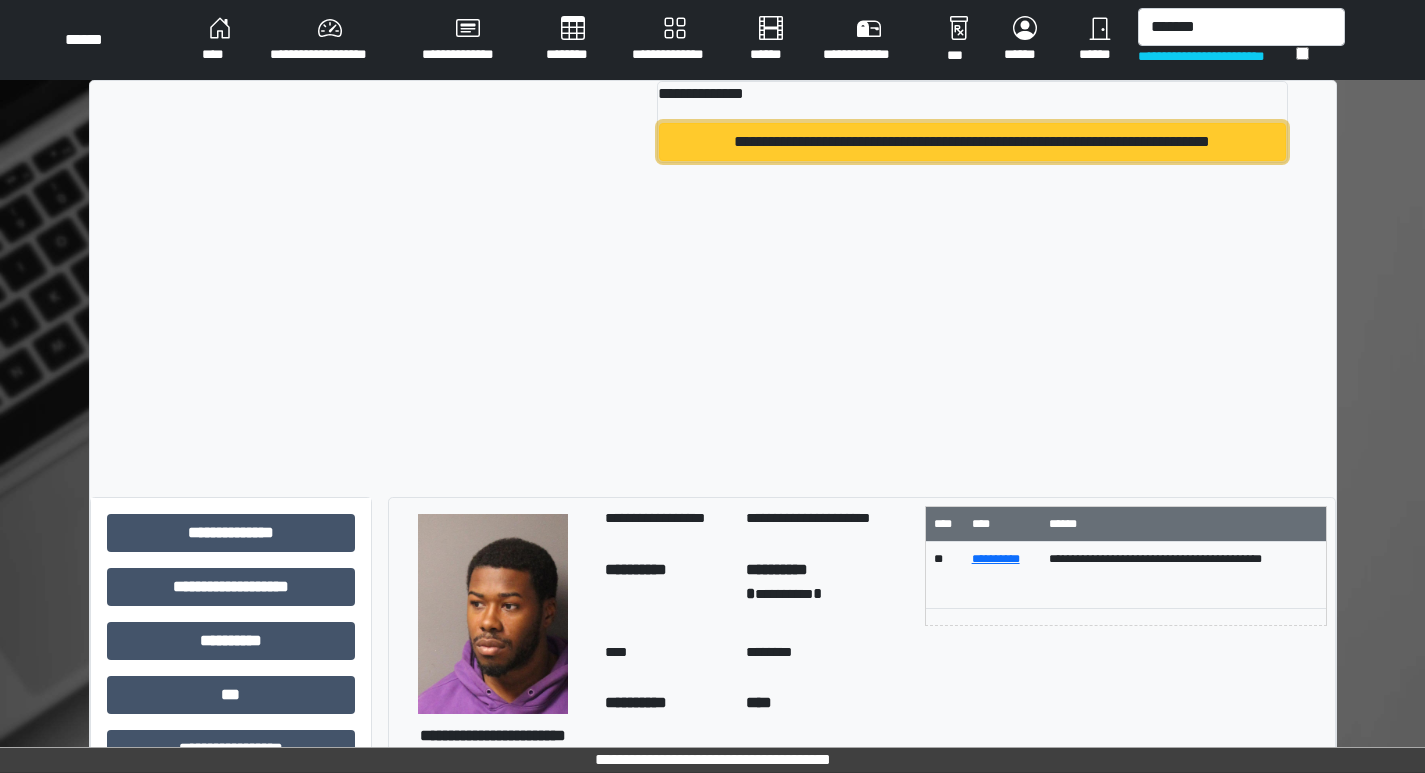 click on "**********" at bounding box center (972, 142) 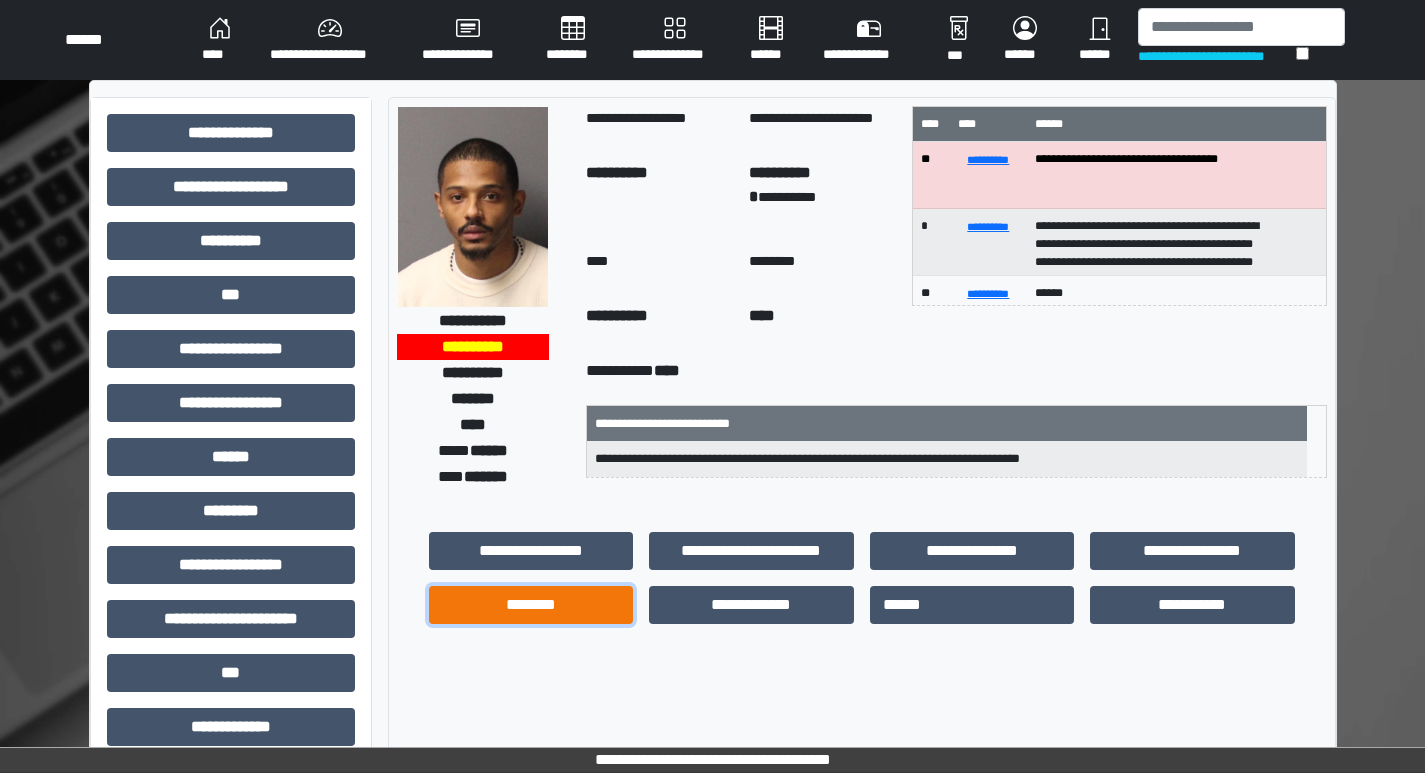click on "********" at bounding box center [531, 605] 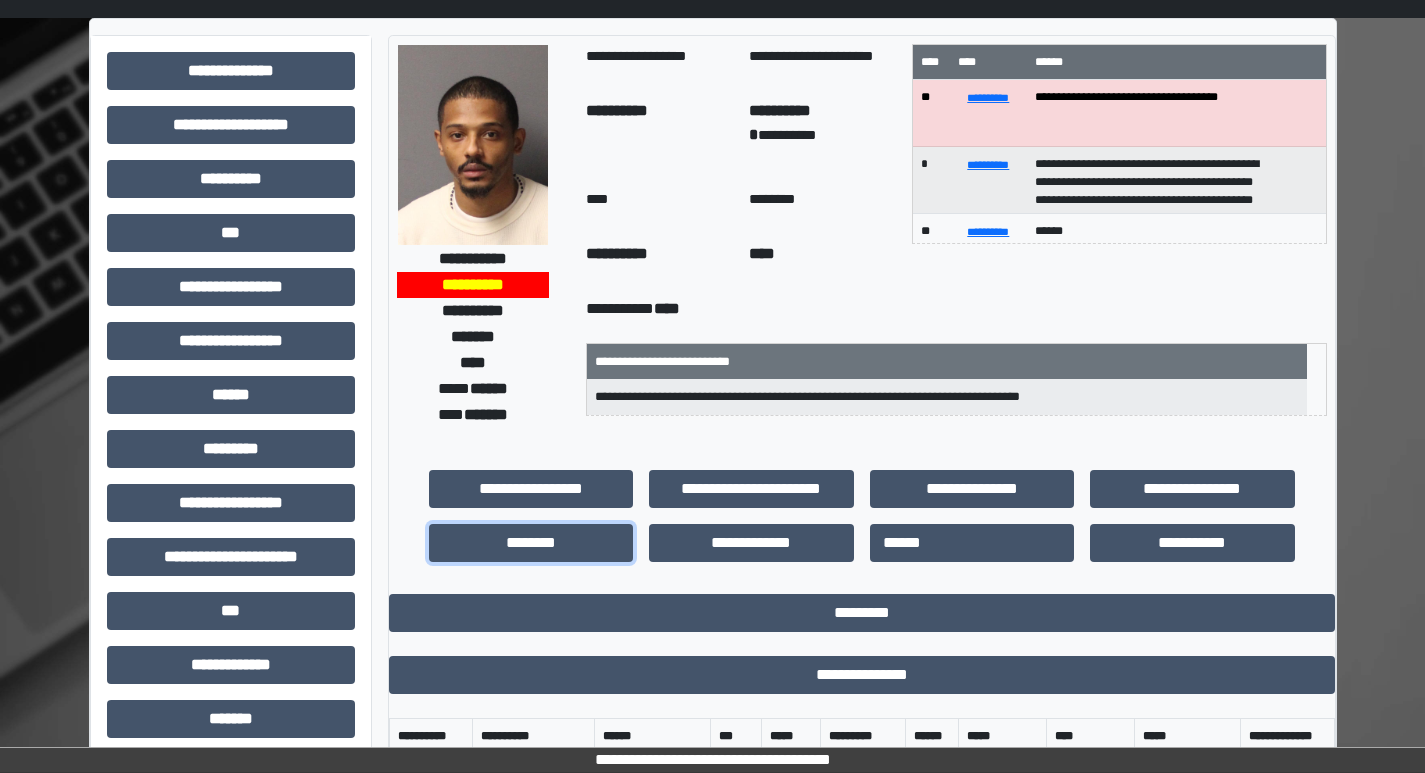 scroll, scrollTop: 0, scrollLeft: 0, axis: both 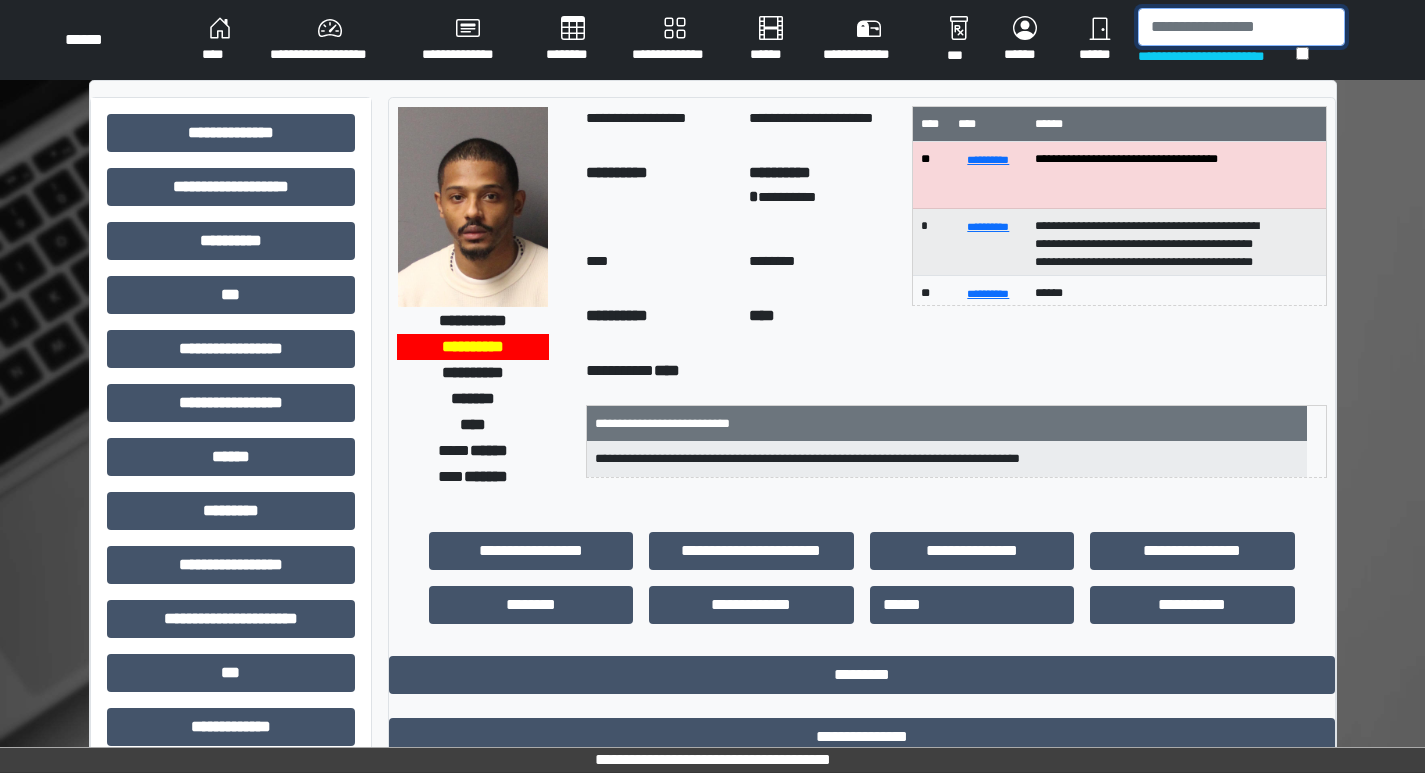 click at bounding box center [1241, 27] 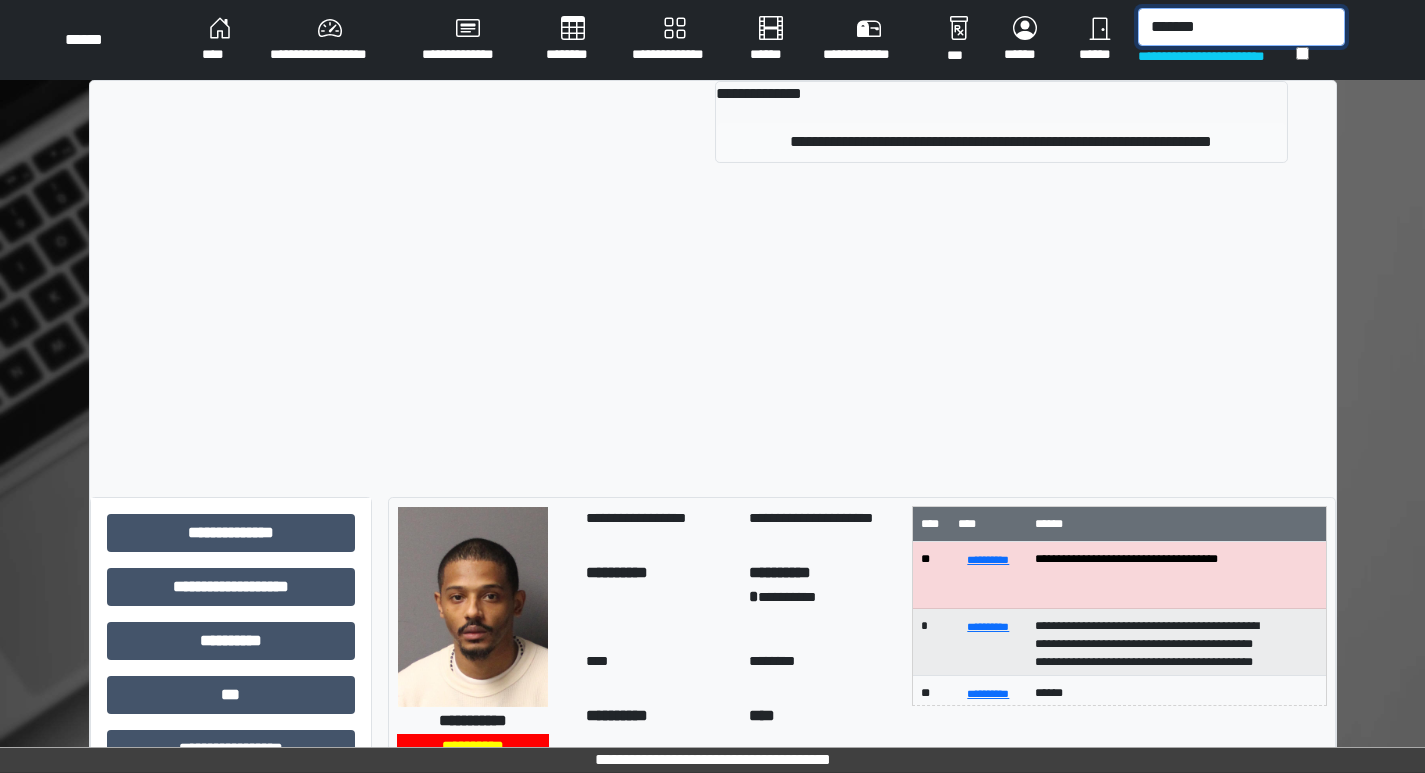 type on "*******" 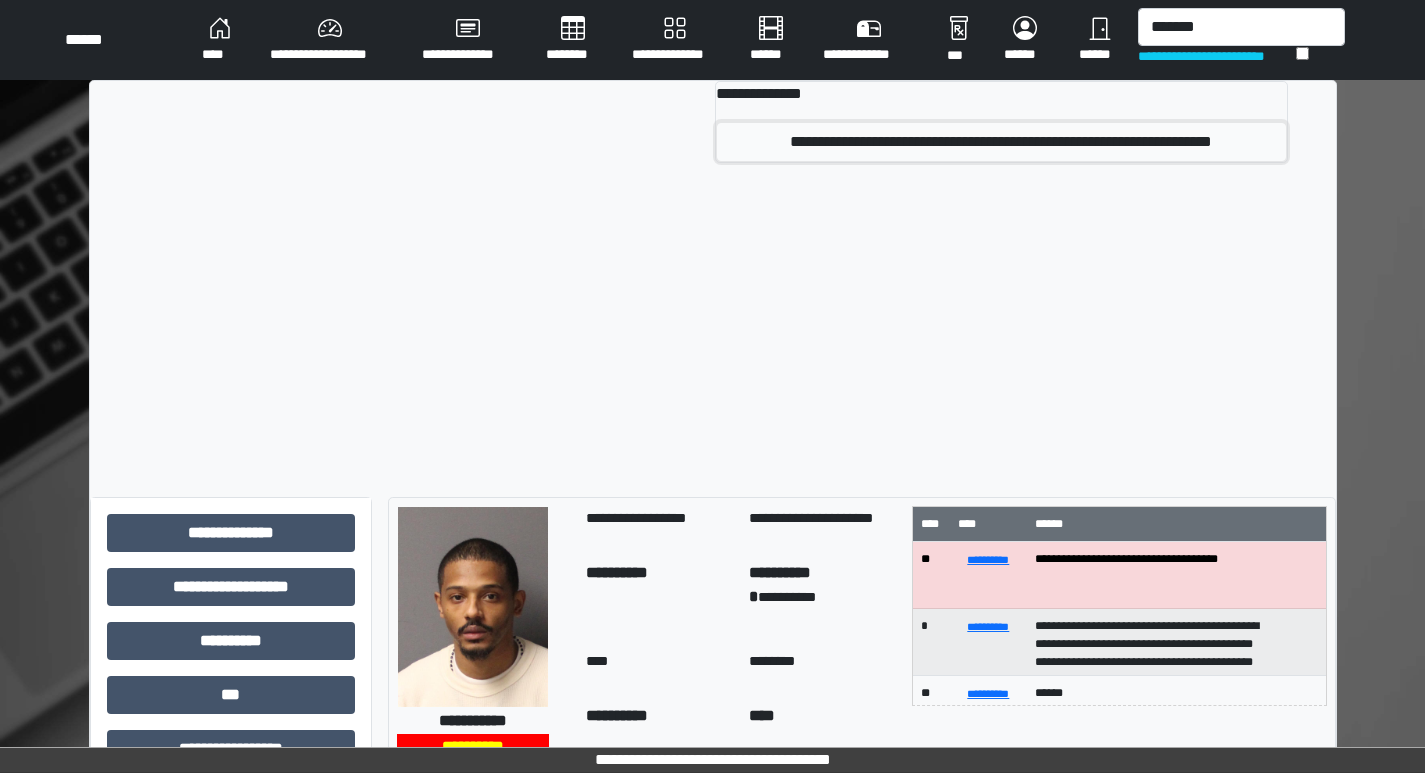 click on "**********" at bounding box center [1001, 142] 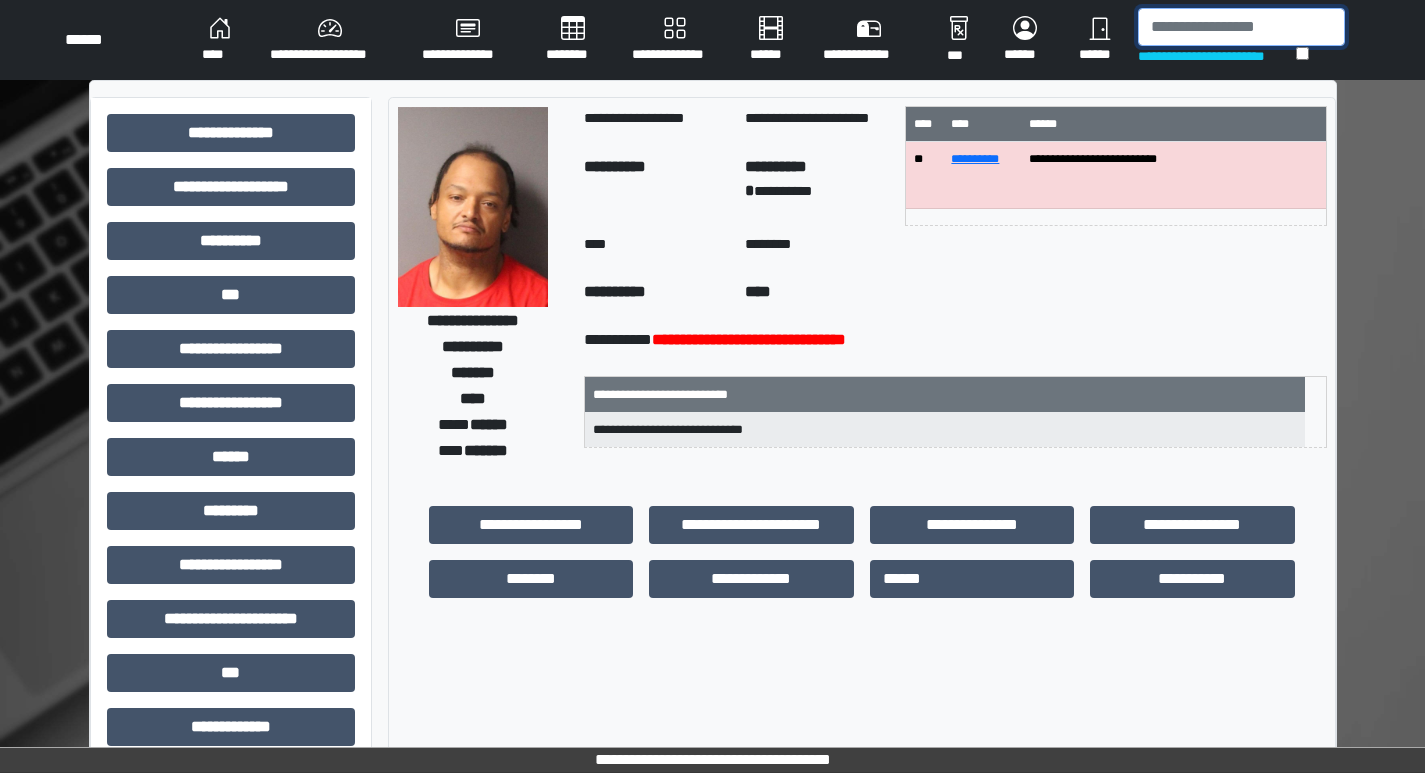 click at bounding box center (1241, 27) 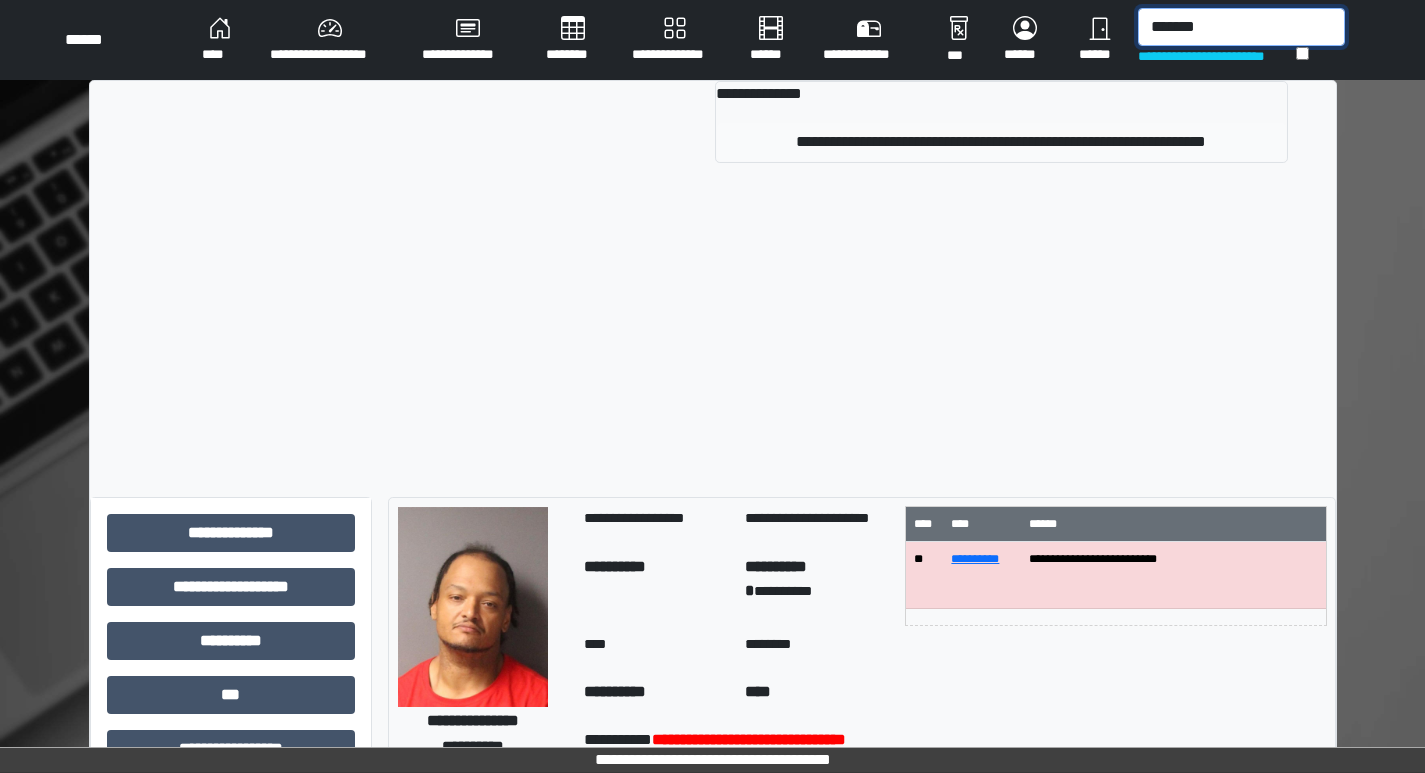 type on "*******" 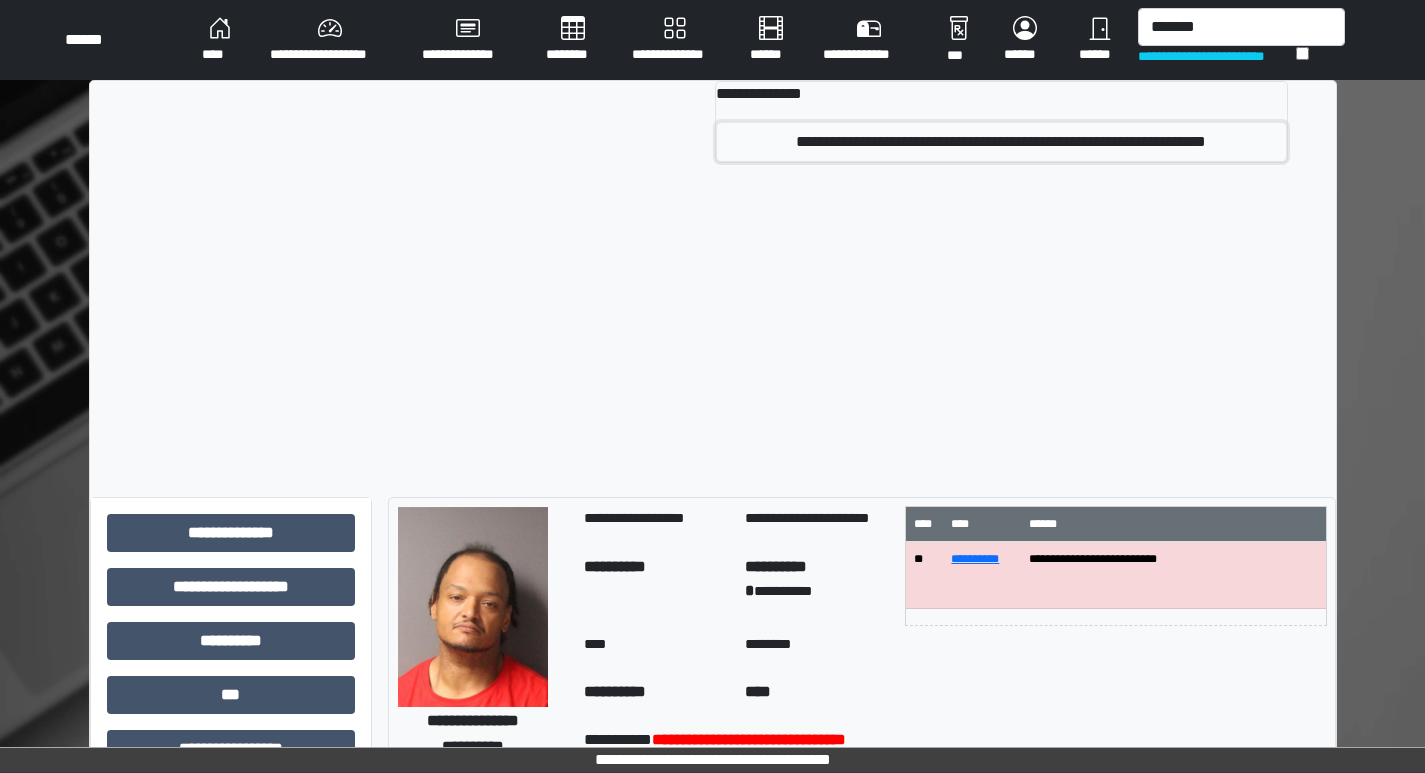 click on "**********" at bounding box center [1001, 142] 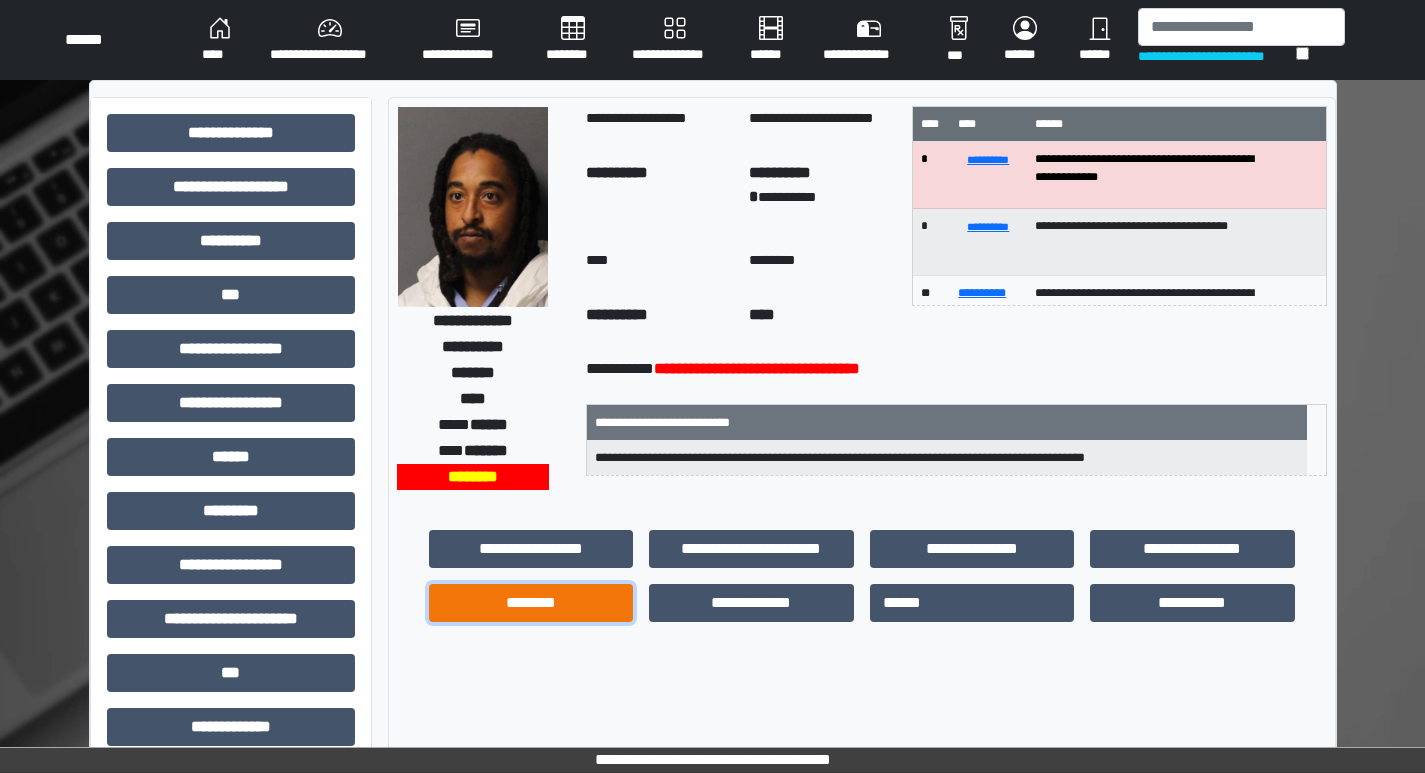 click on "********" at bounding box center (531, 603) 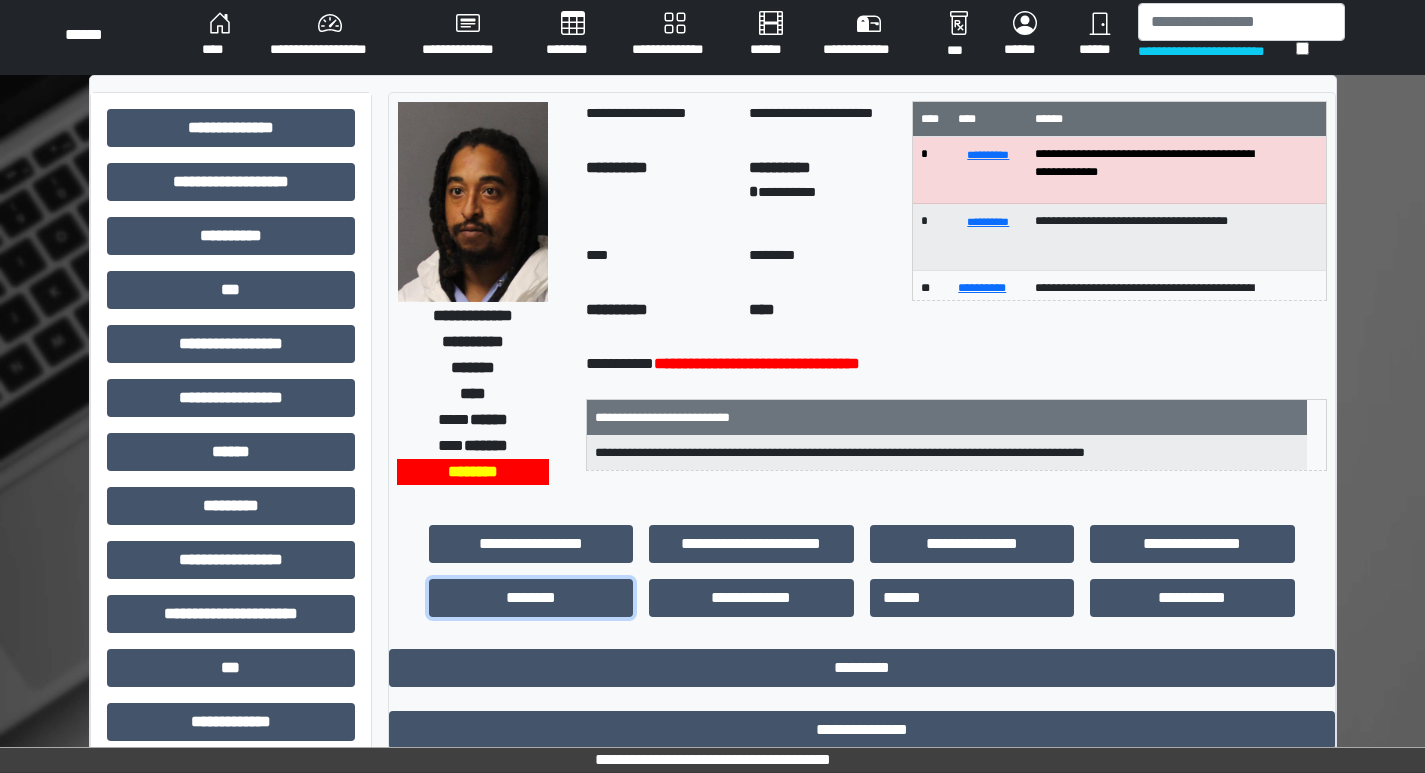 scroll, scrollTop: 0, scrollLeft: 0, axis: both 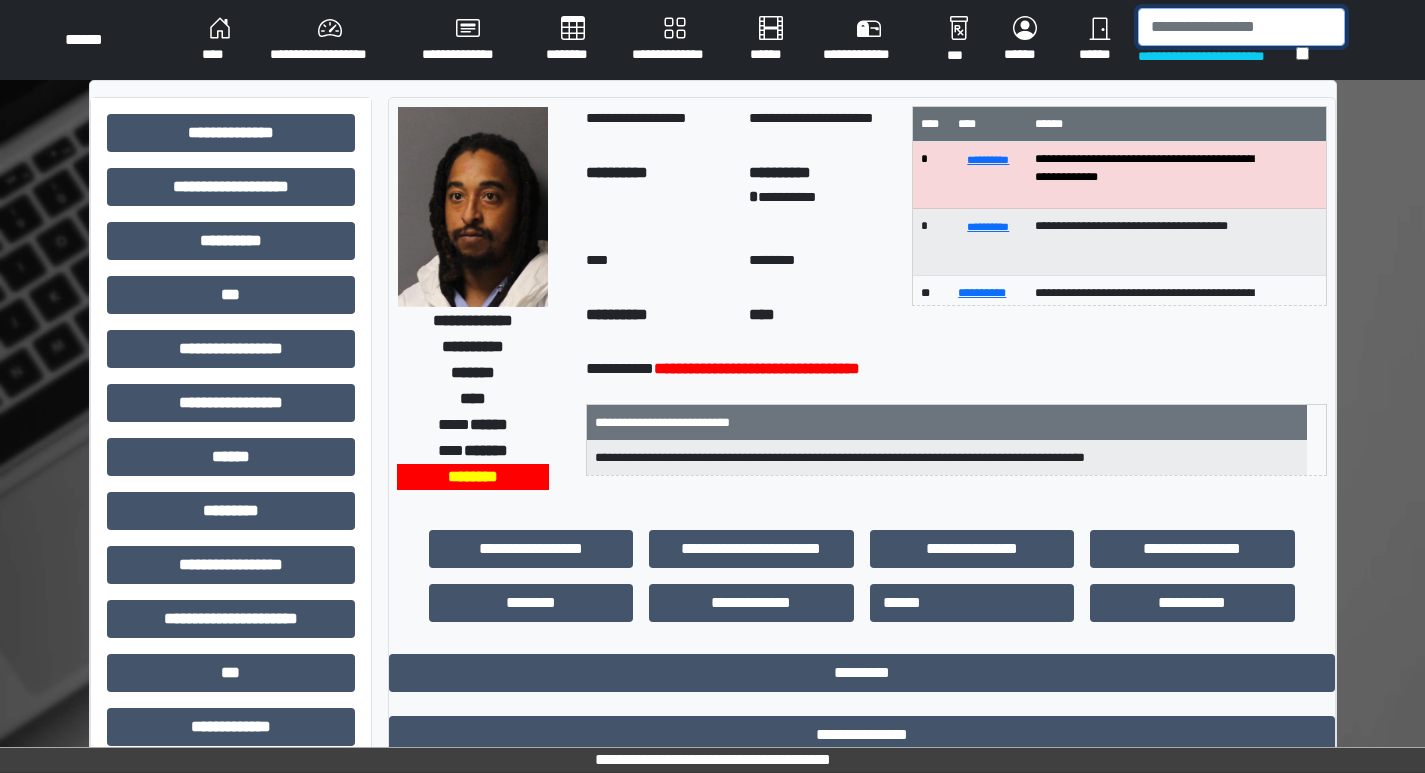 click at bounding box center [1241, 27] 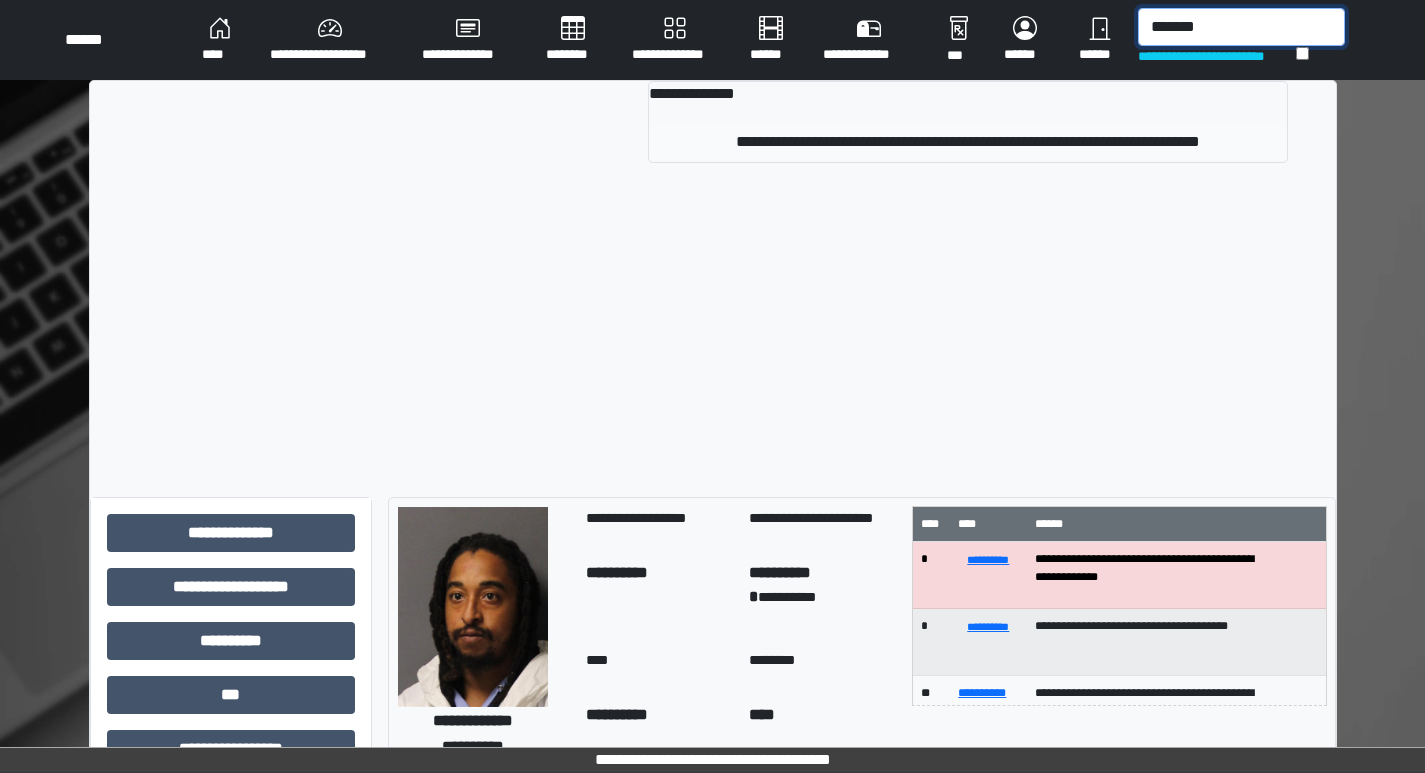 type on "*******" 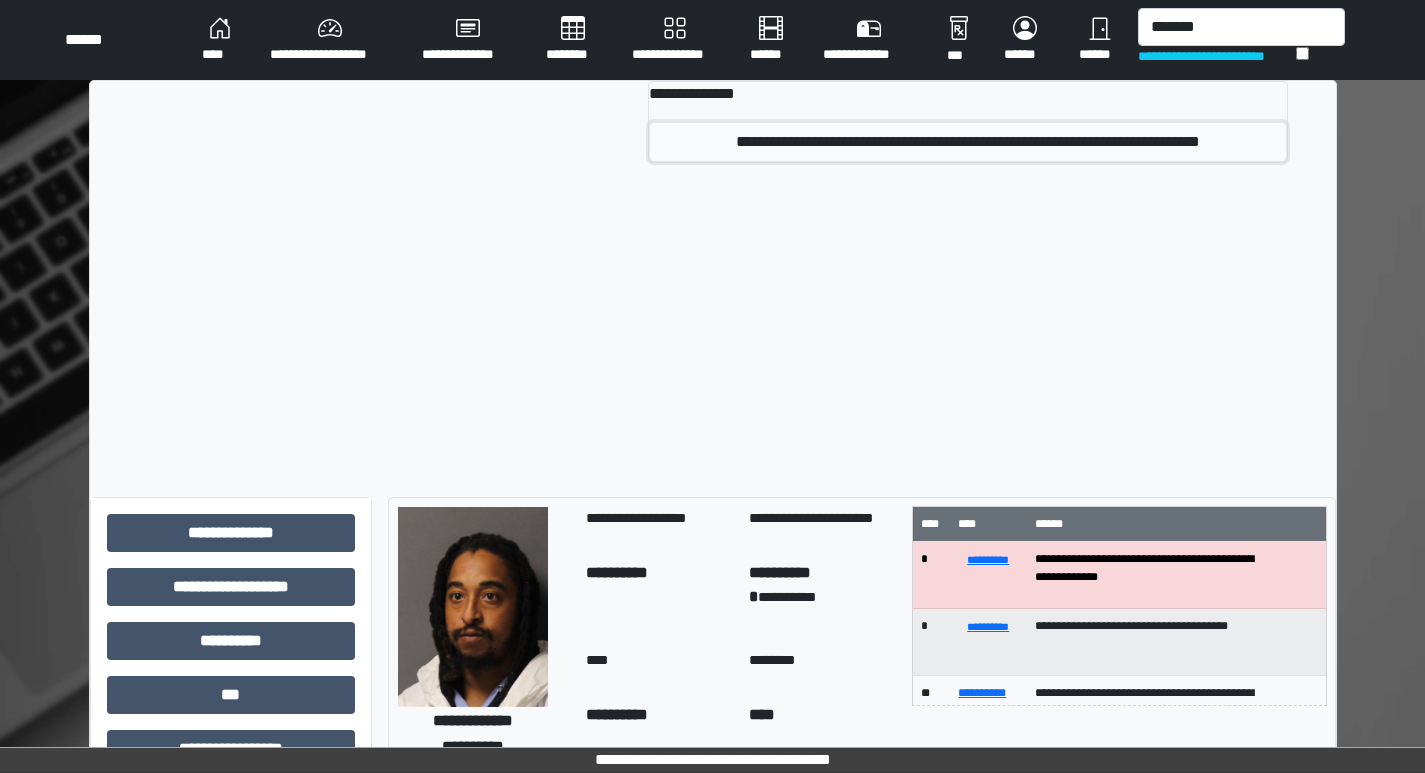 click on "**********" at bounding box center [967, 142] 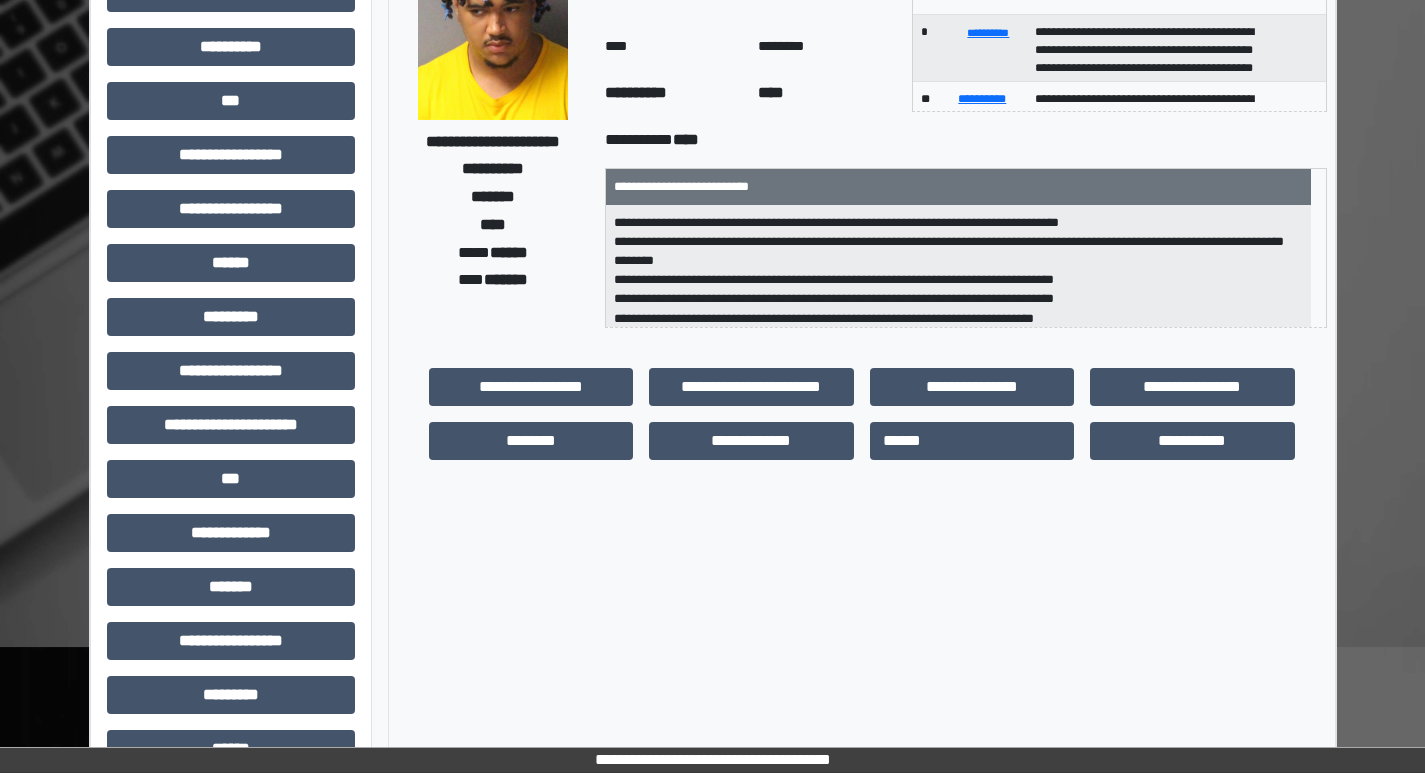 scroll, scrollTop: 200, scrollLeft: 0, axis: vertical 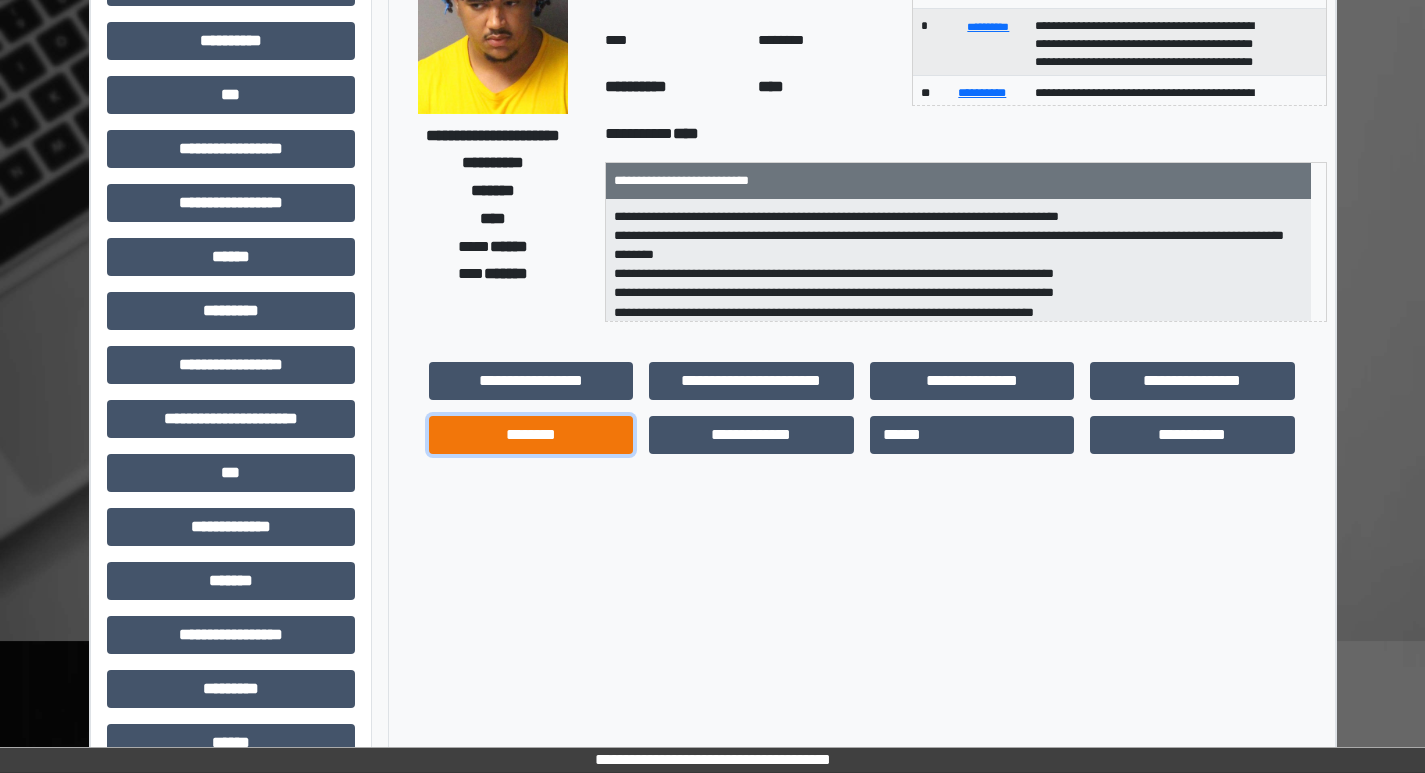 click on "********" at bounding box center (531, 435) 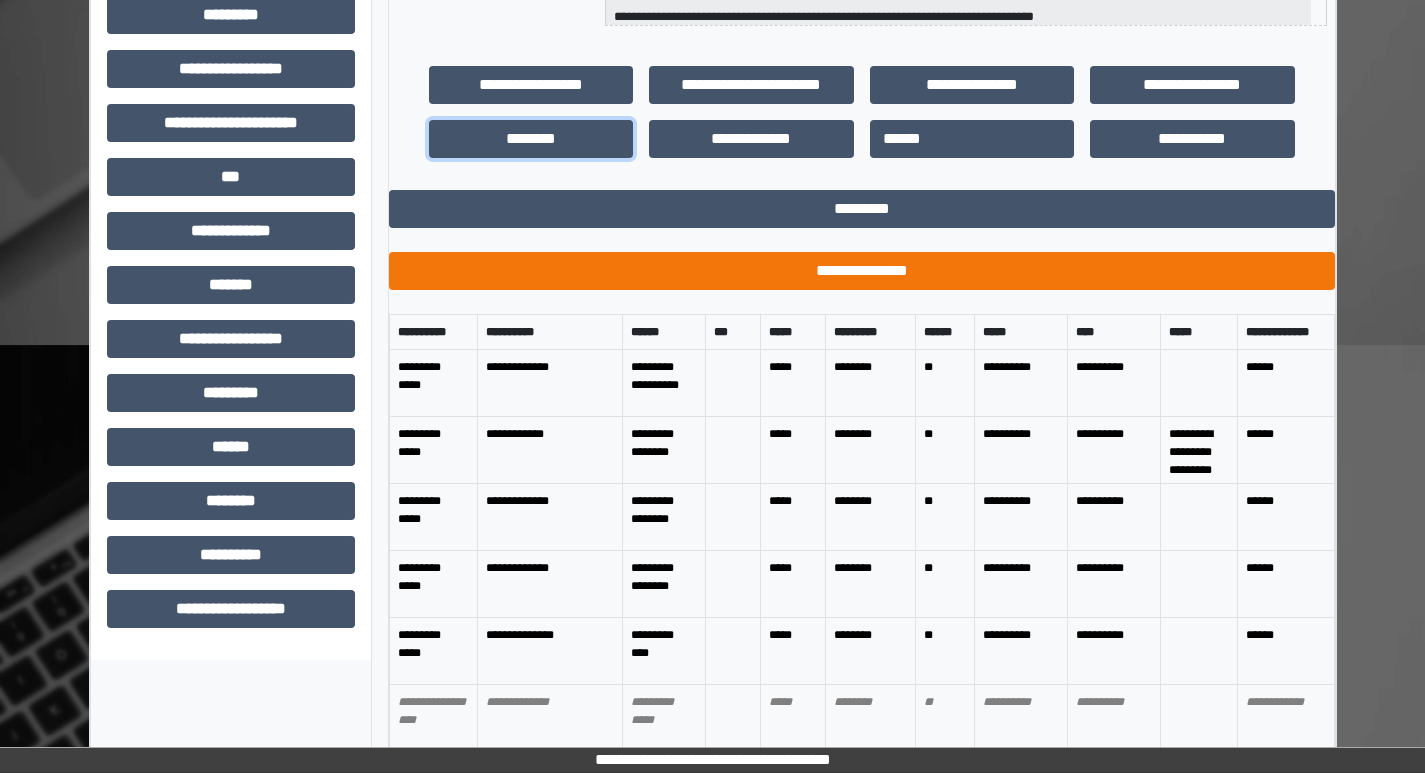 scroll, scrollTop: 500, scrollLeft: 0, axis: vertical 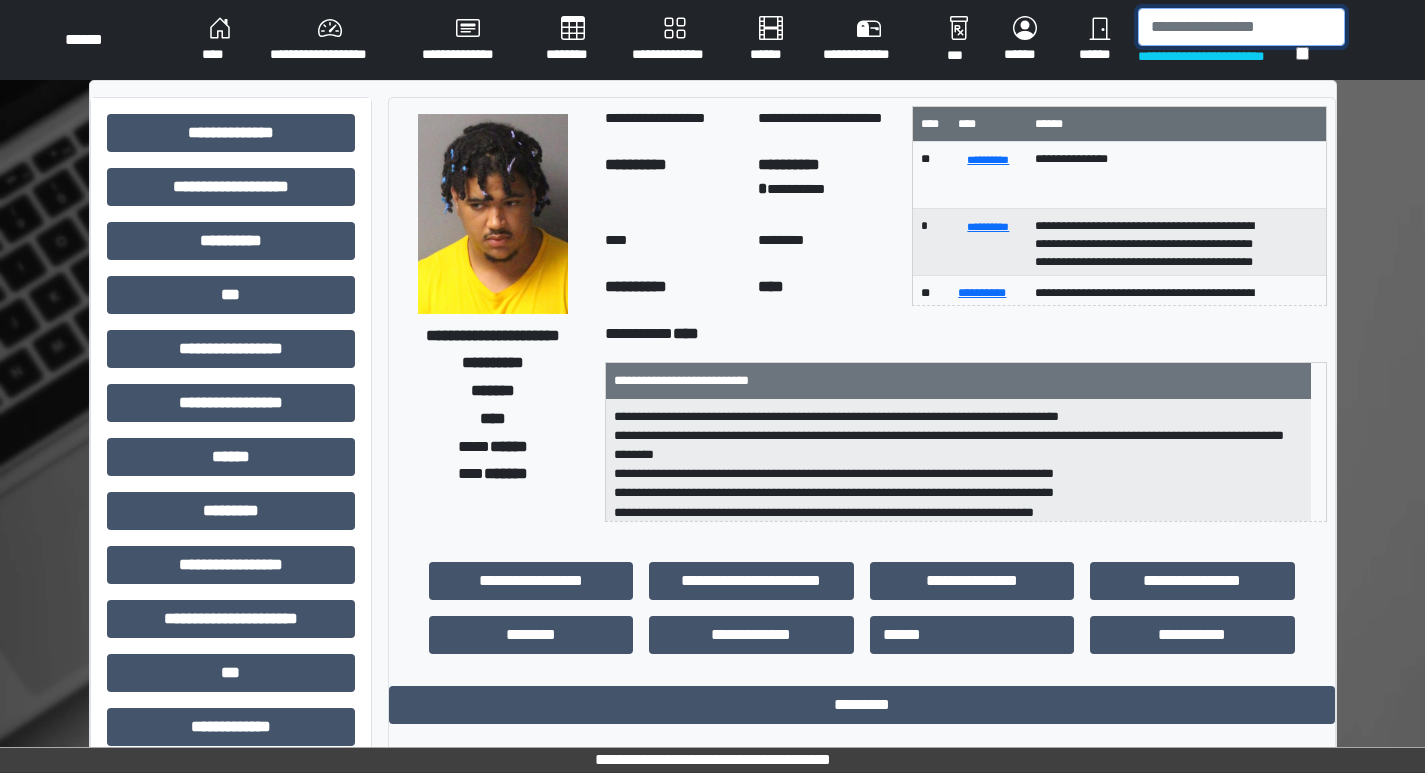 click at bounding box center (1241, 27) 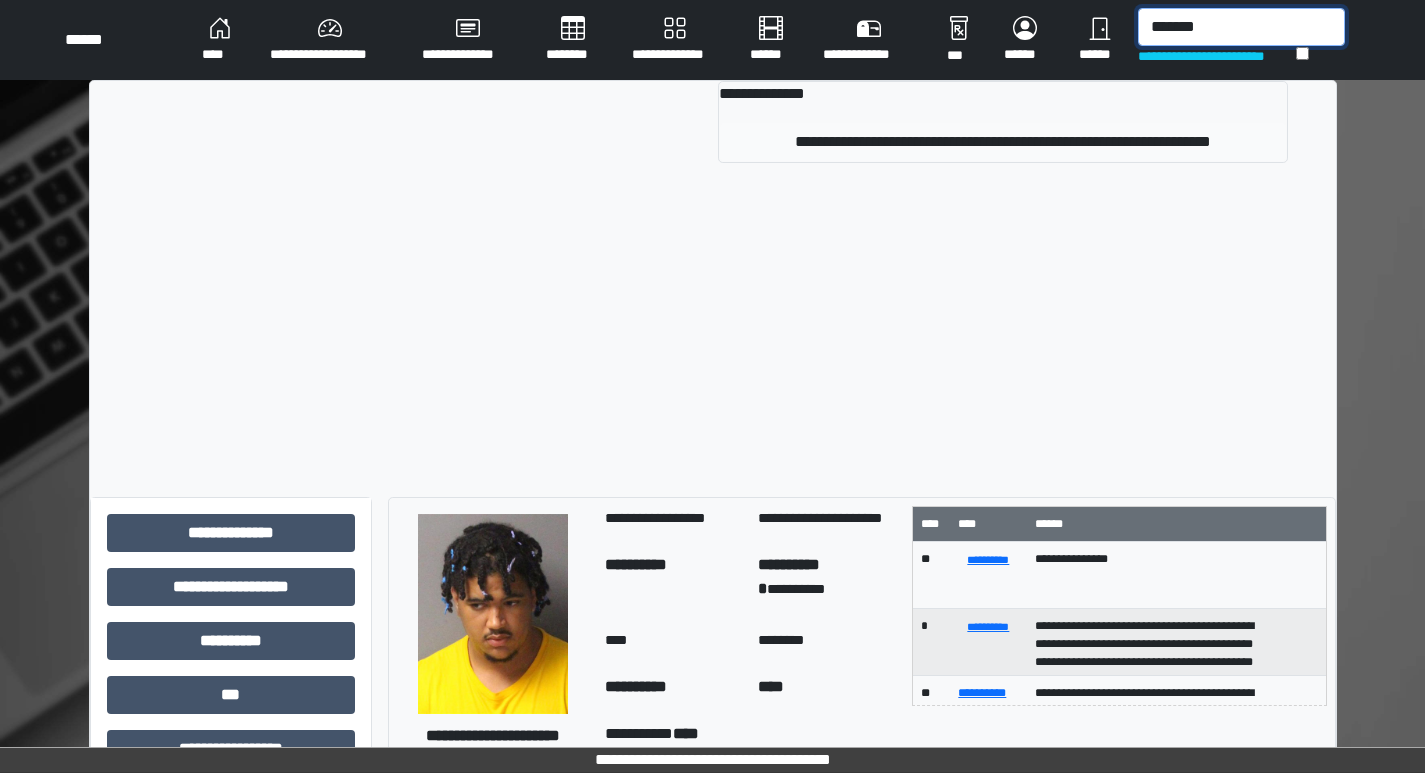 type on "*******" 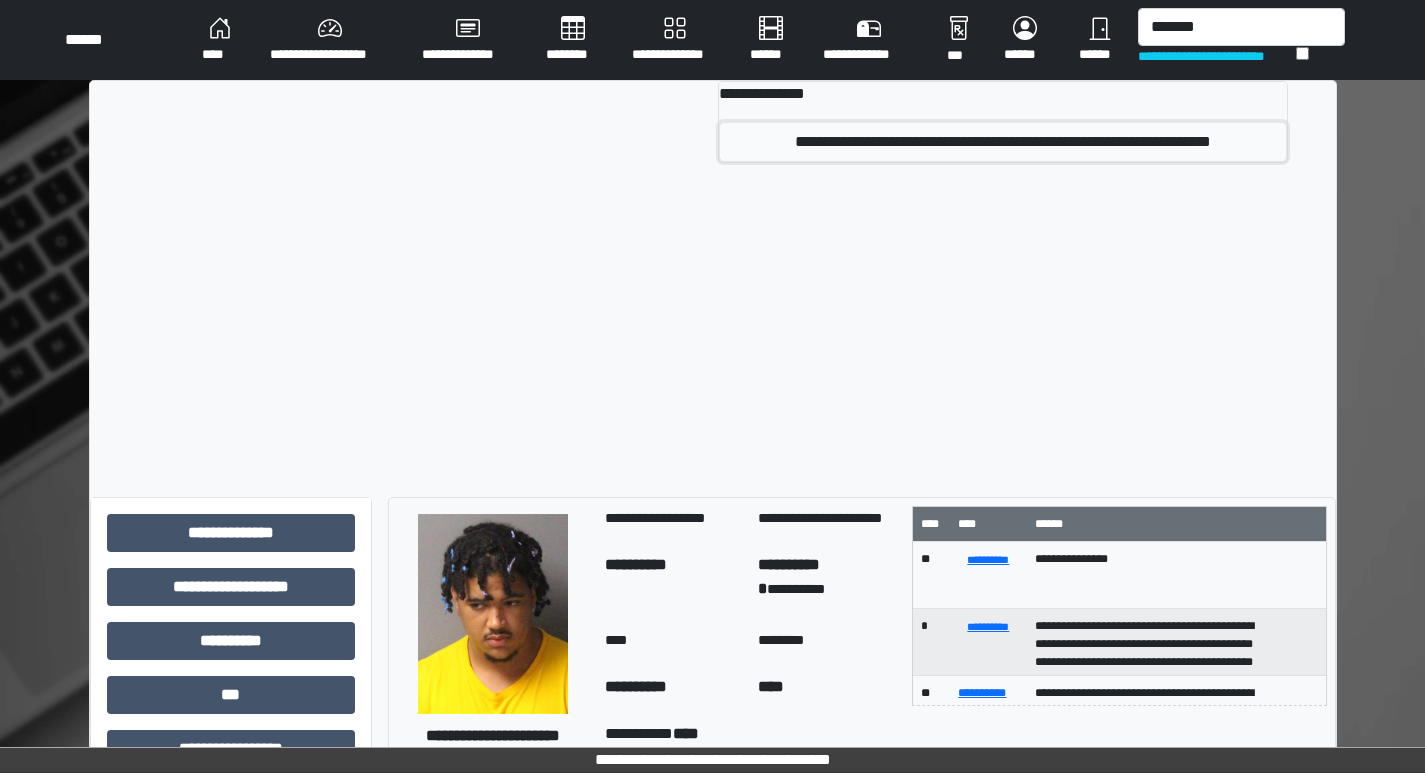 click on "**********" at bounding box center [1003, 142] 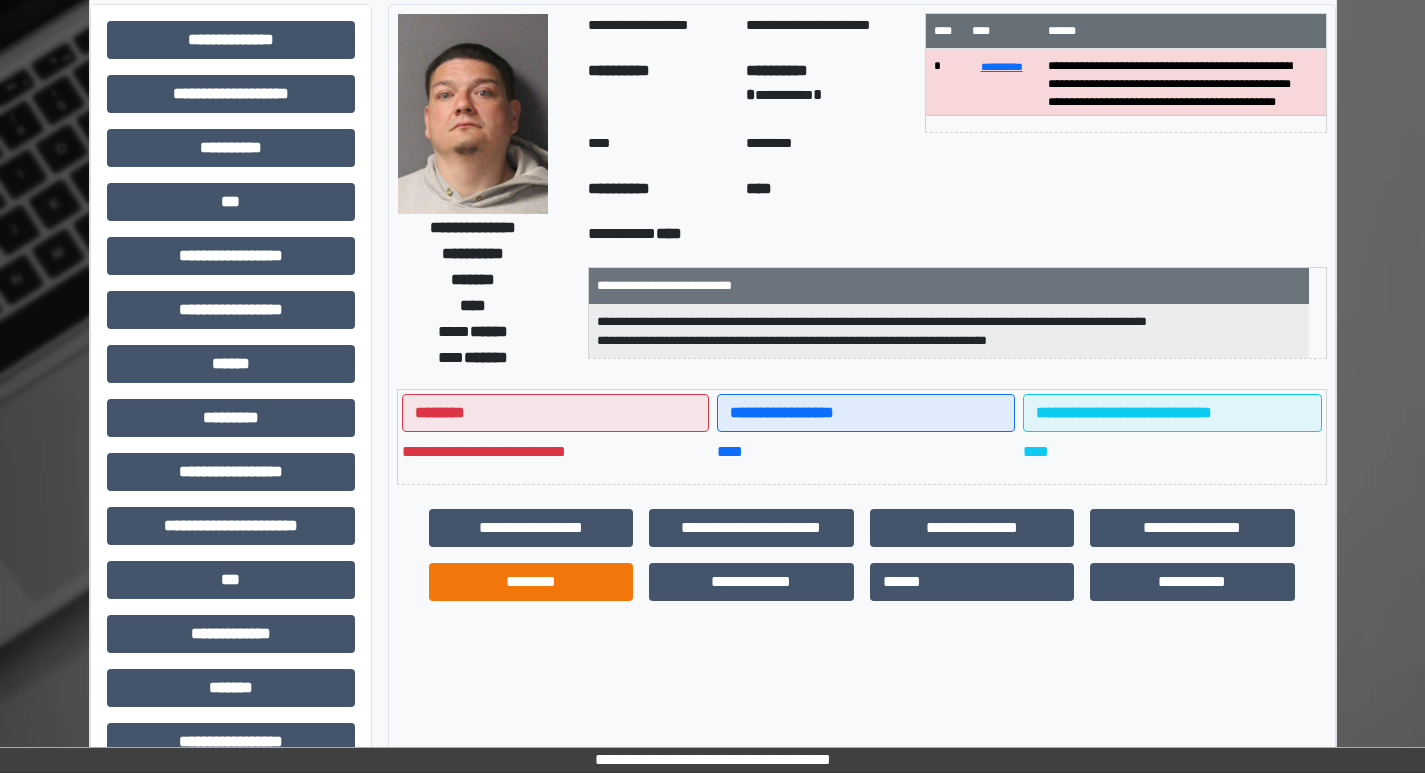 scroll, scrollTop: 200, scrollLeft: 0, axis: vertical 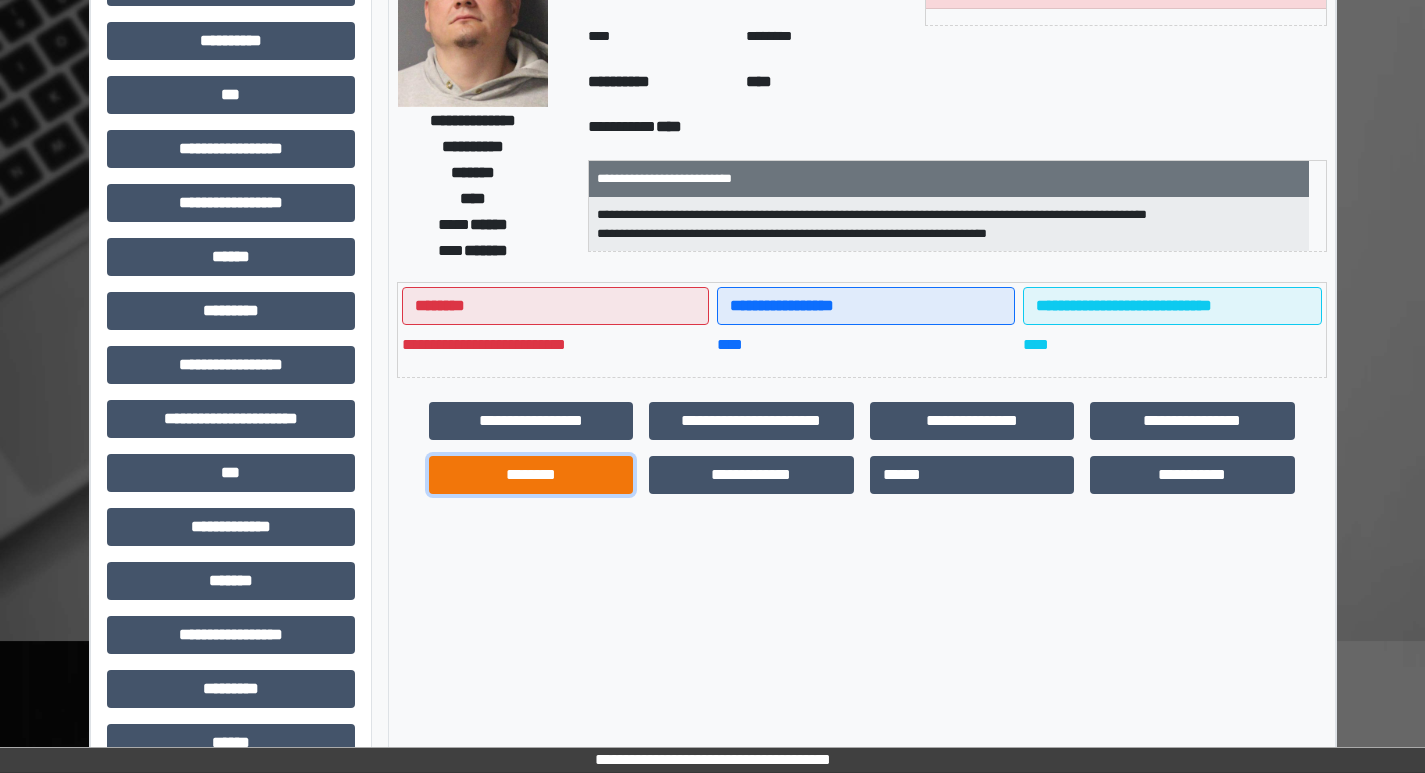 click on "********" at bounding box center [531, 475] 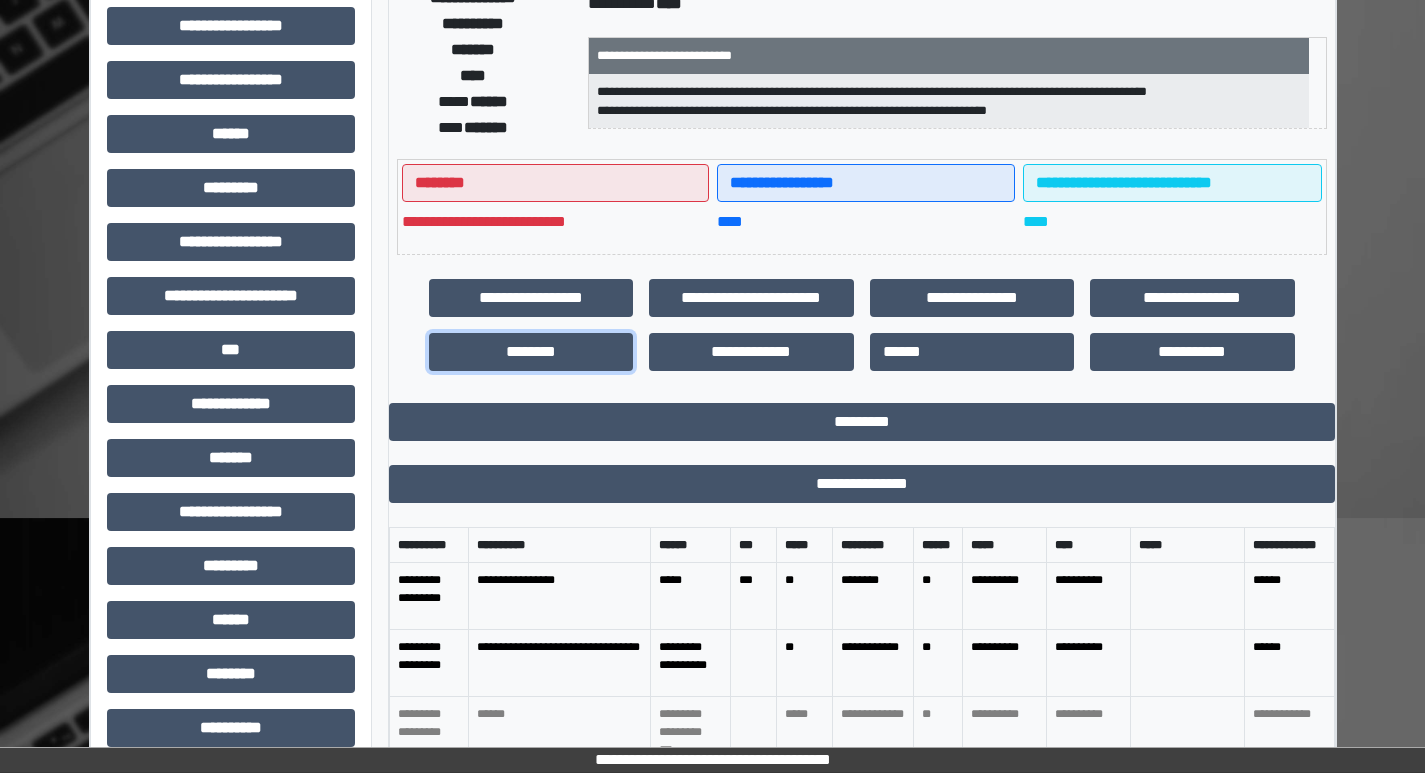 scroll, scrollTop: 0, scrollLeft: 0, axis: both 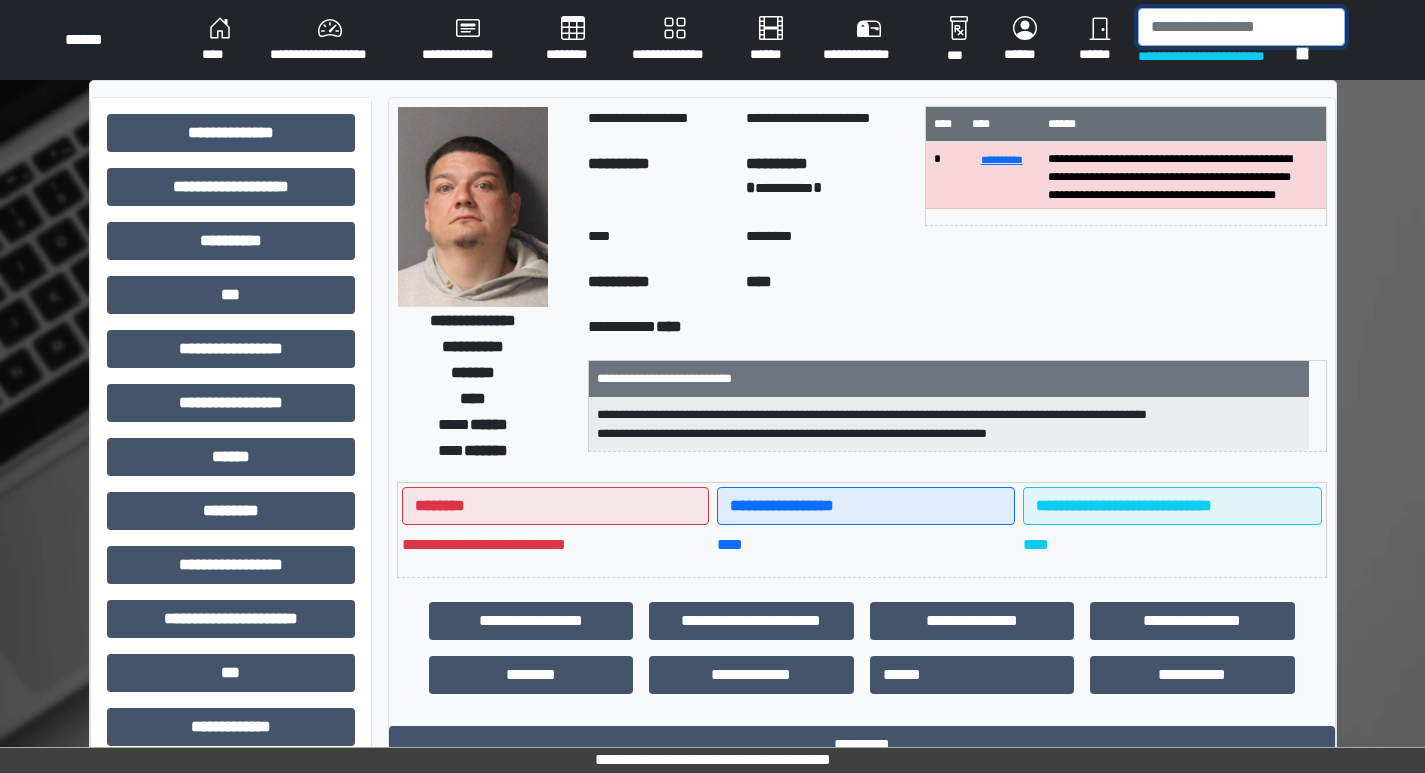 click at bounding box center [1241, 27] 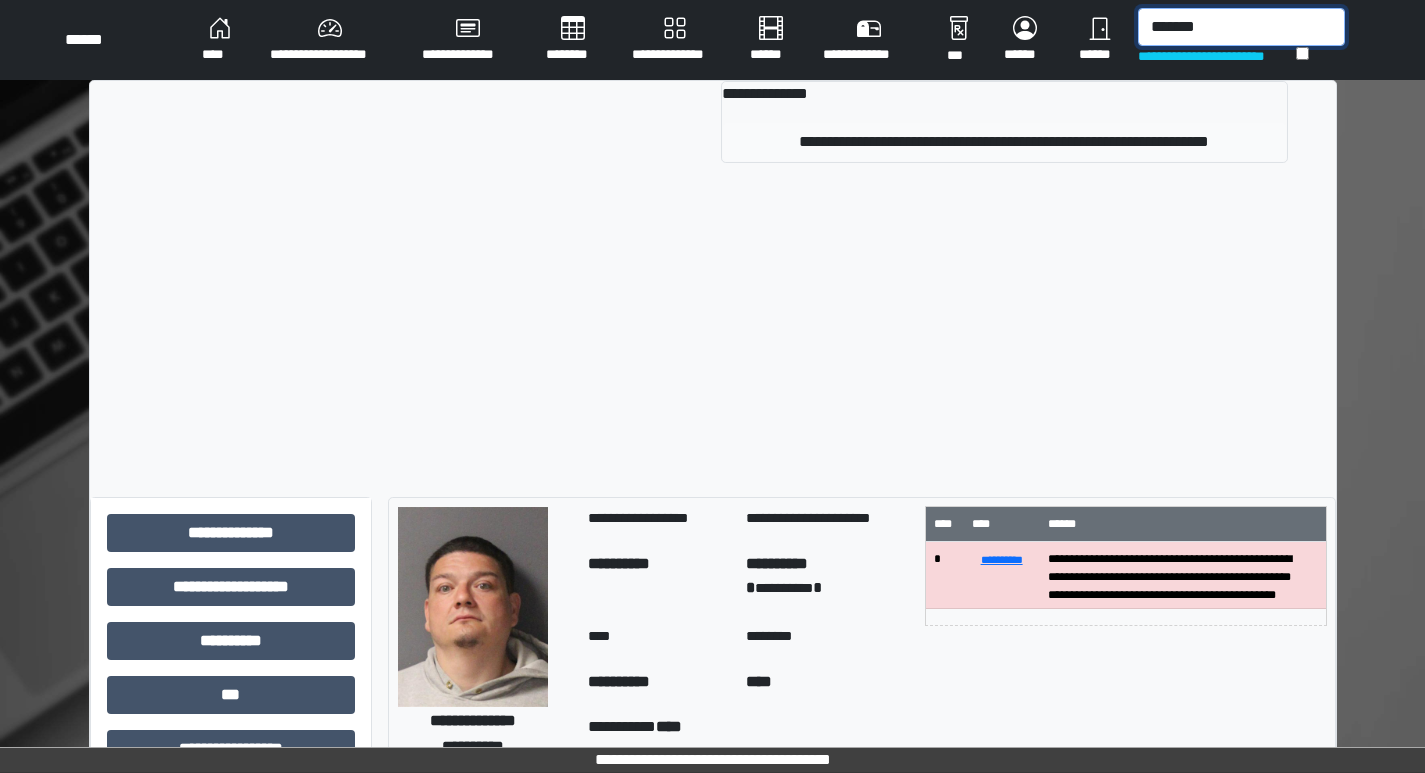 type on "*******" 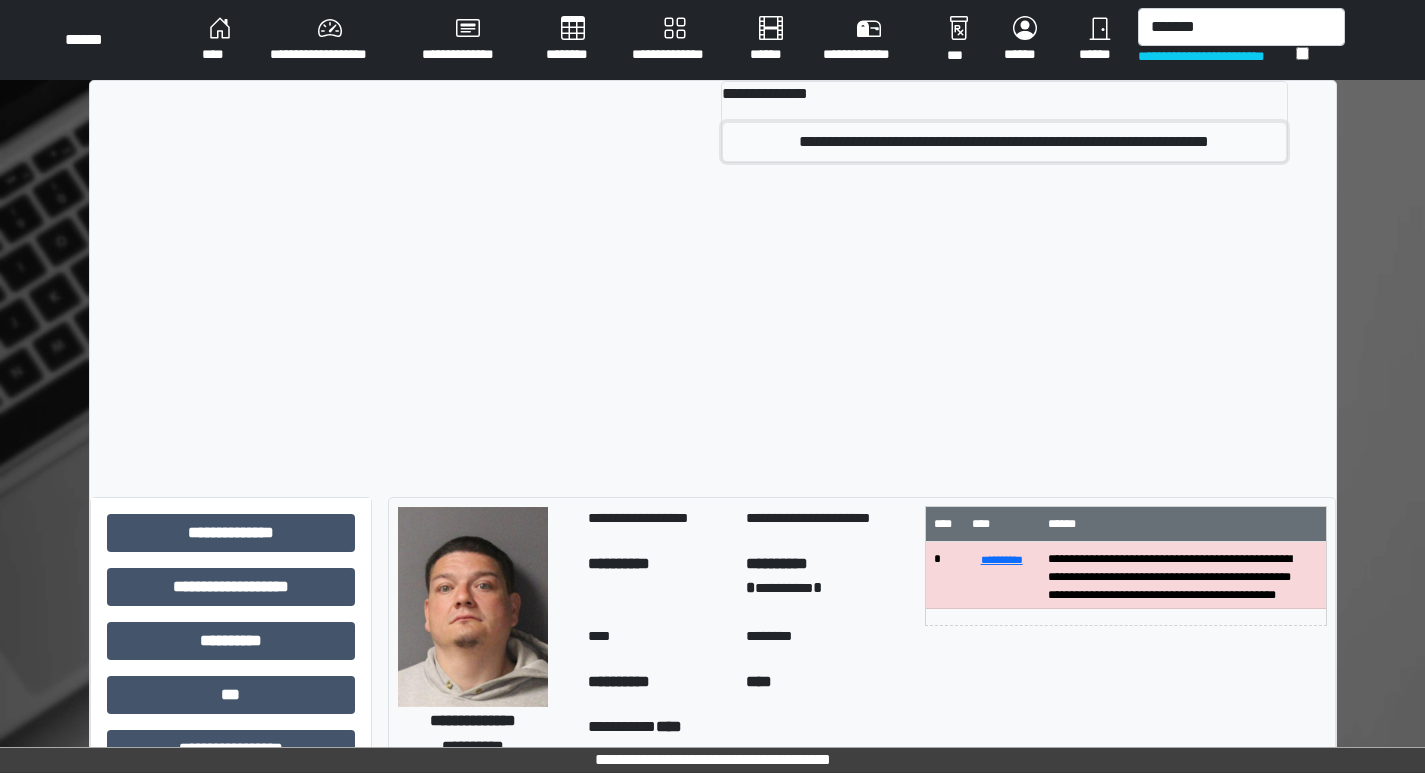 click on "**********" at bounding box center [1004, 142] 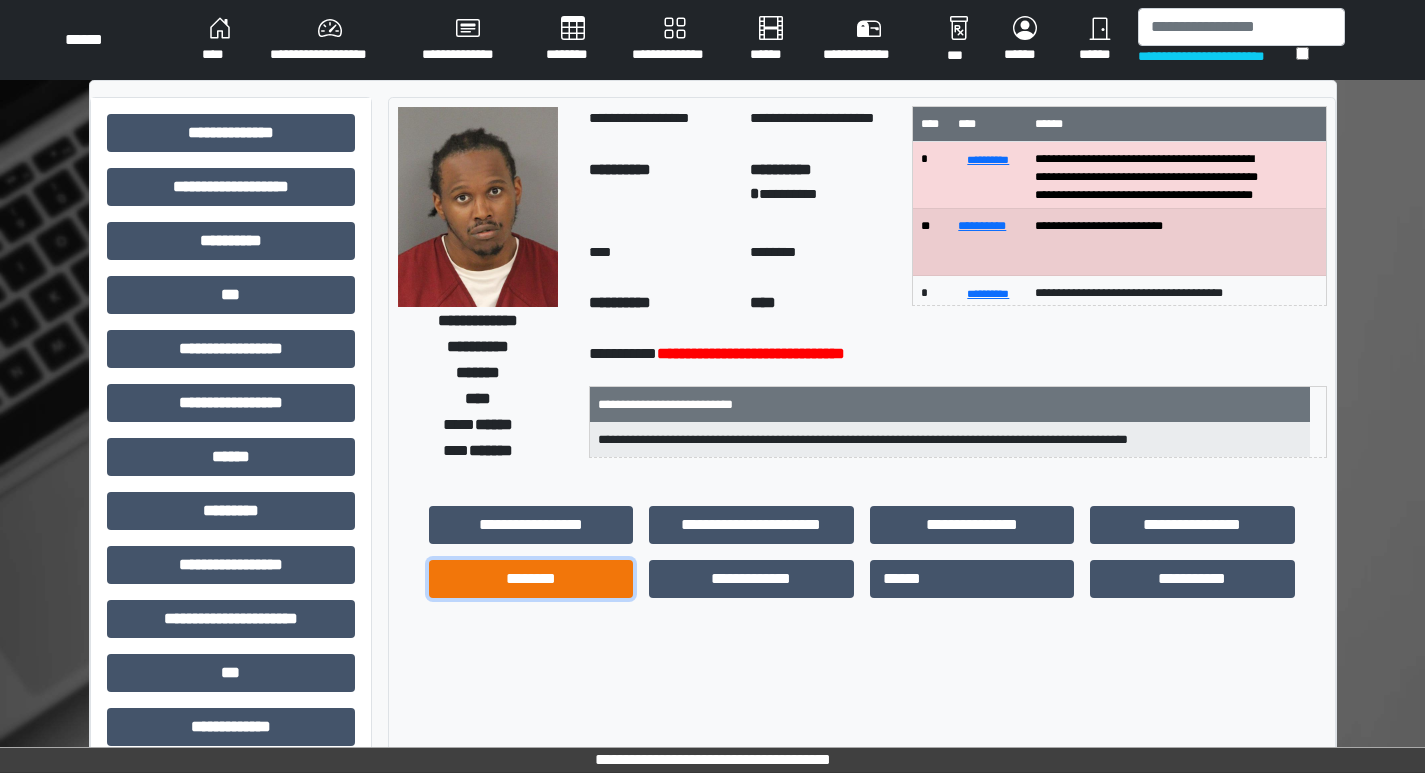 click on "********" at bounding box center (531, 579) 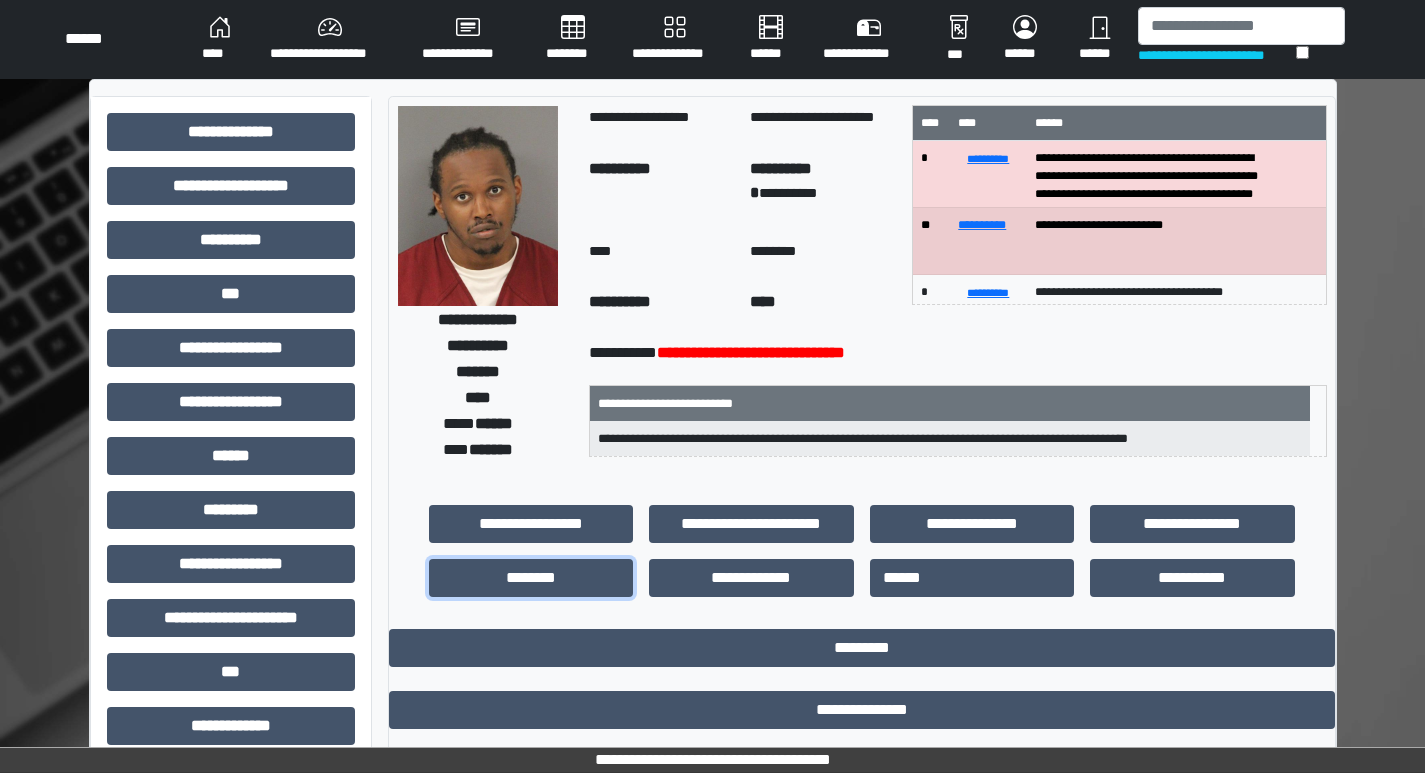 scroll, scrollTop: 0, scrollLeft: 0, axis: both 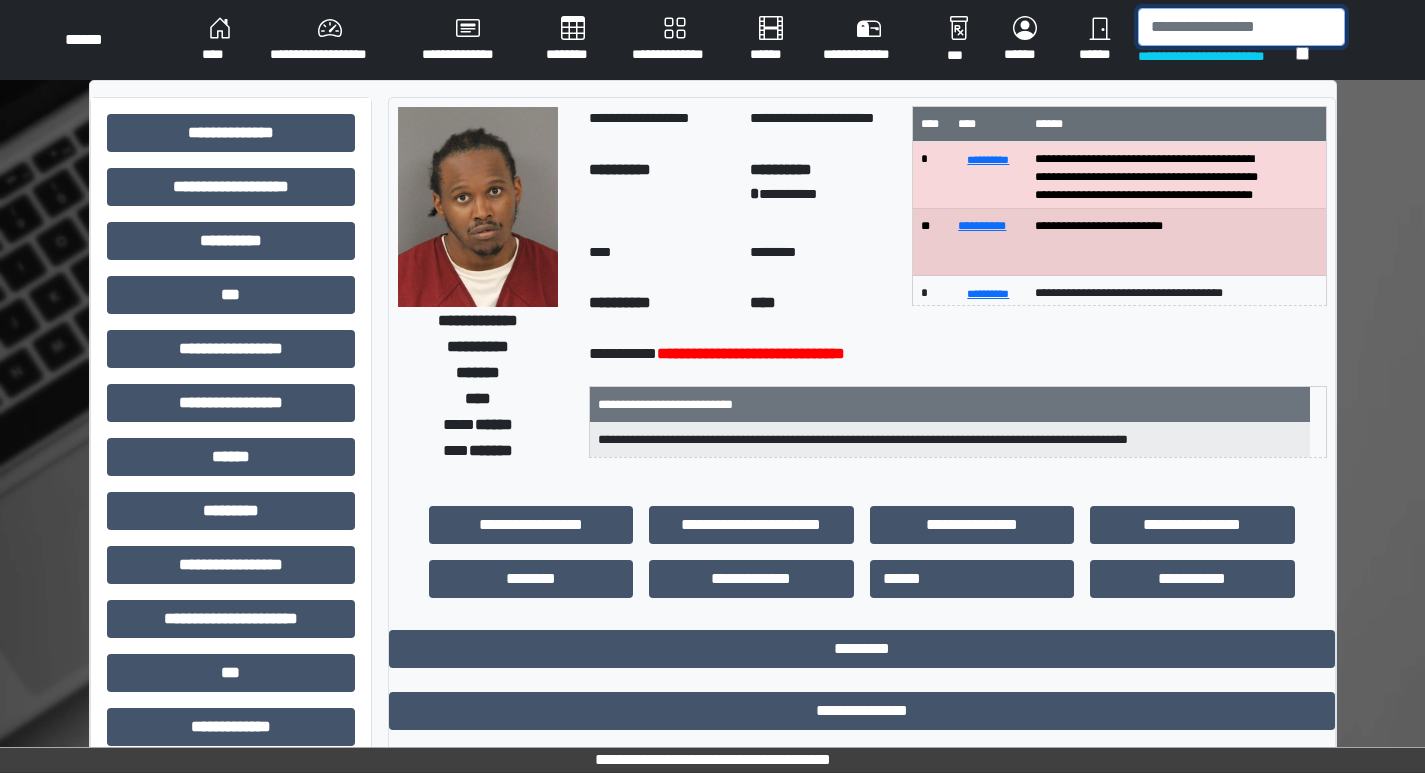 click at bounding box center (1241, 27) 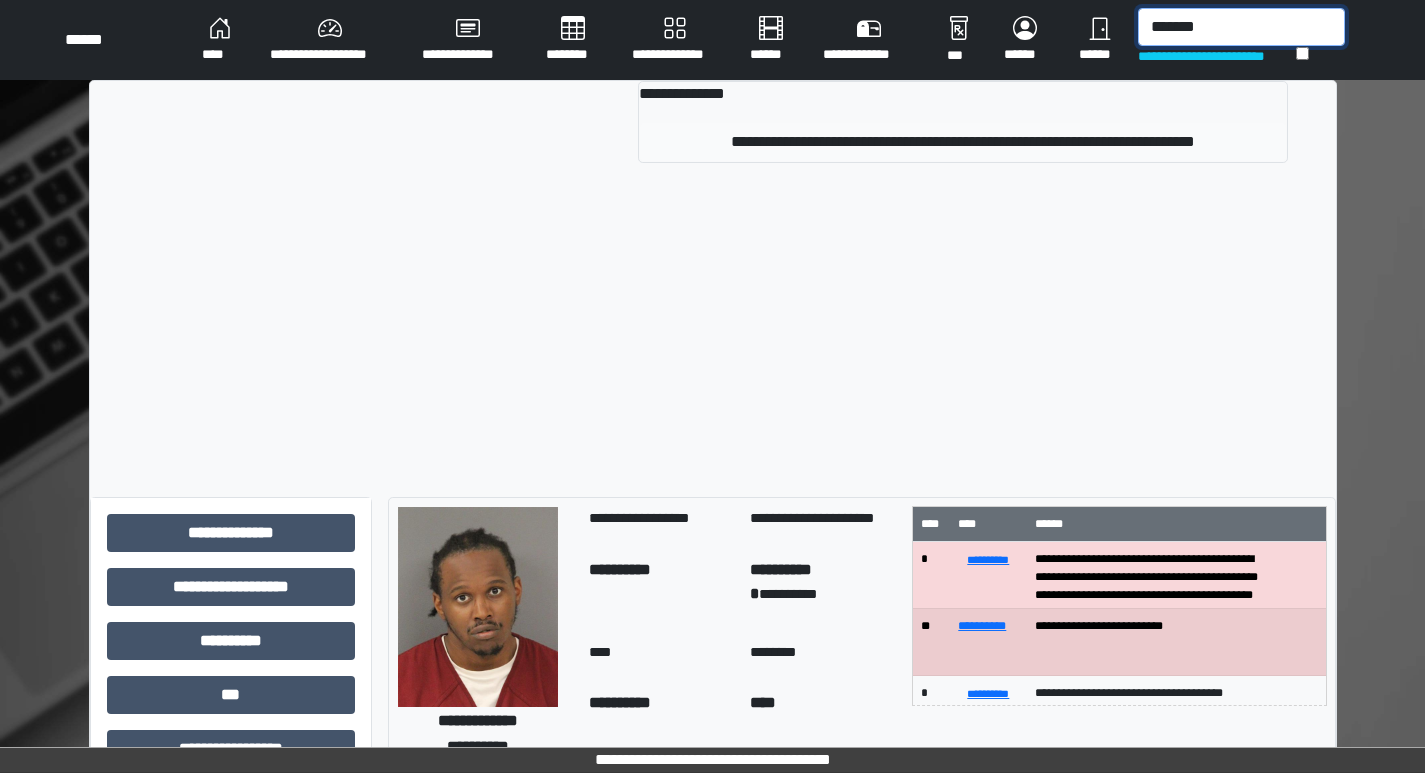 type on "*******" 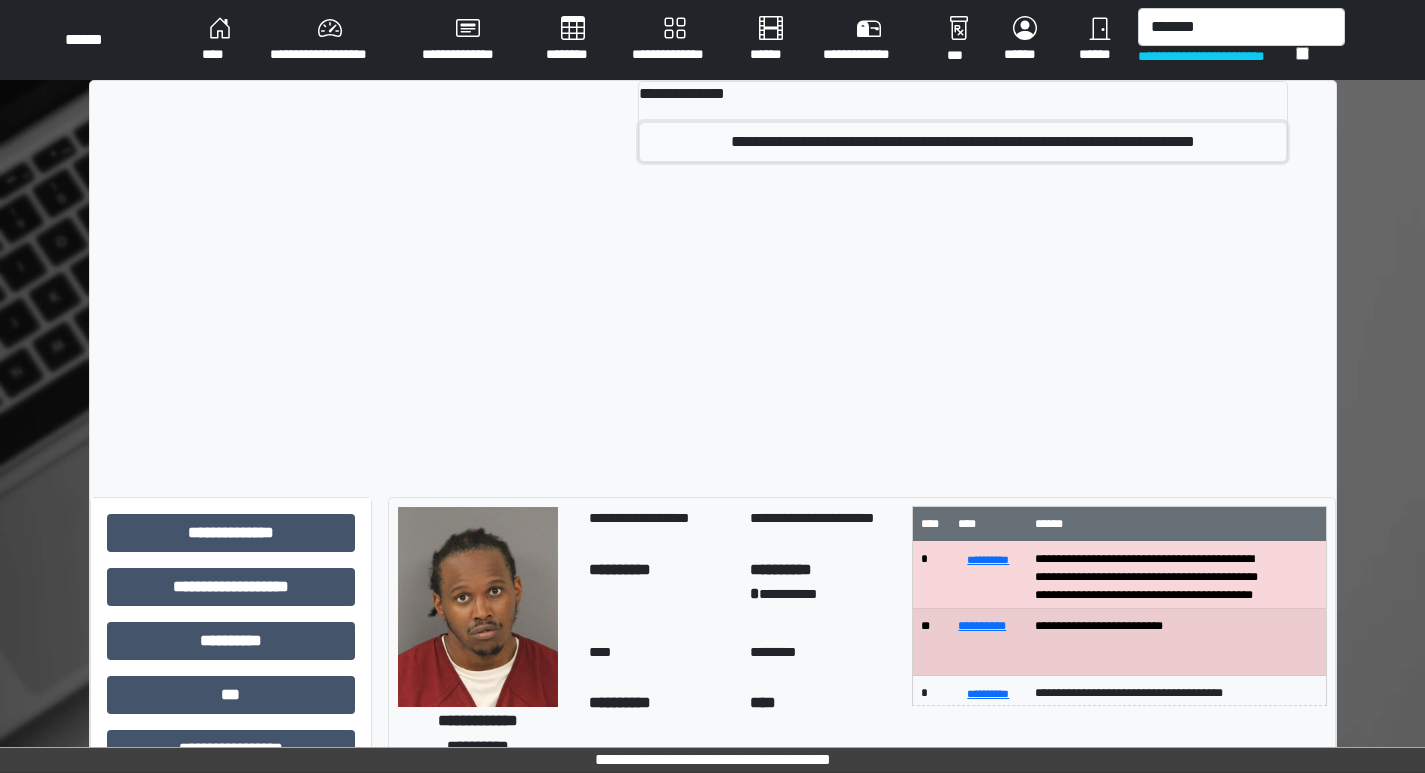 click on "**********" at bounding box center (962, 142) 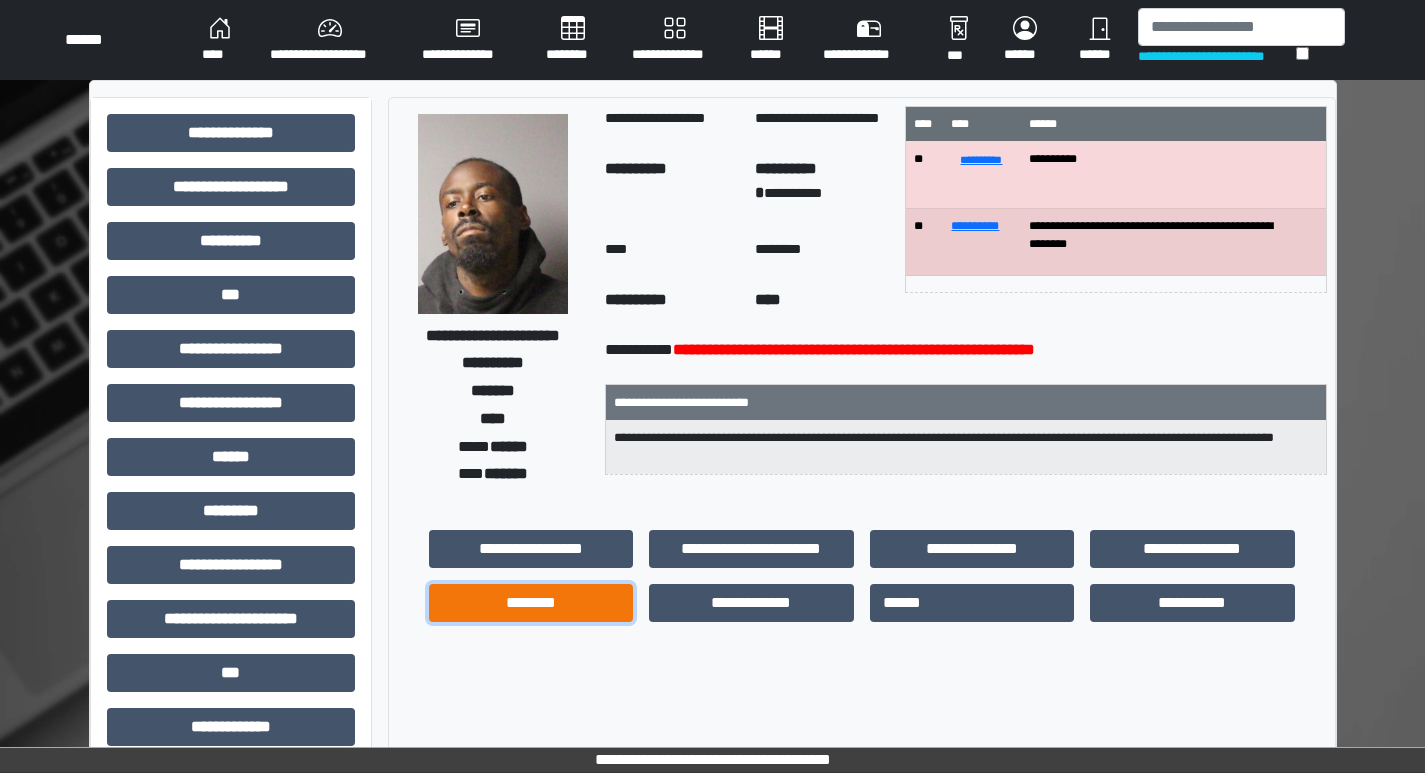 click on "********" at bounding box center (531, 603) 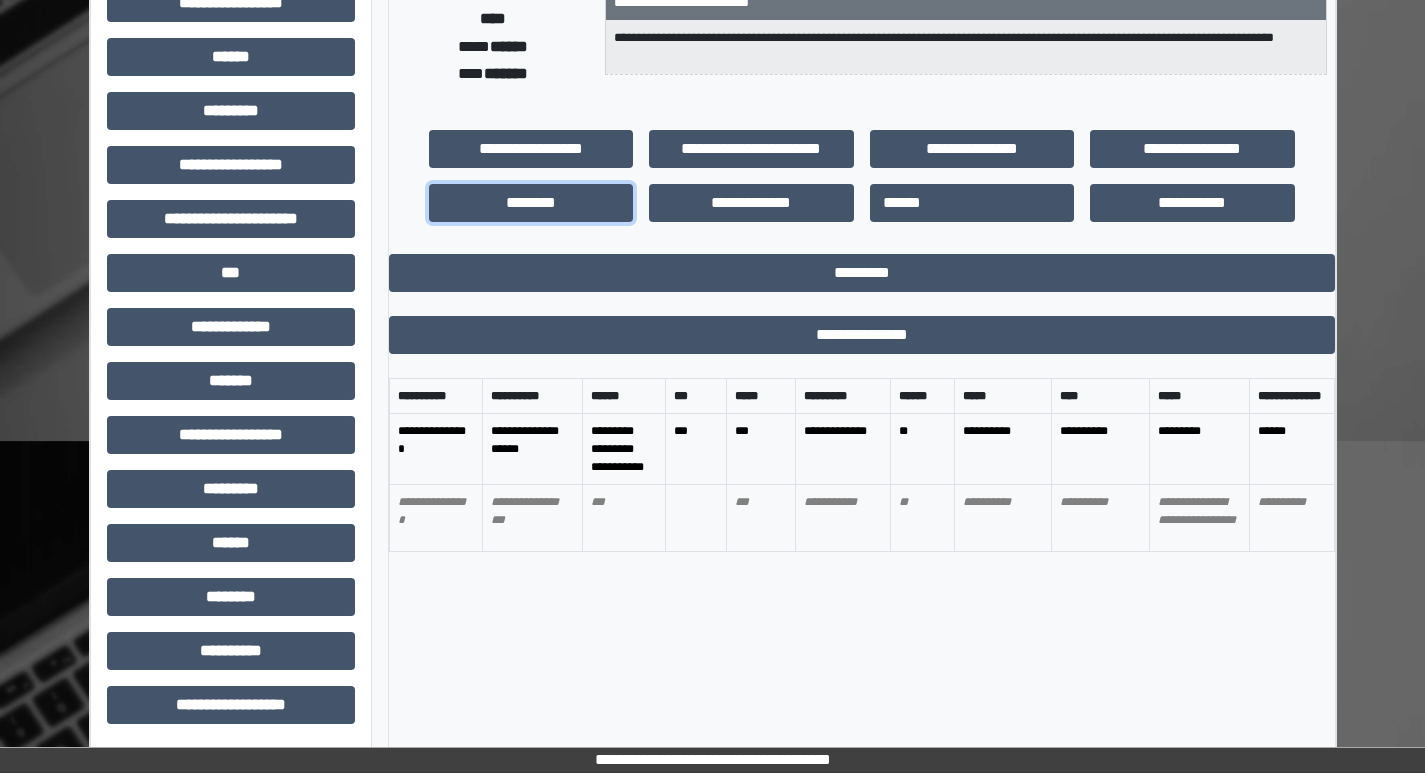 scroll, scrollTop: 0, scrollLeft: 0, axis: both 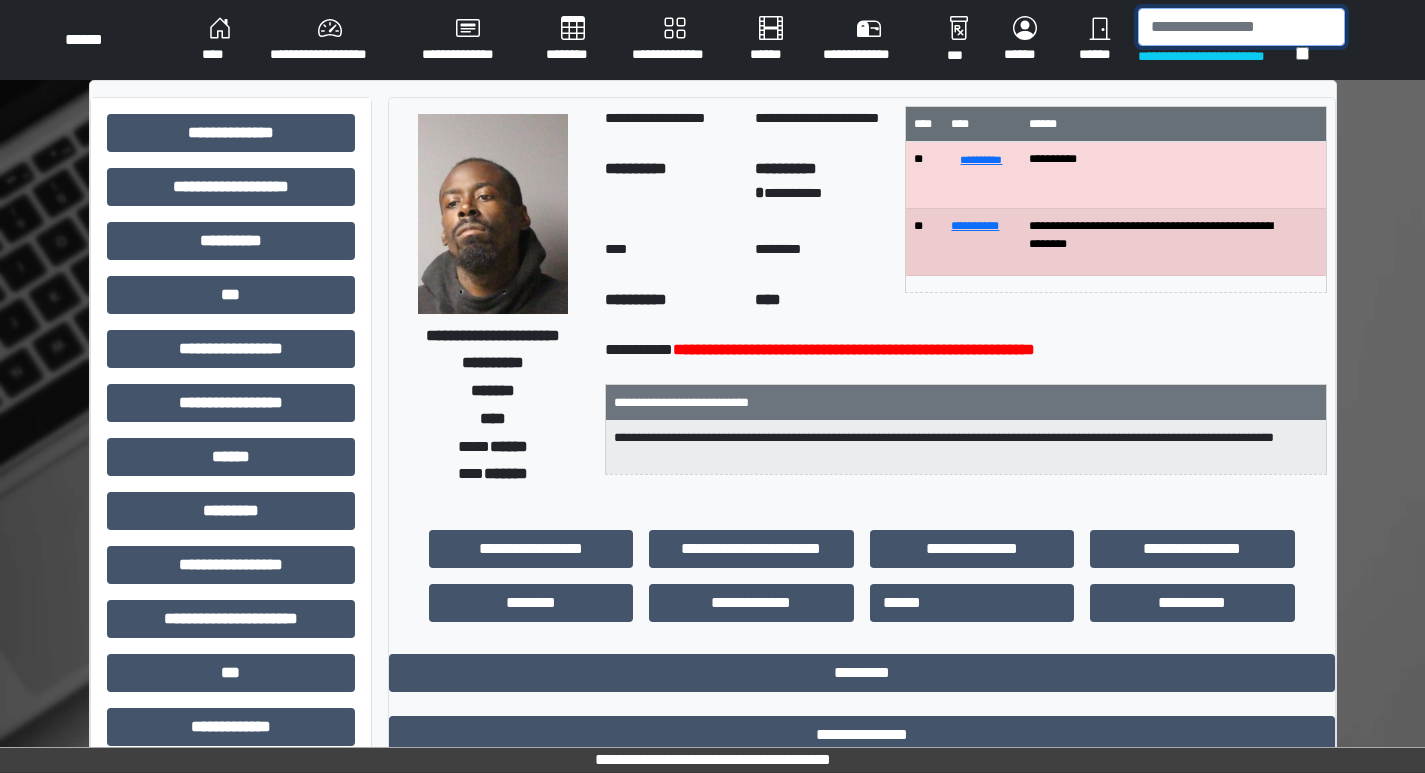 click at bounding box center (1241, 27) 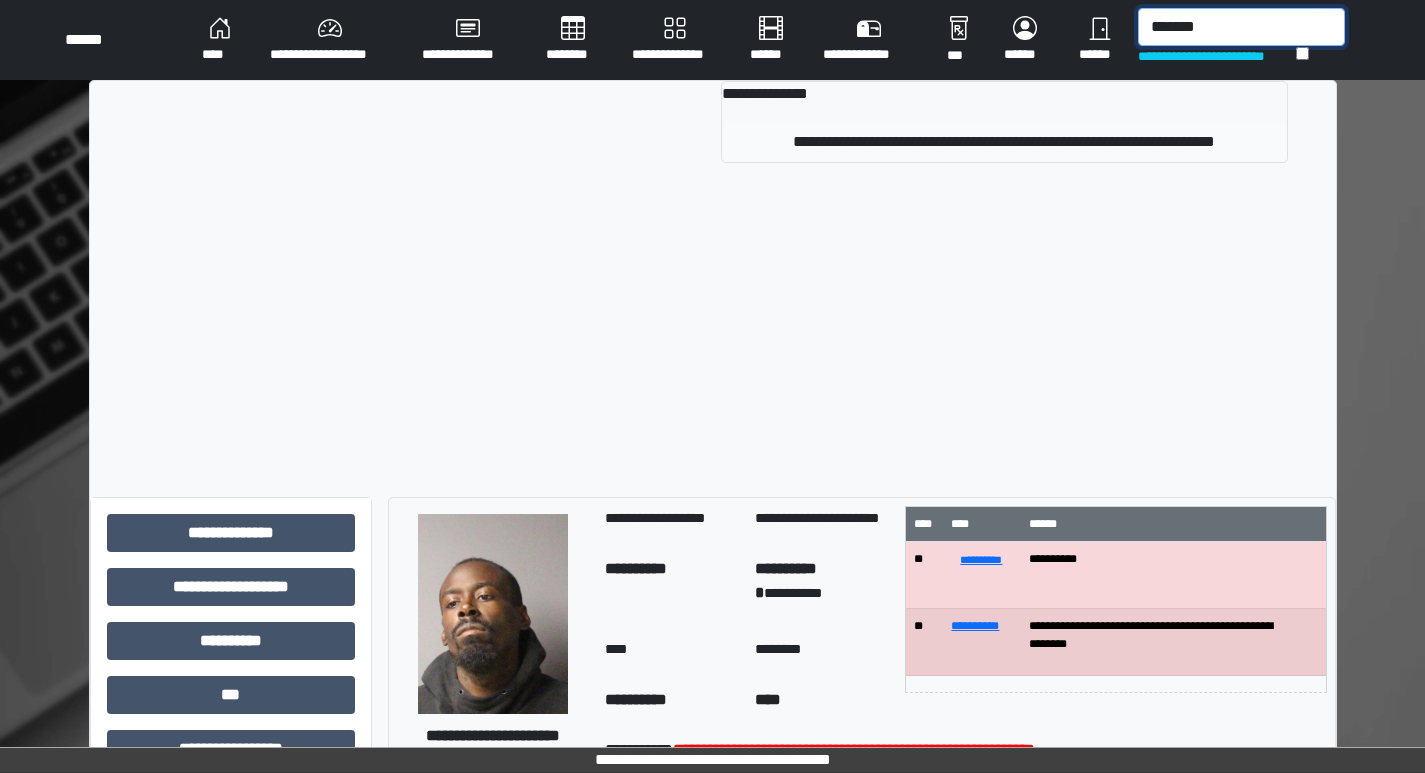 type on "*******" 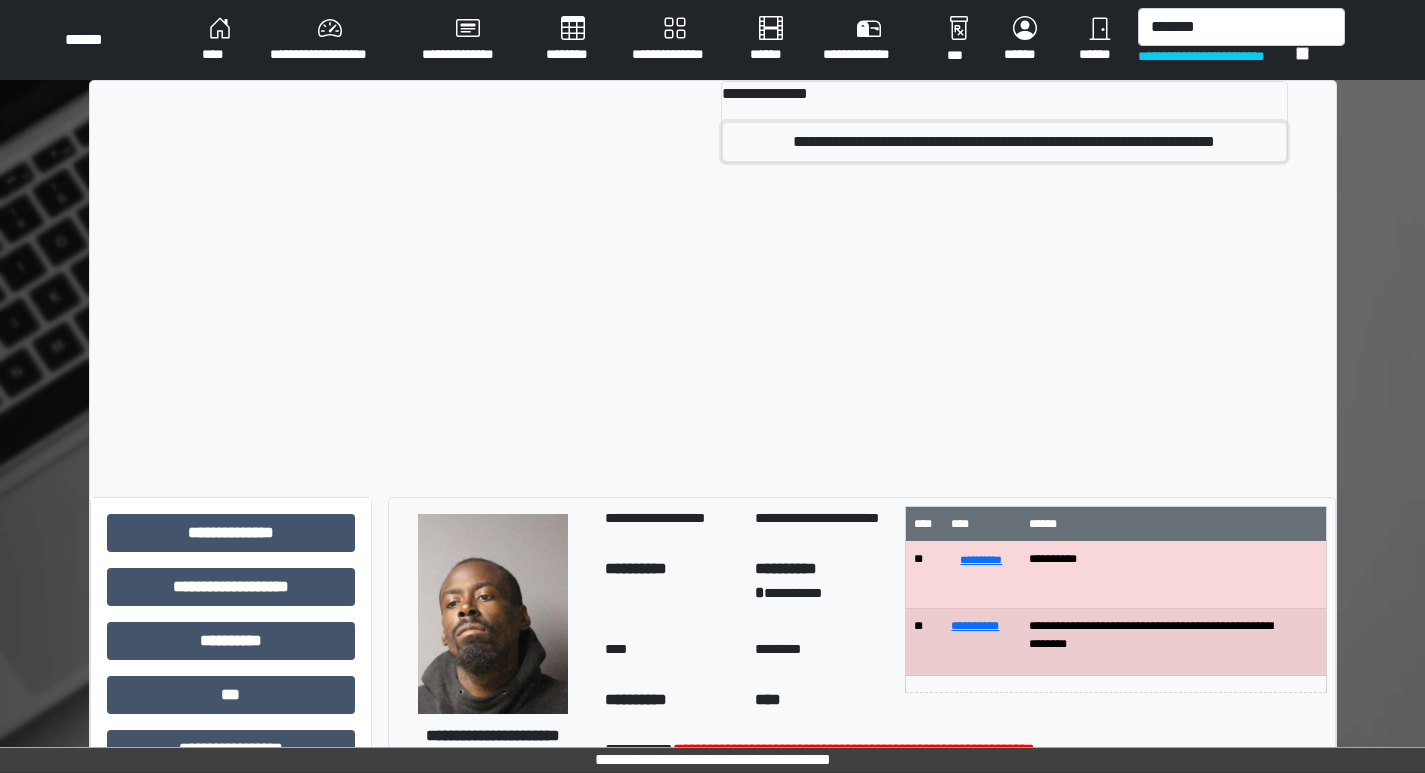 click on "**********" at bounding box center [1004, 142] 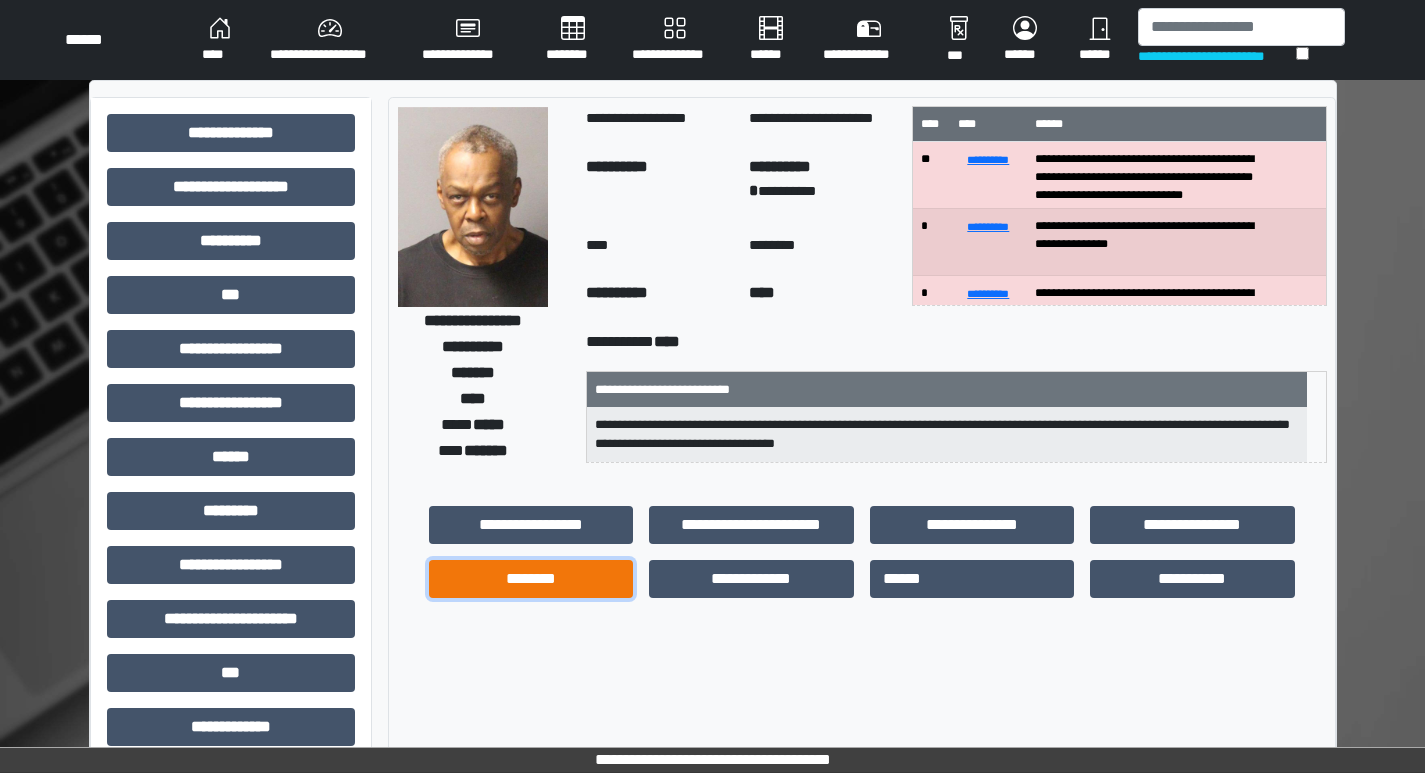 click on "********" at bounding box center [531, 579] 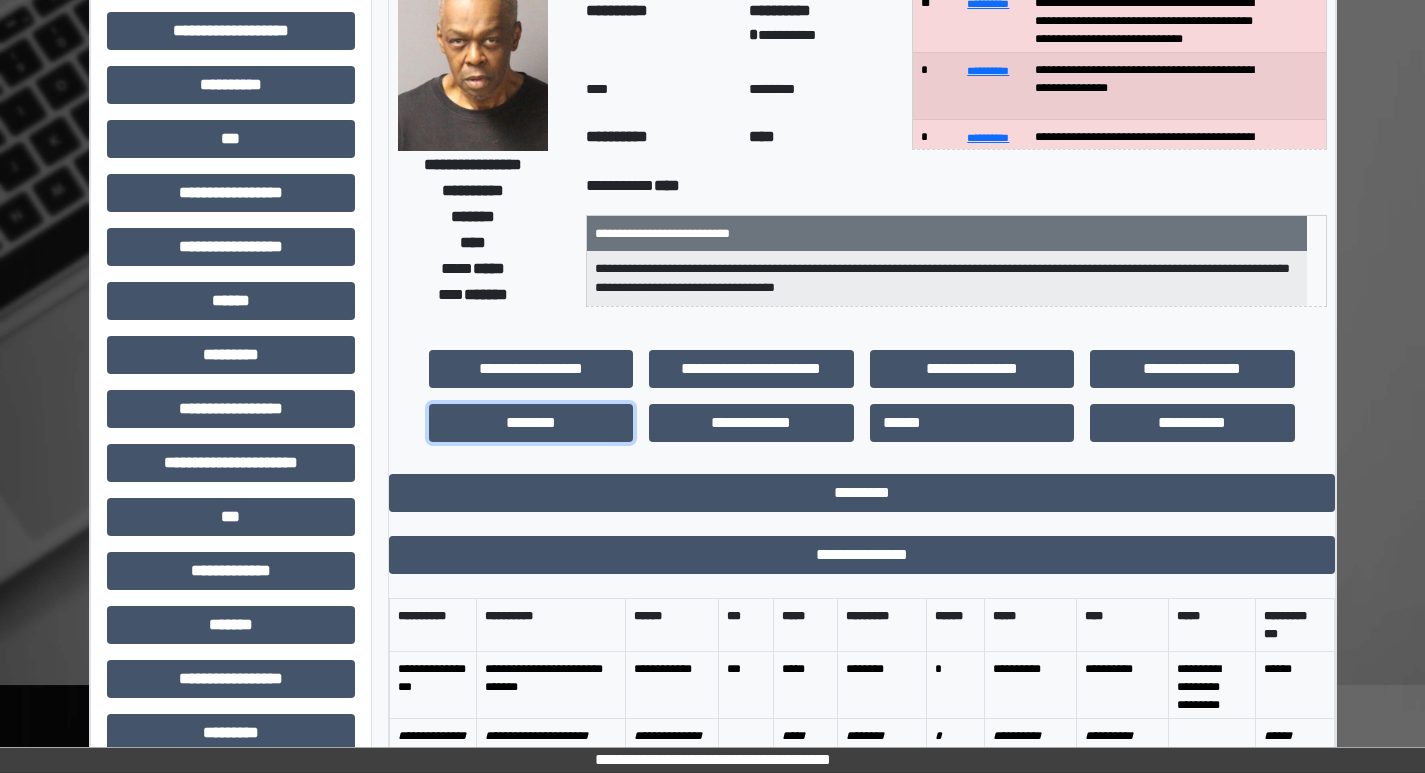 scroll, scrollTop: 0, scrollLeft: 0, axis: both 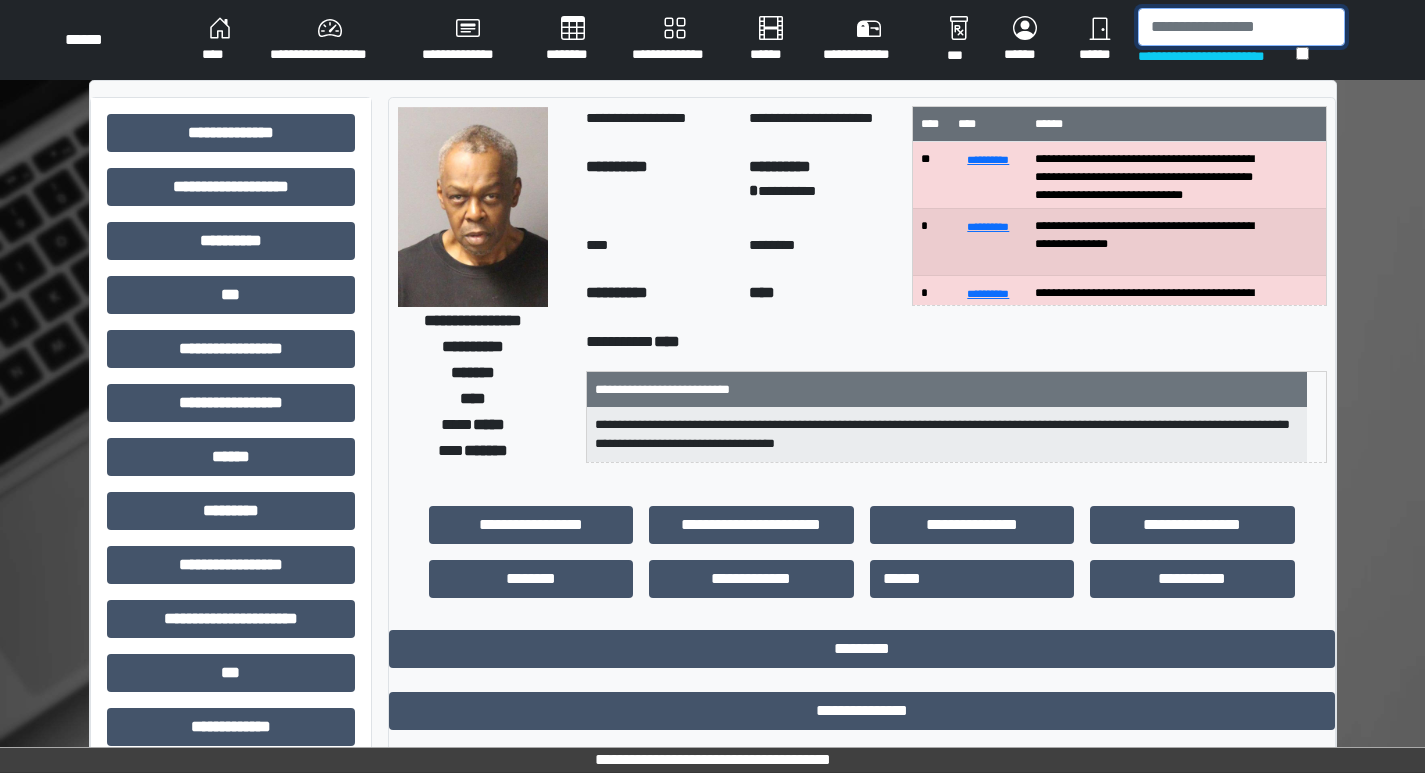 click at bounding box center (1241, 27) 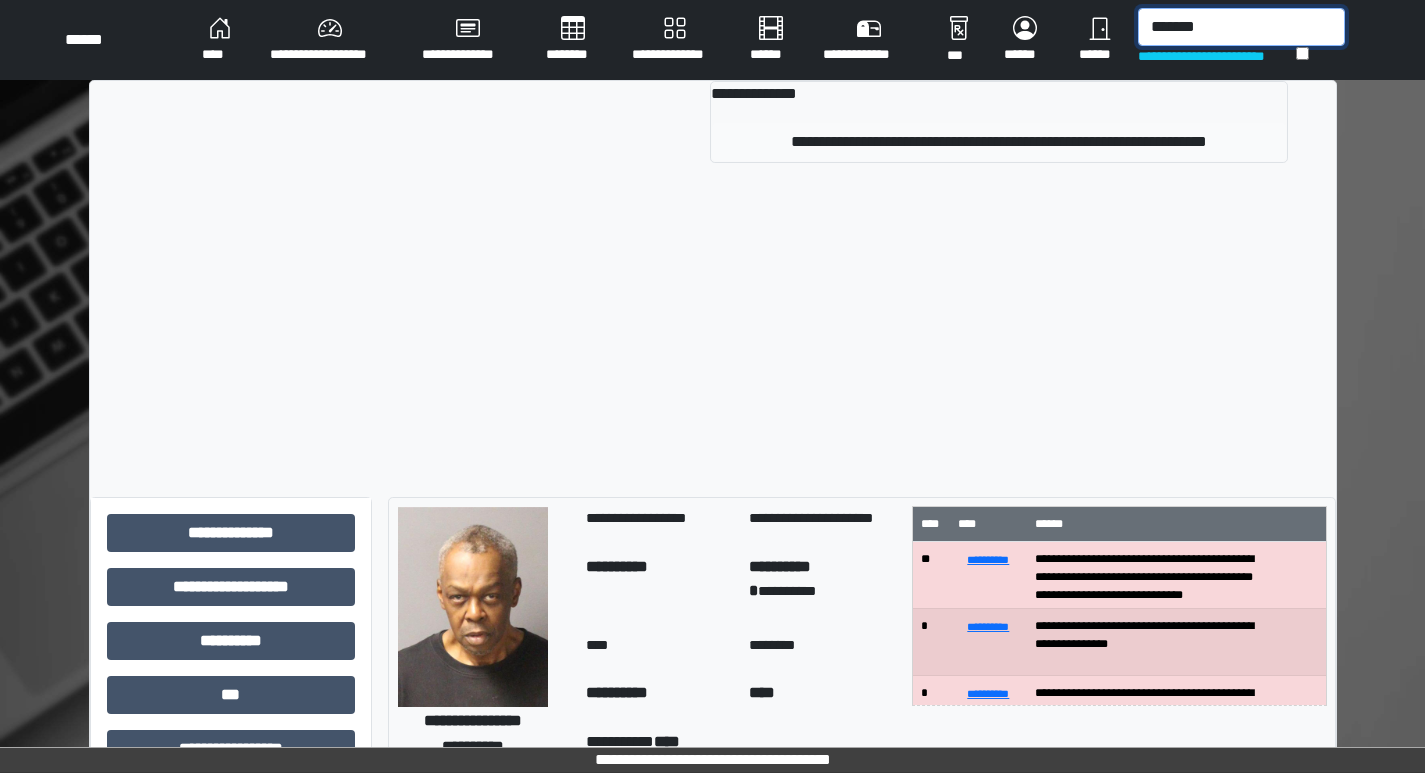 type on "*******" 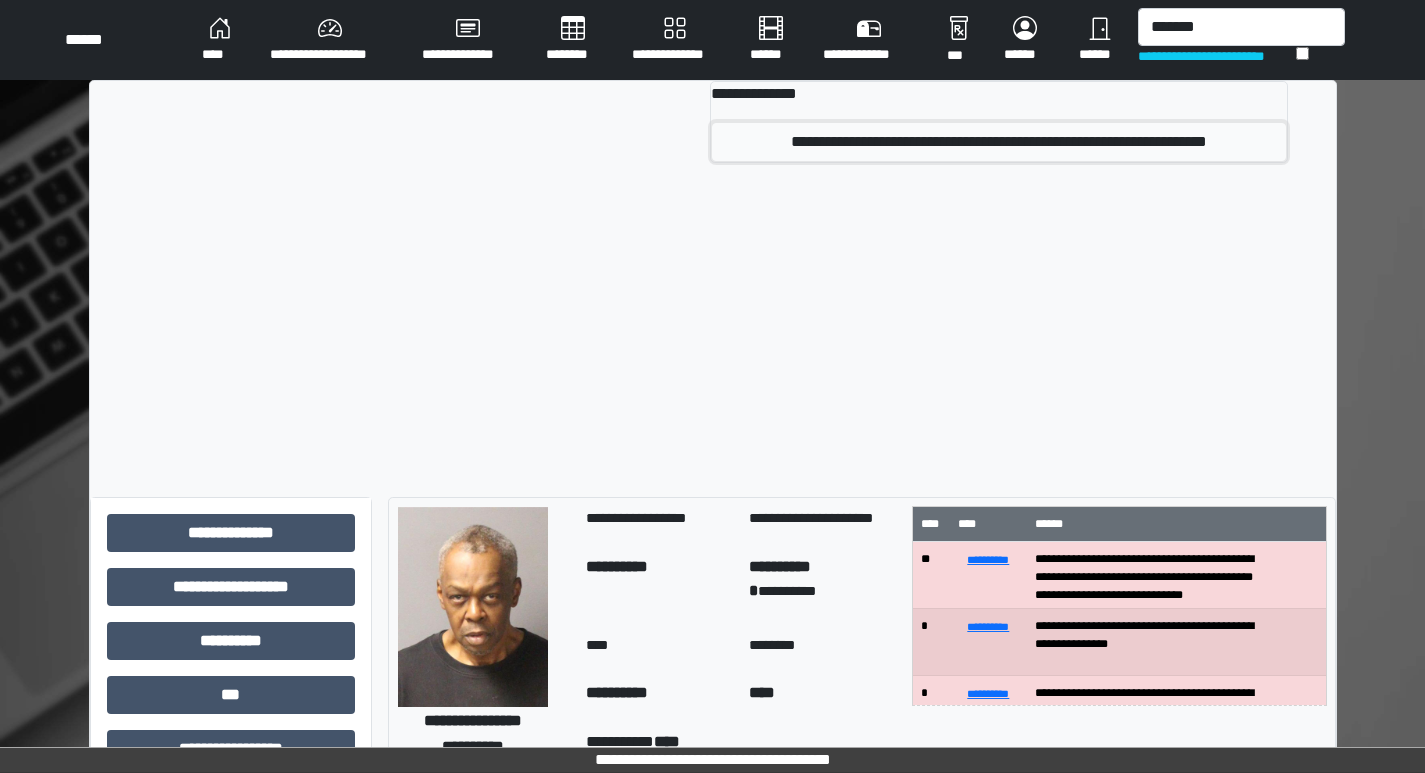 click on "**********" at bounding box center [999, 142] 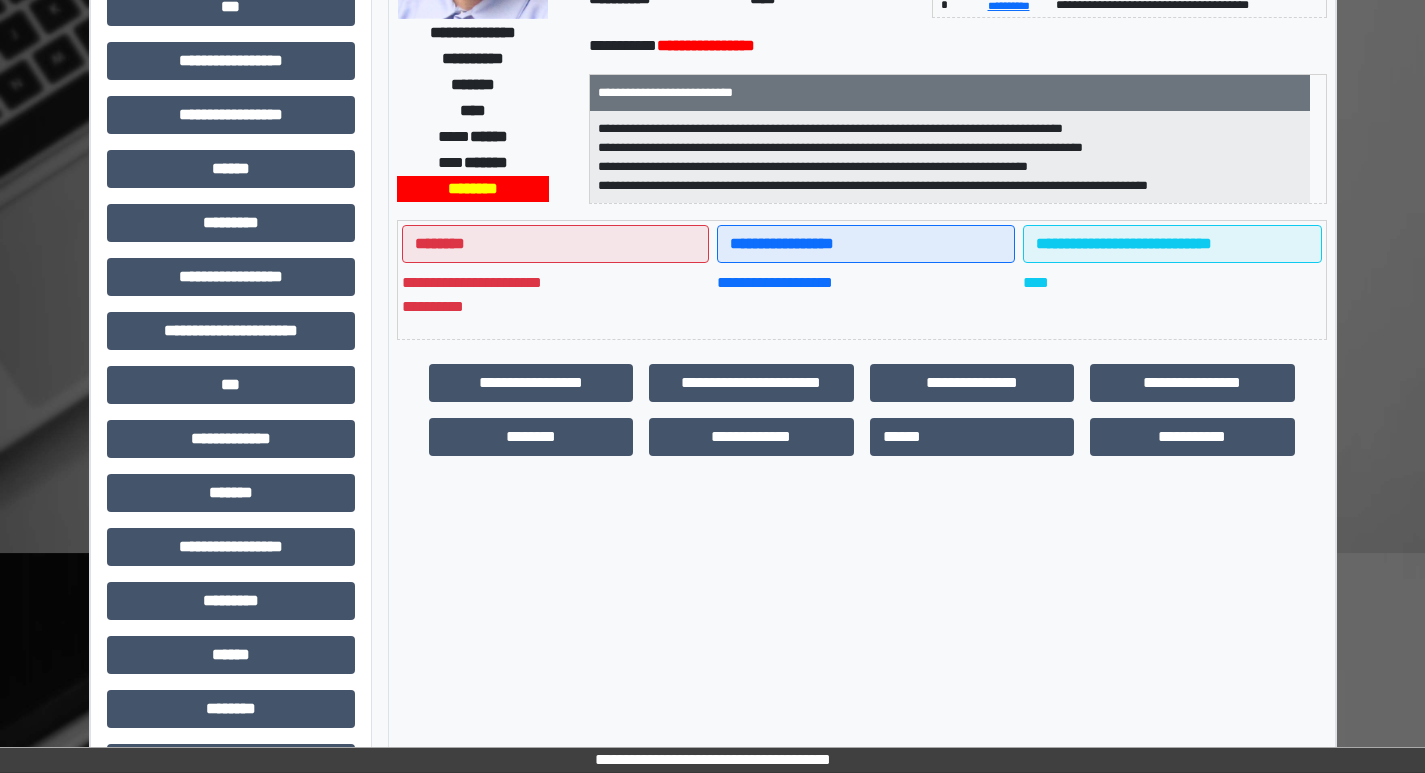 scroll, scrollTop: 300, scrollLeft: 0, axis: vertical 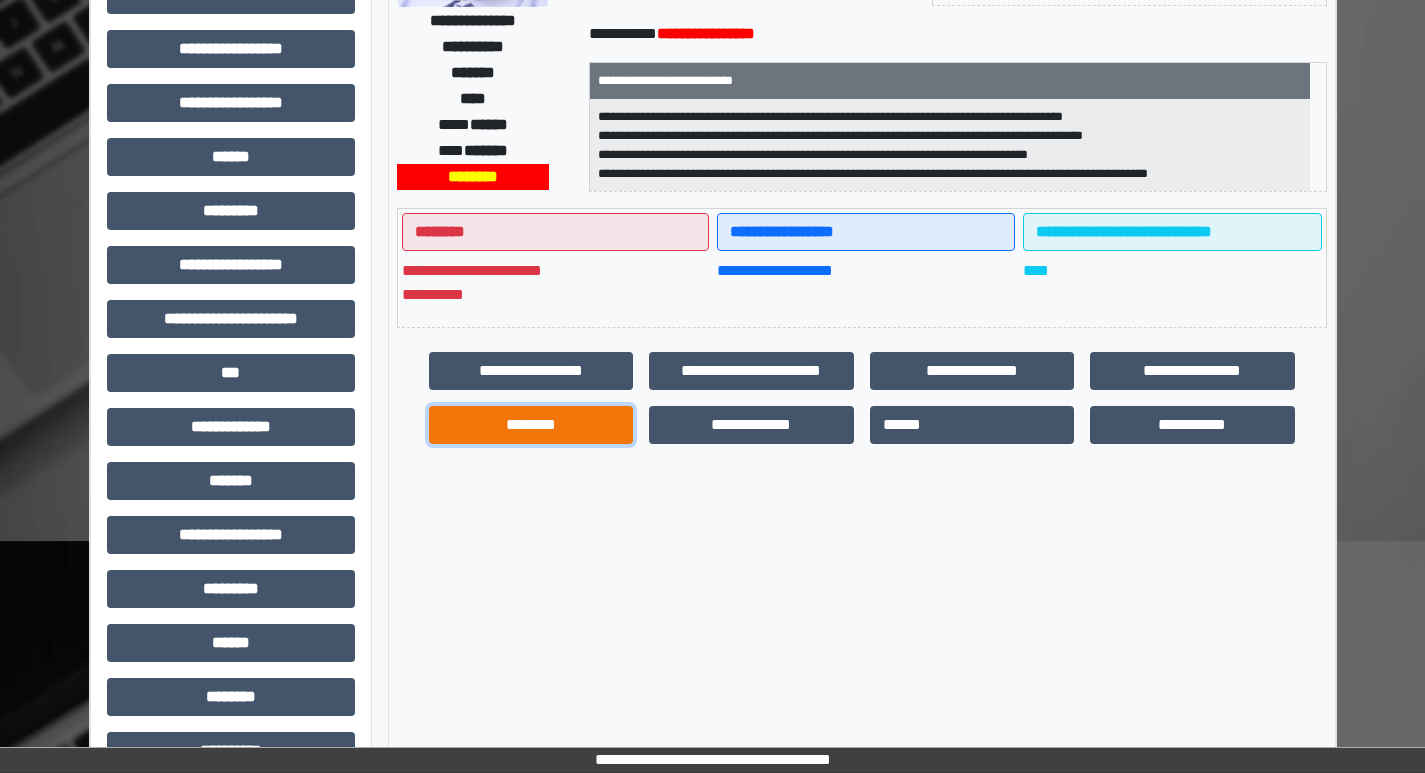 click on "********" at bounding box center (531, 425) 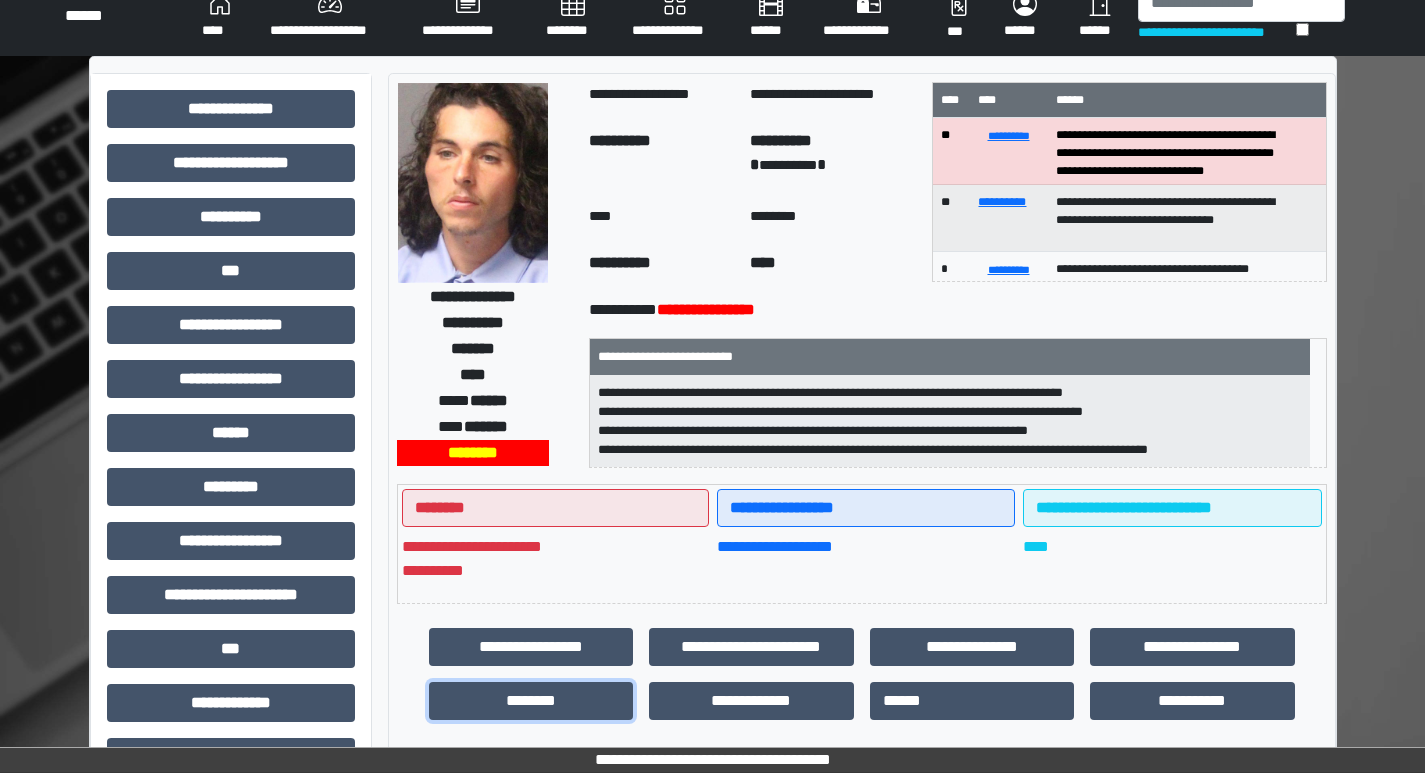 scroll, scrollTop: 0, scrollLeft: 0, axis: both 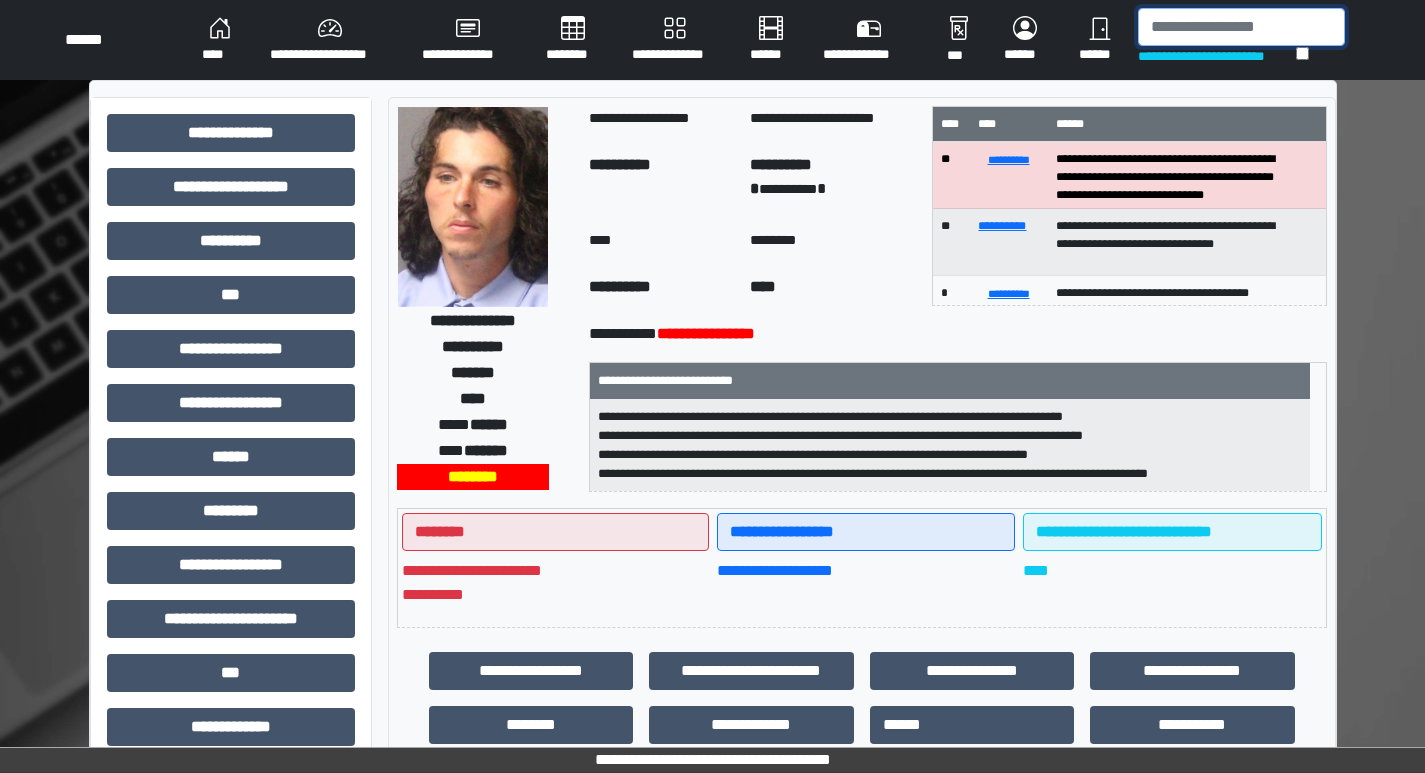 click at bounding box center [1241, 27] 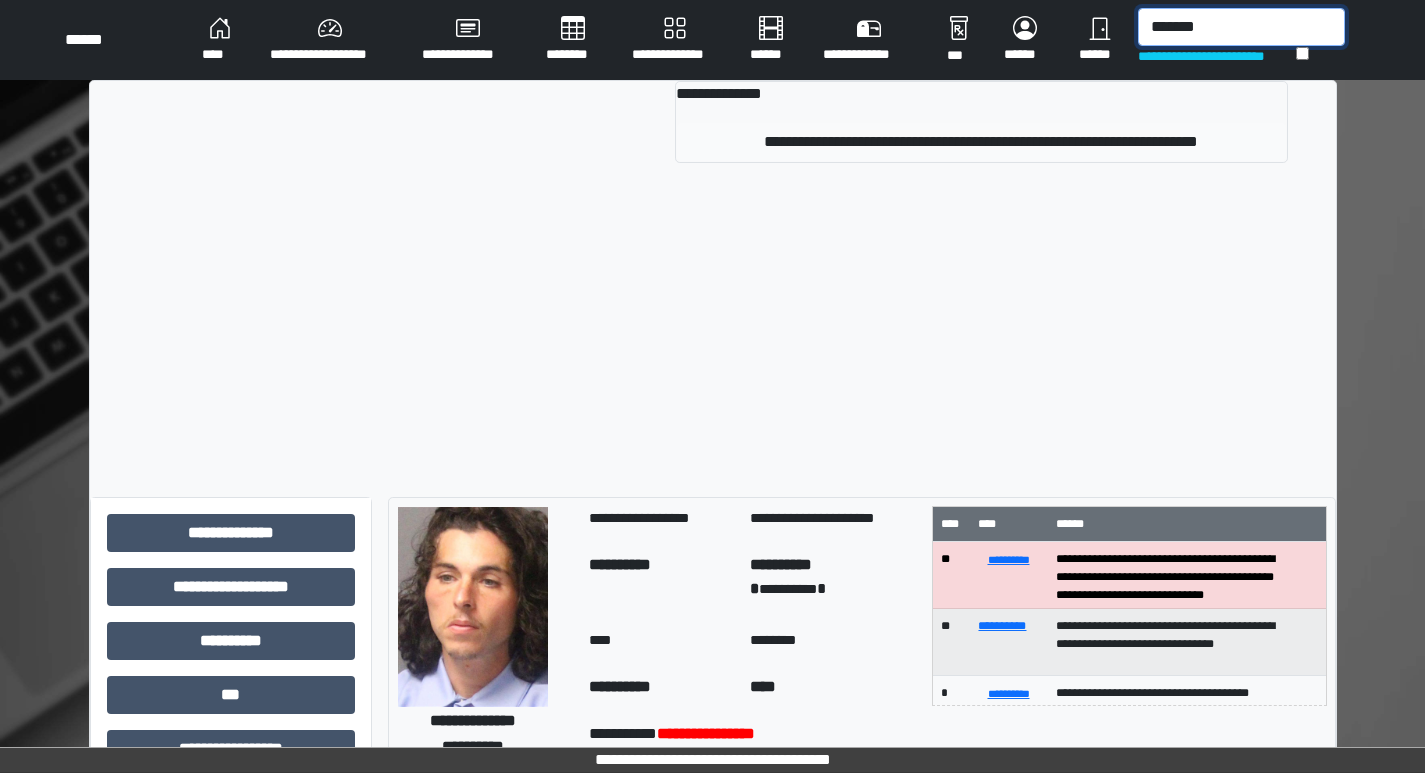 type on "*******" 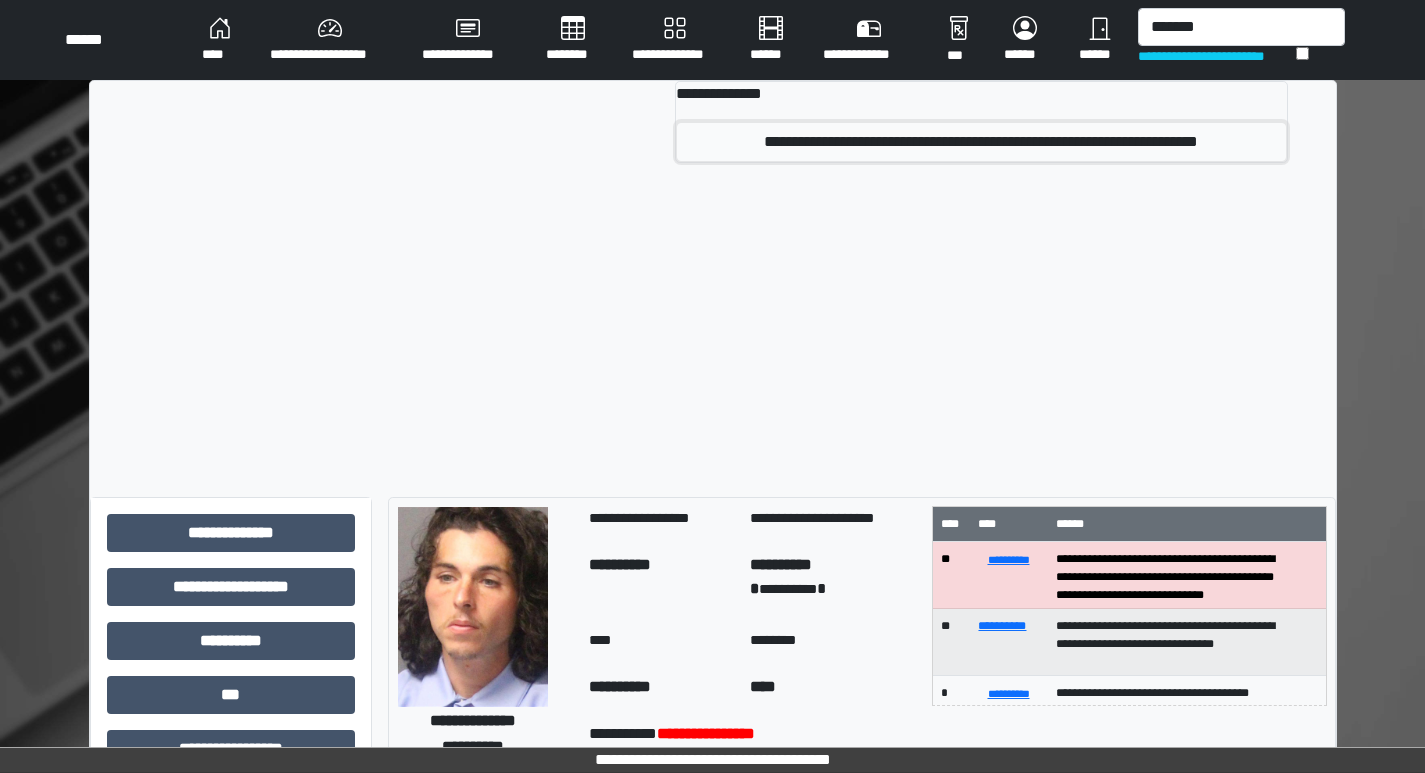 click on "**********" at bounding box center (981, 142) 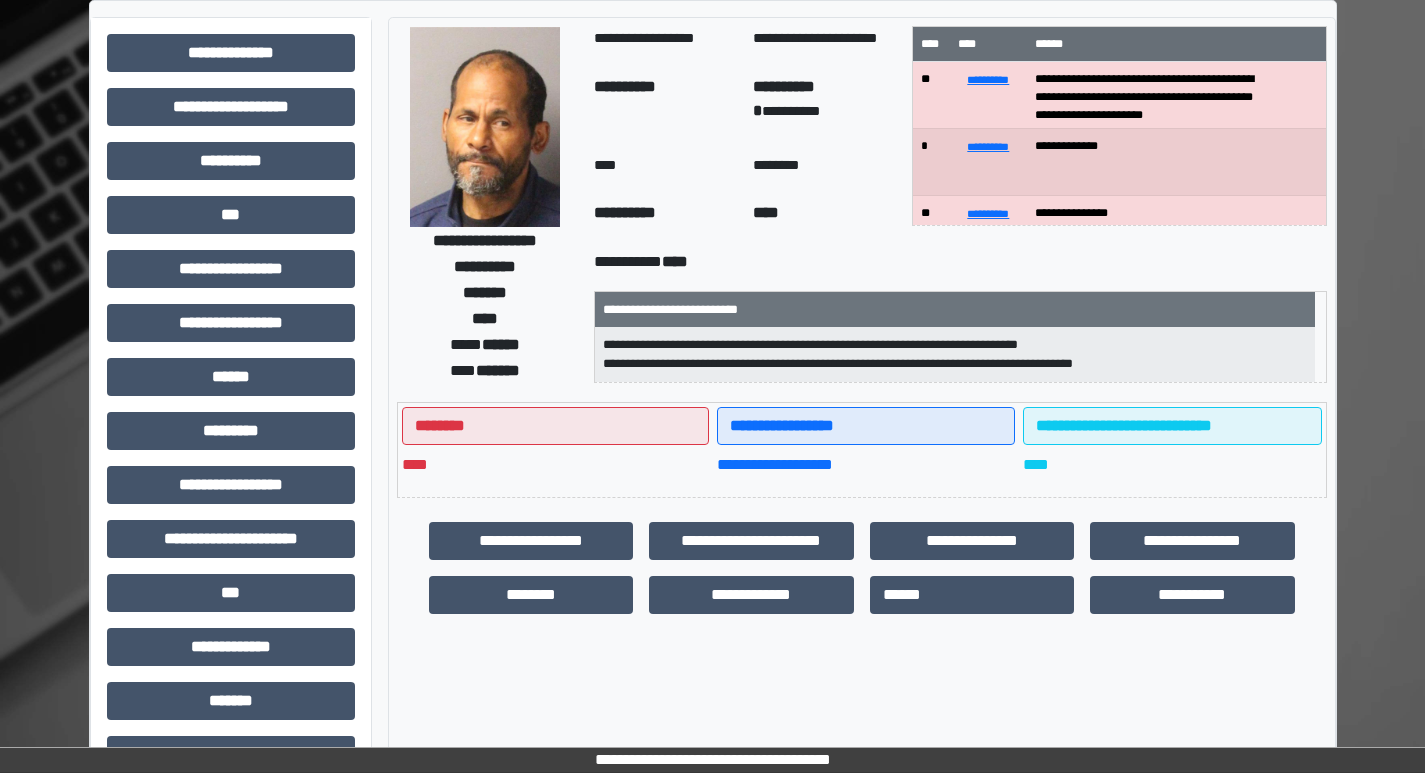 scroll, scrollTop: 200, scrollLeft: 0, axis: vertical 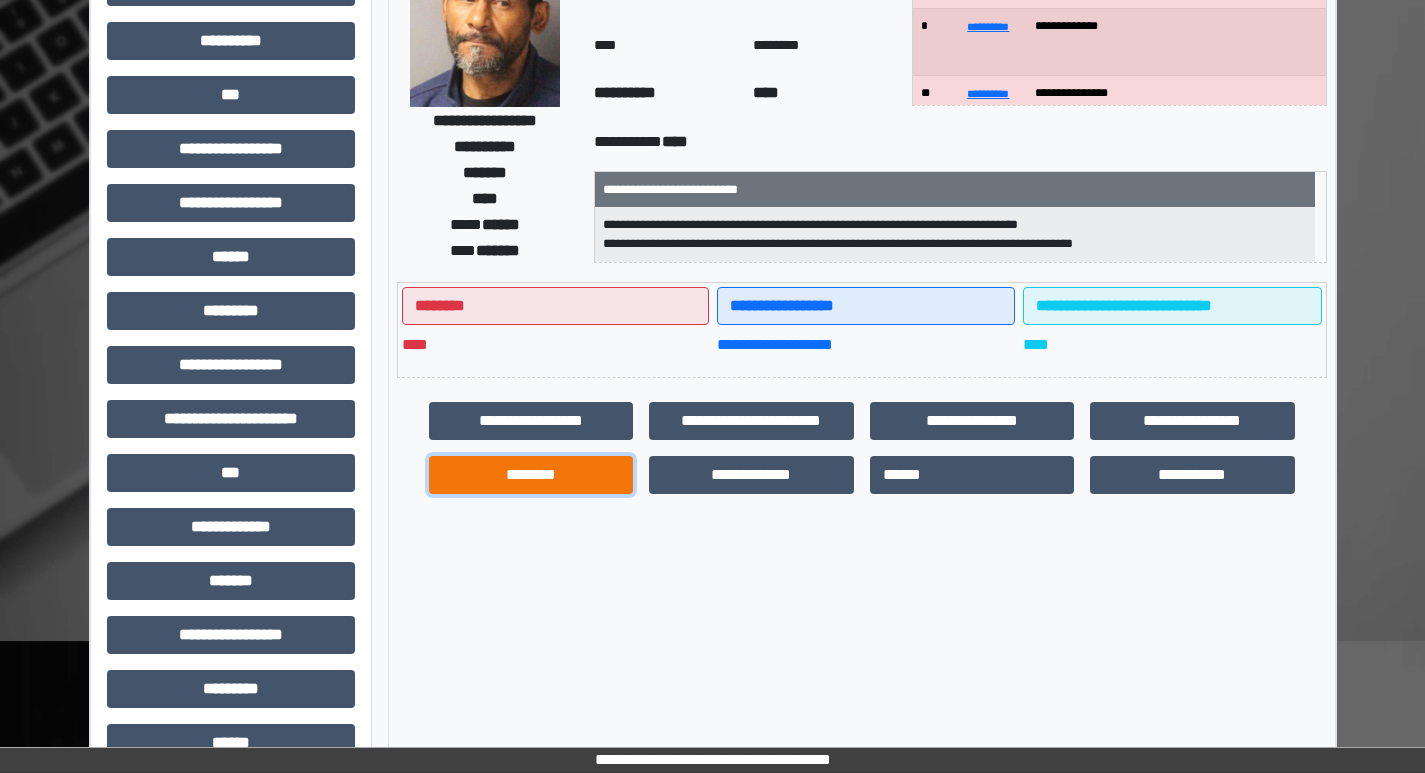 click on "********" at bounding box center [531, 475] 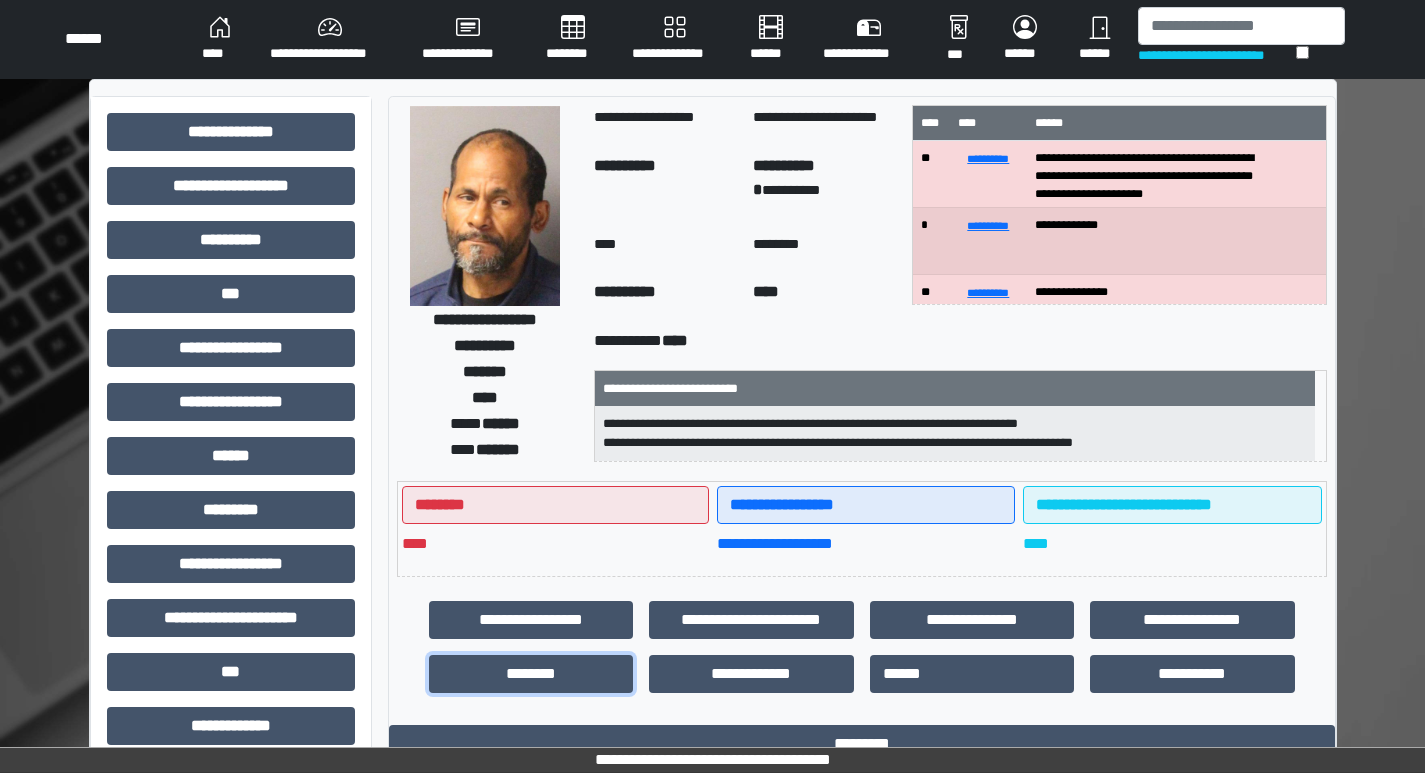scroll, scrollTop: 0, scrollLeft: 0, axis: both 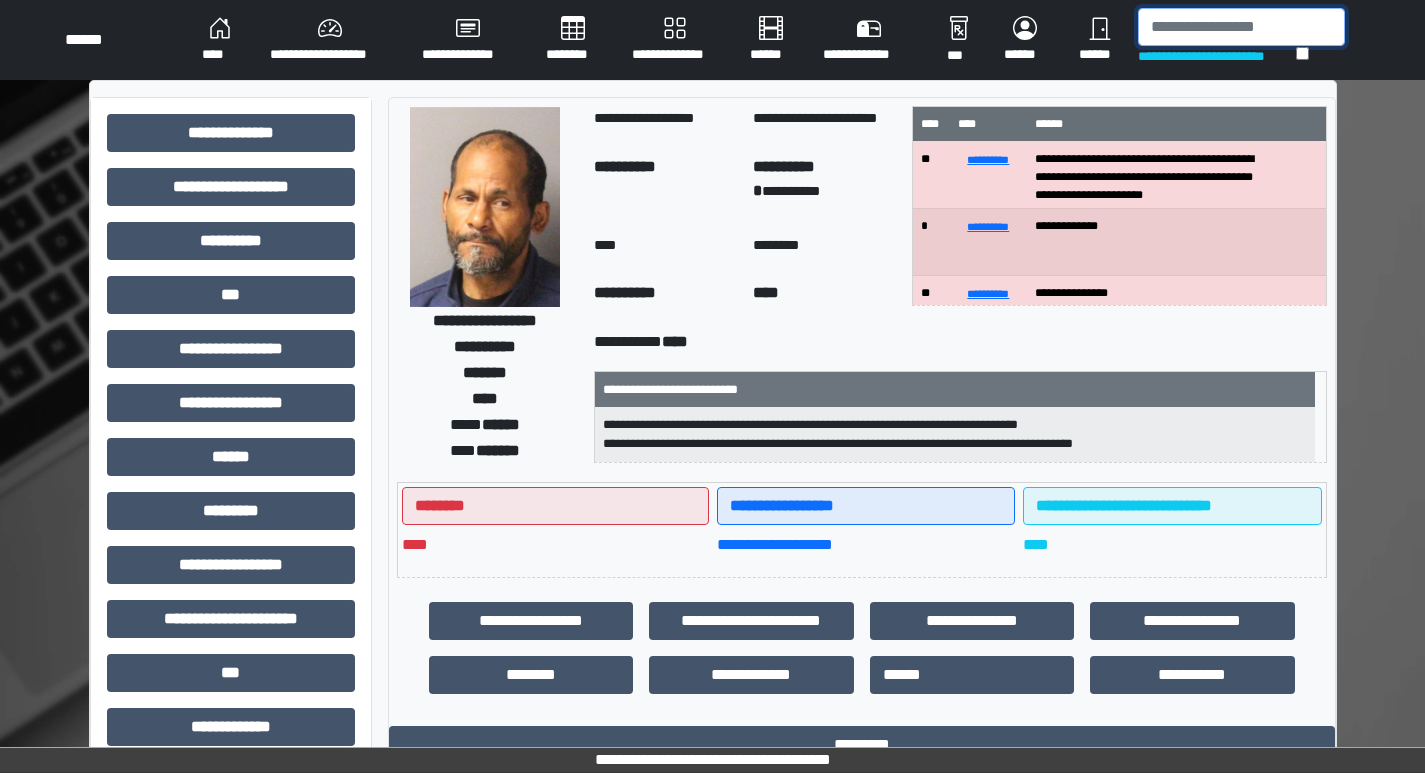 click at bounding box center [1241, 27] 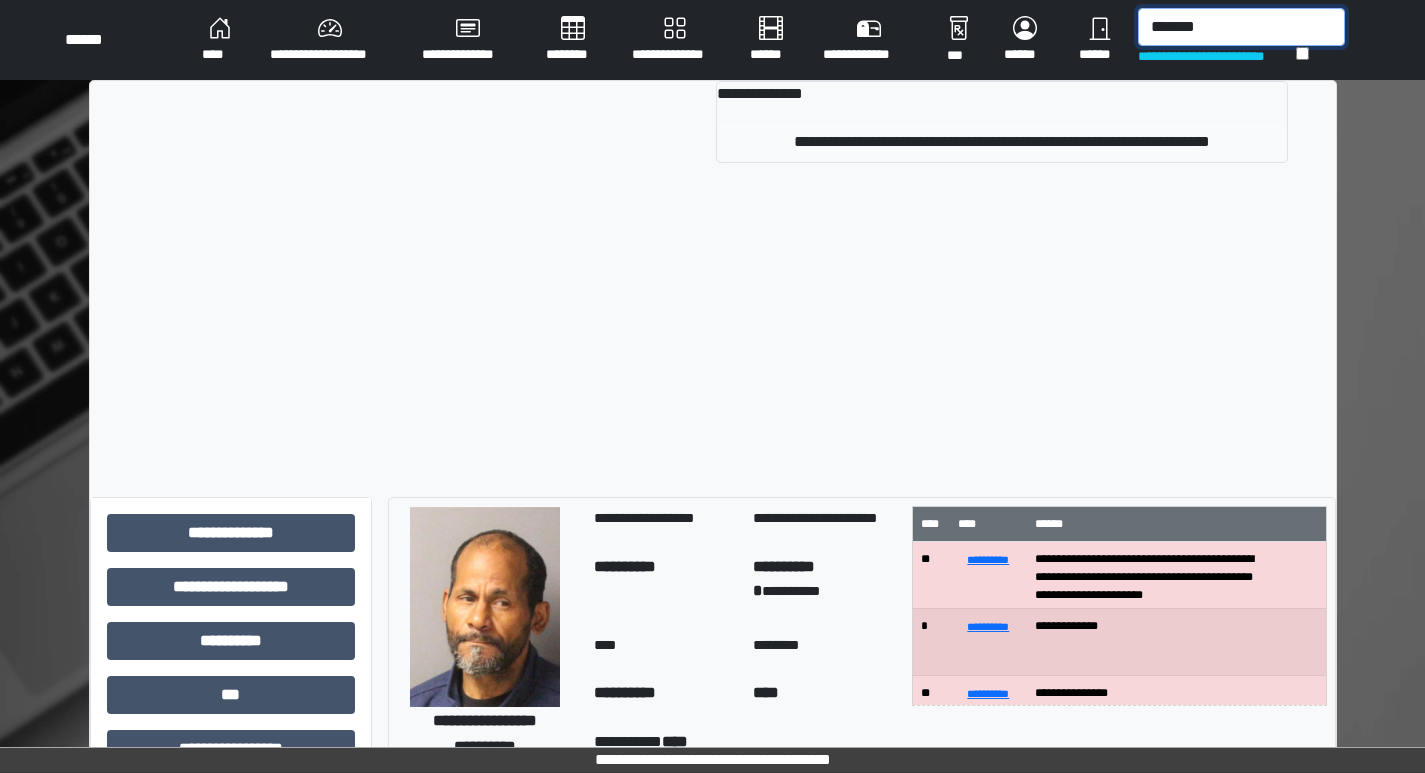 type on "*******" 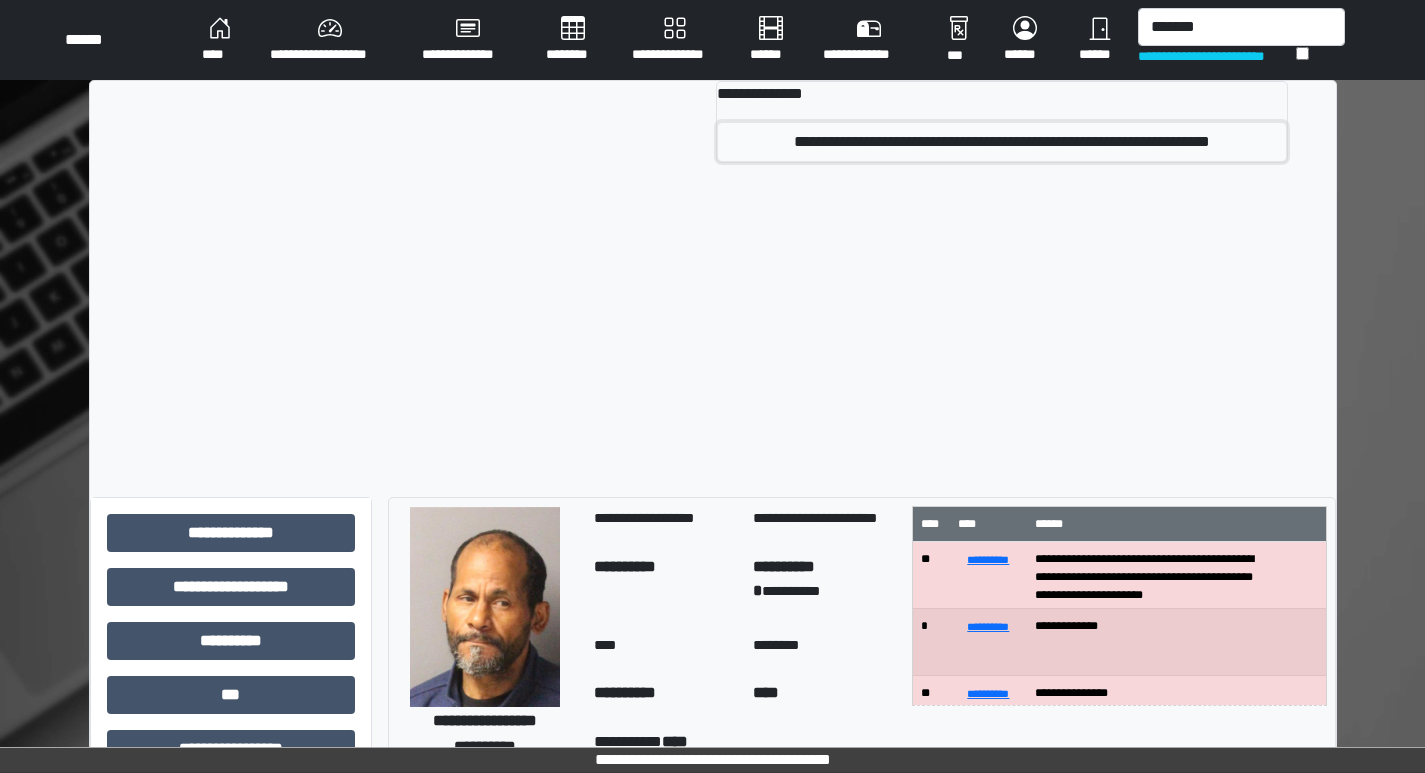 click on "**********" at bounding box center [1001, 142] 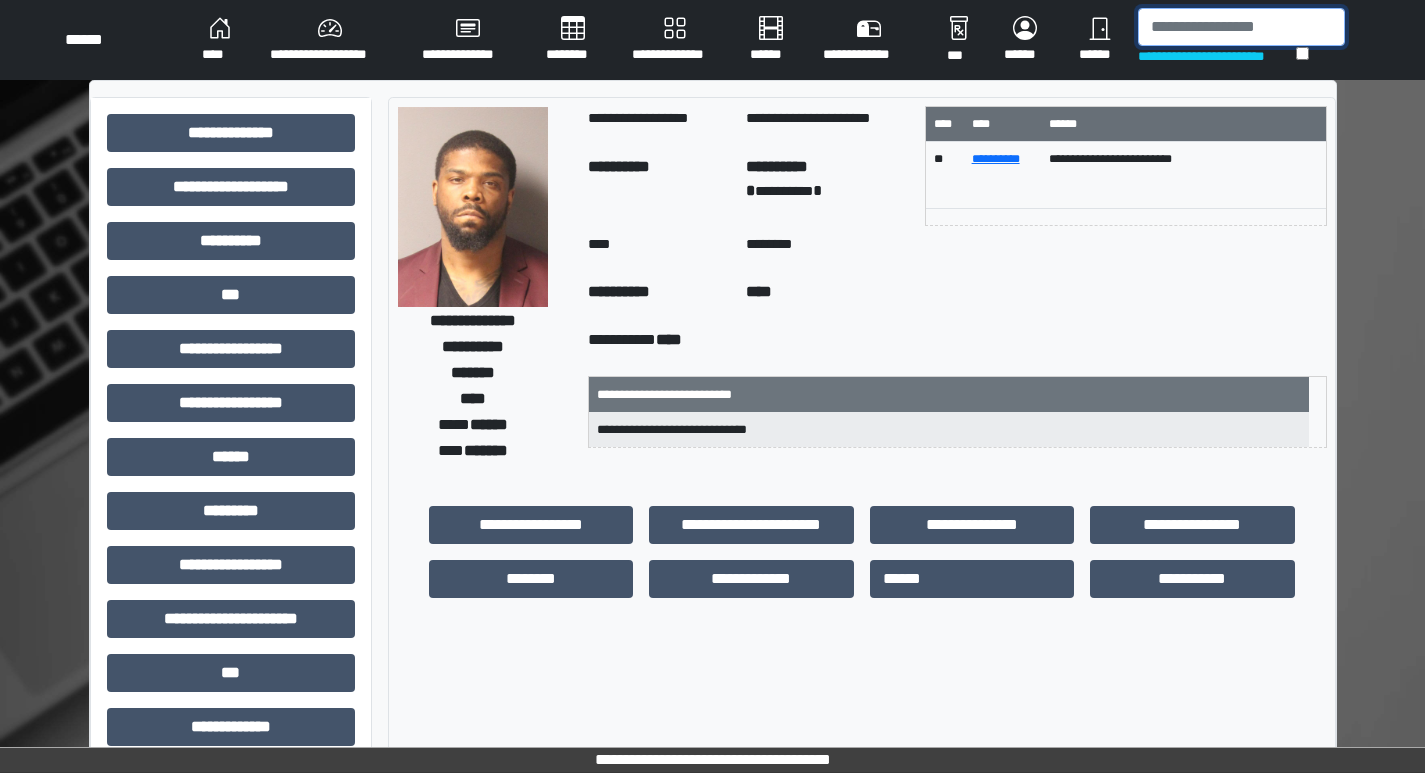 click at bounding box center (1241, 27) 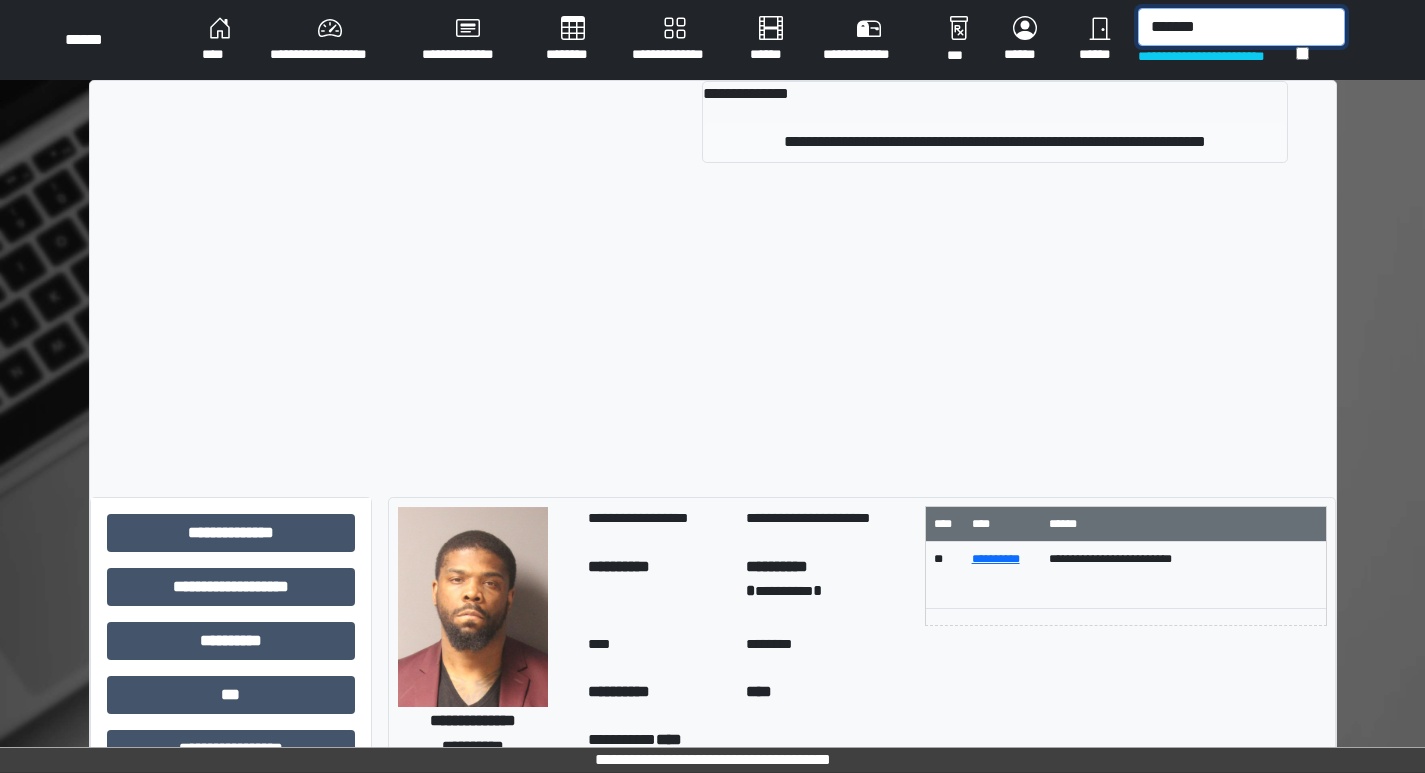 type on "*******" 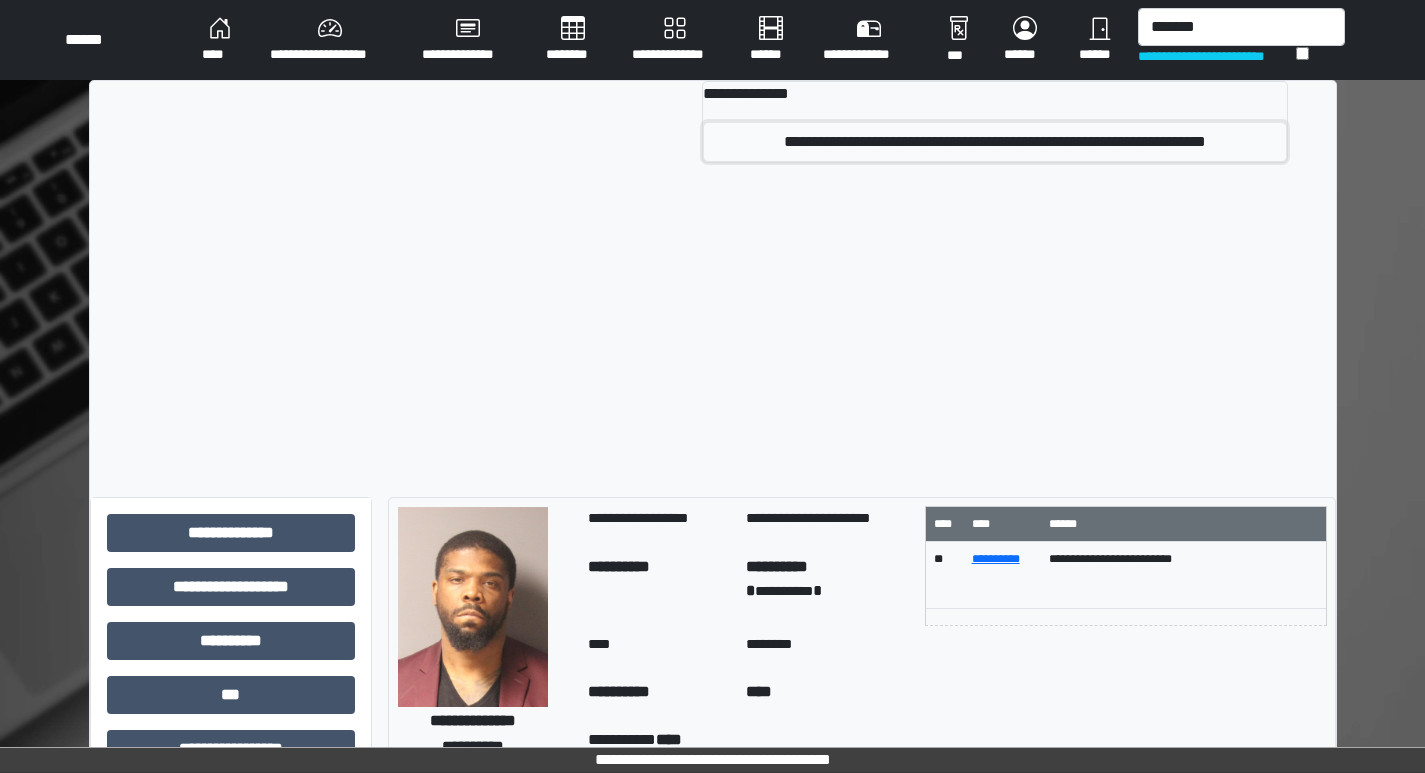 click on "**********" at bounding box center (995, 142) 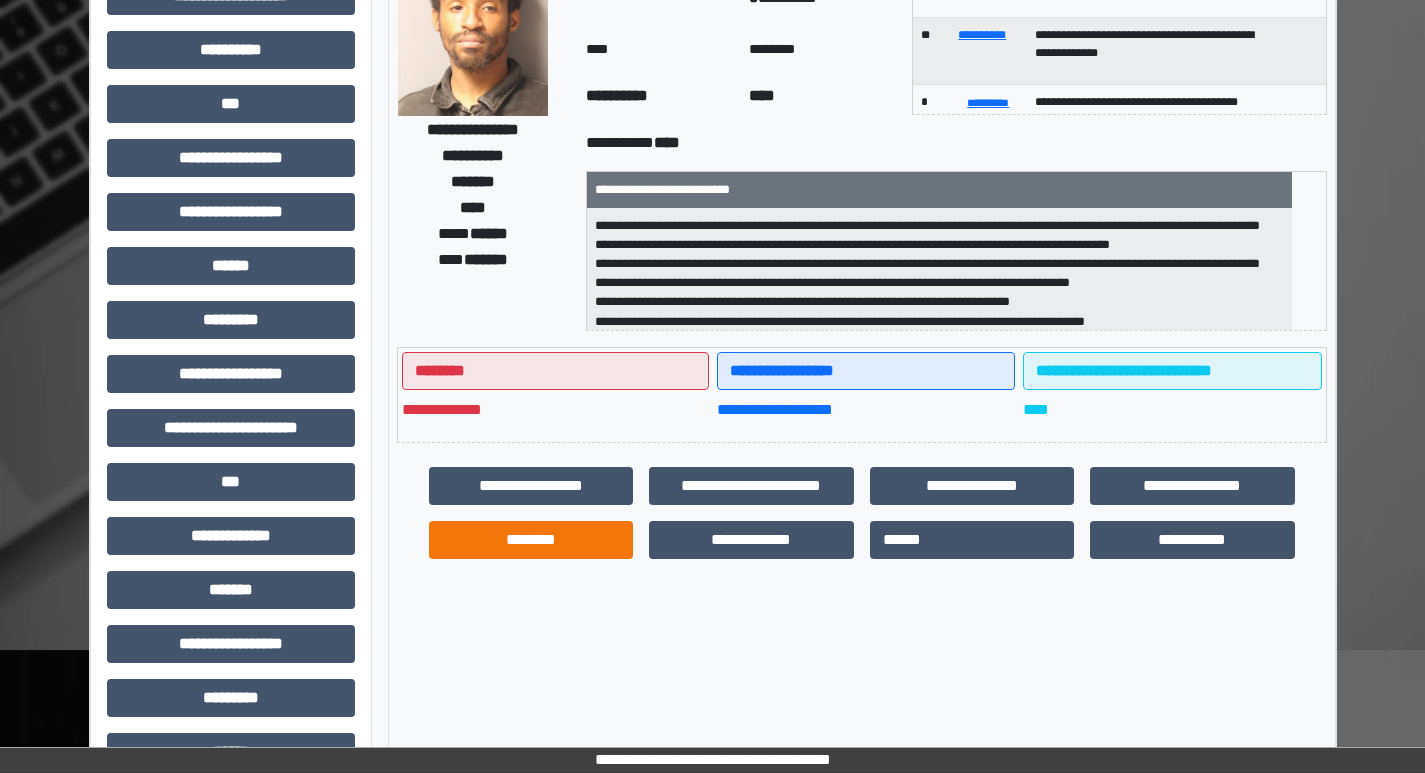 scroll, scrollTop: 200, scrollLeft: 0, axis: vertical 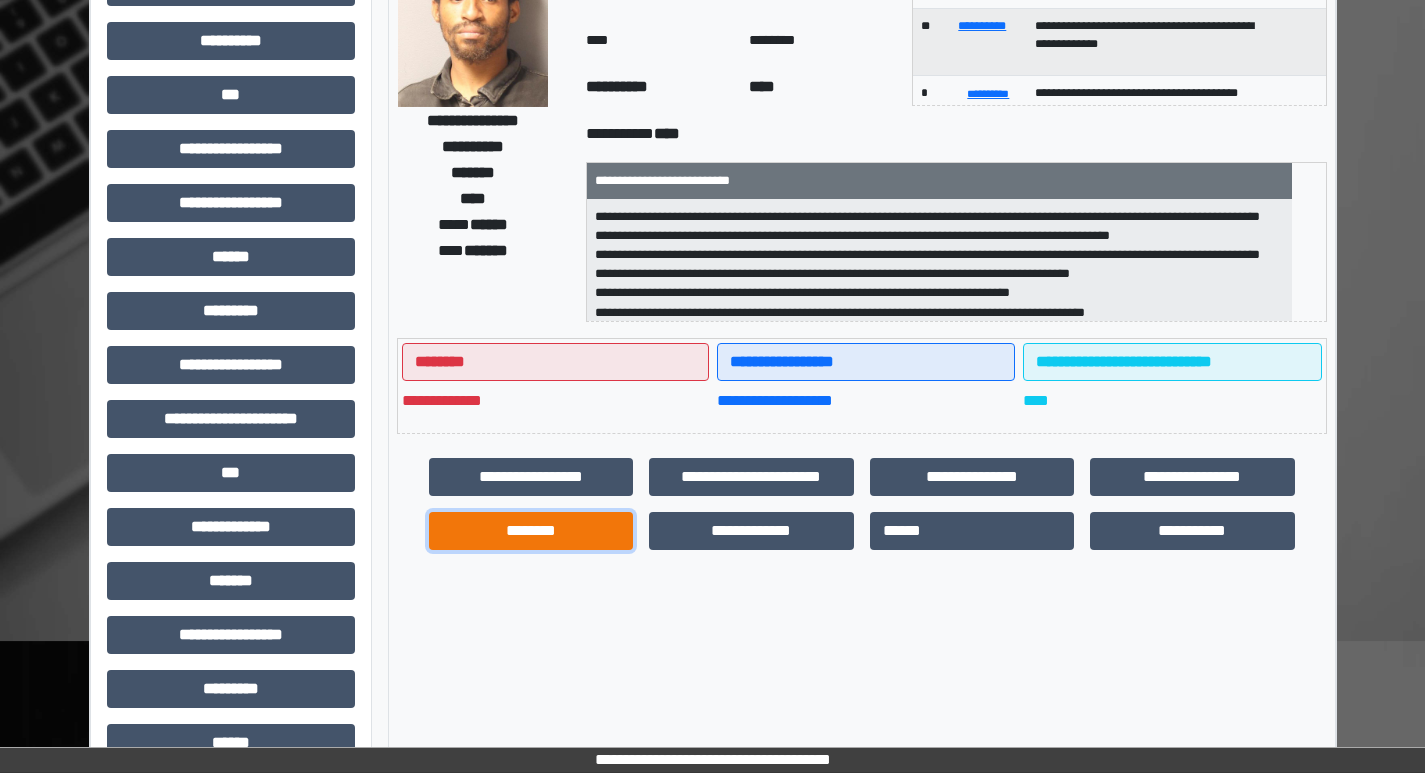 click on "********" at bounding box center [531, 531] 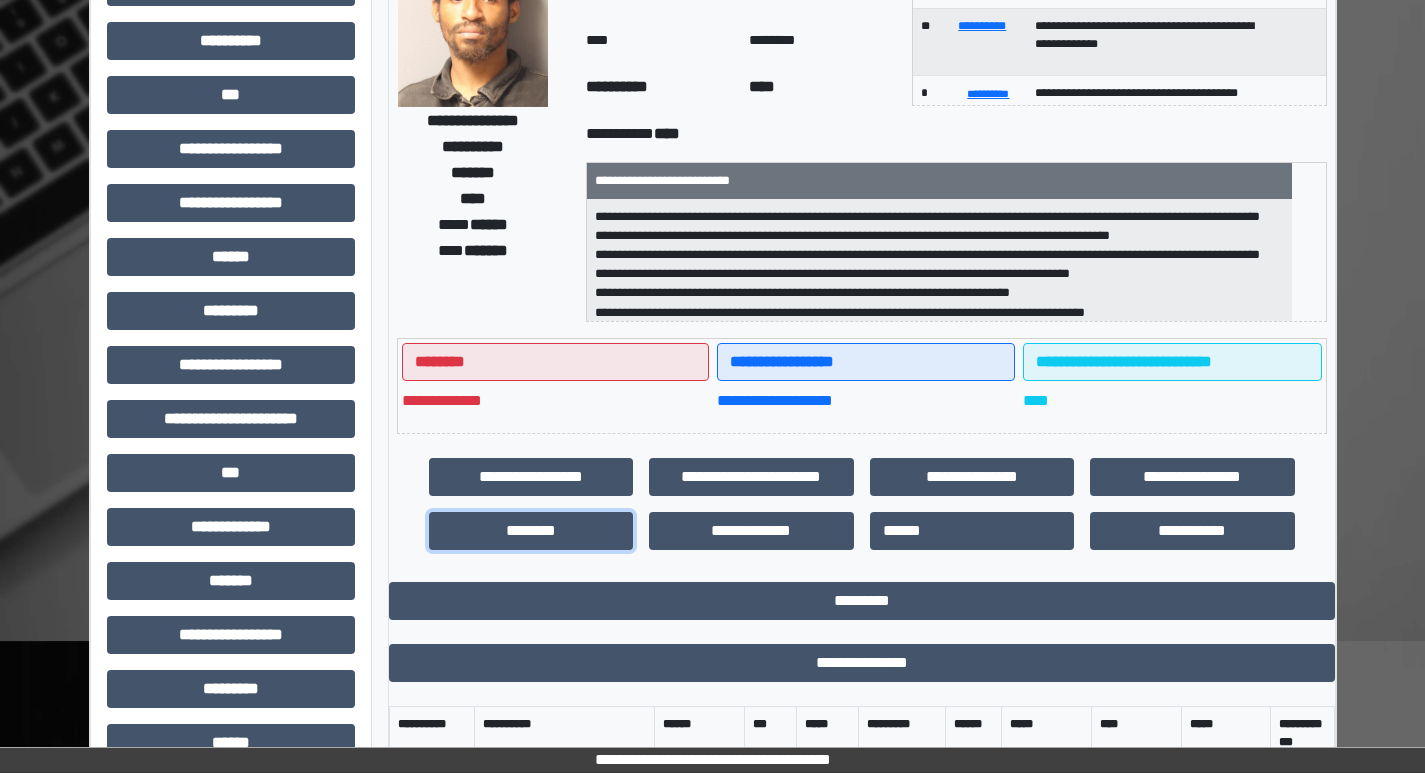 scroll, scrollTop: 44, scrollLeft: 0, axis: vertical 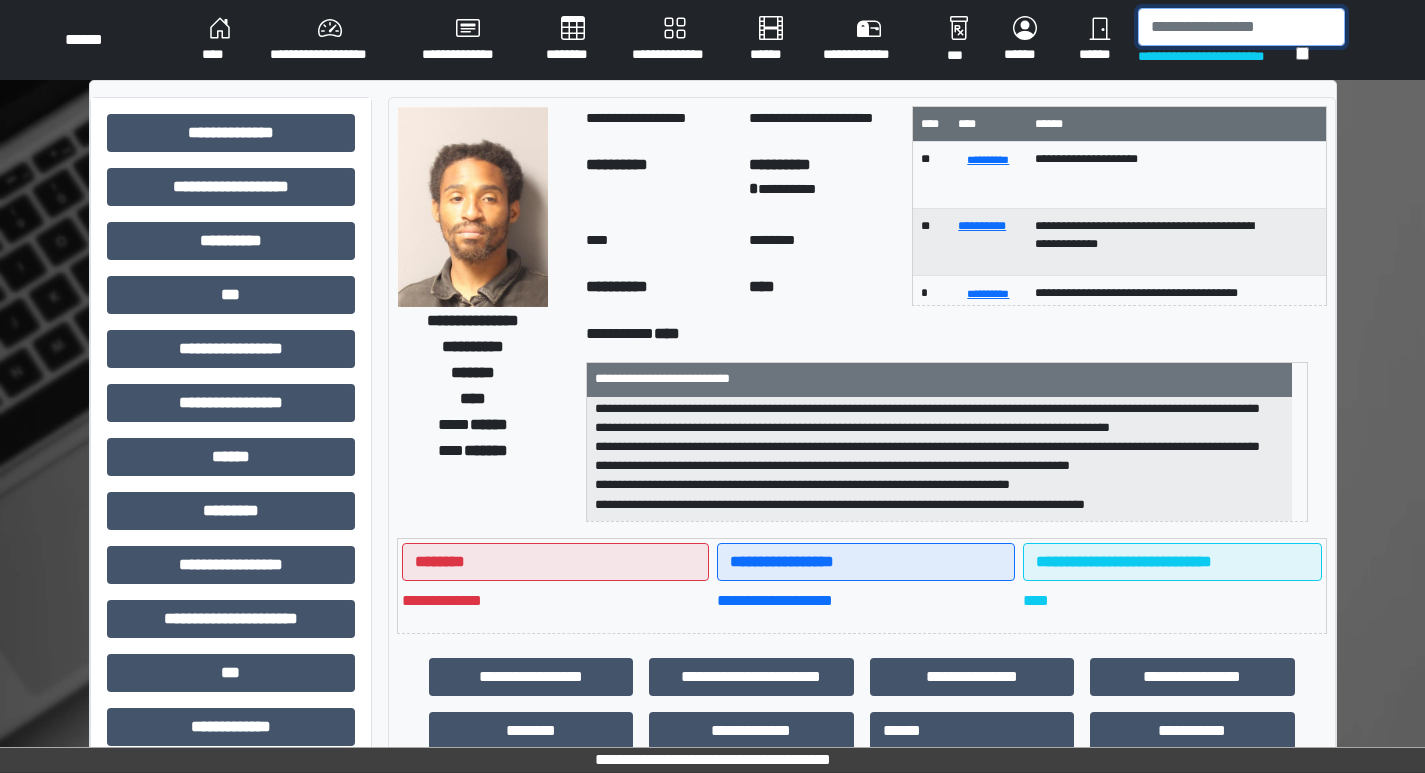 click at bounding box center [1241, 27] 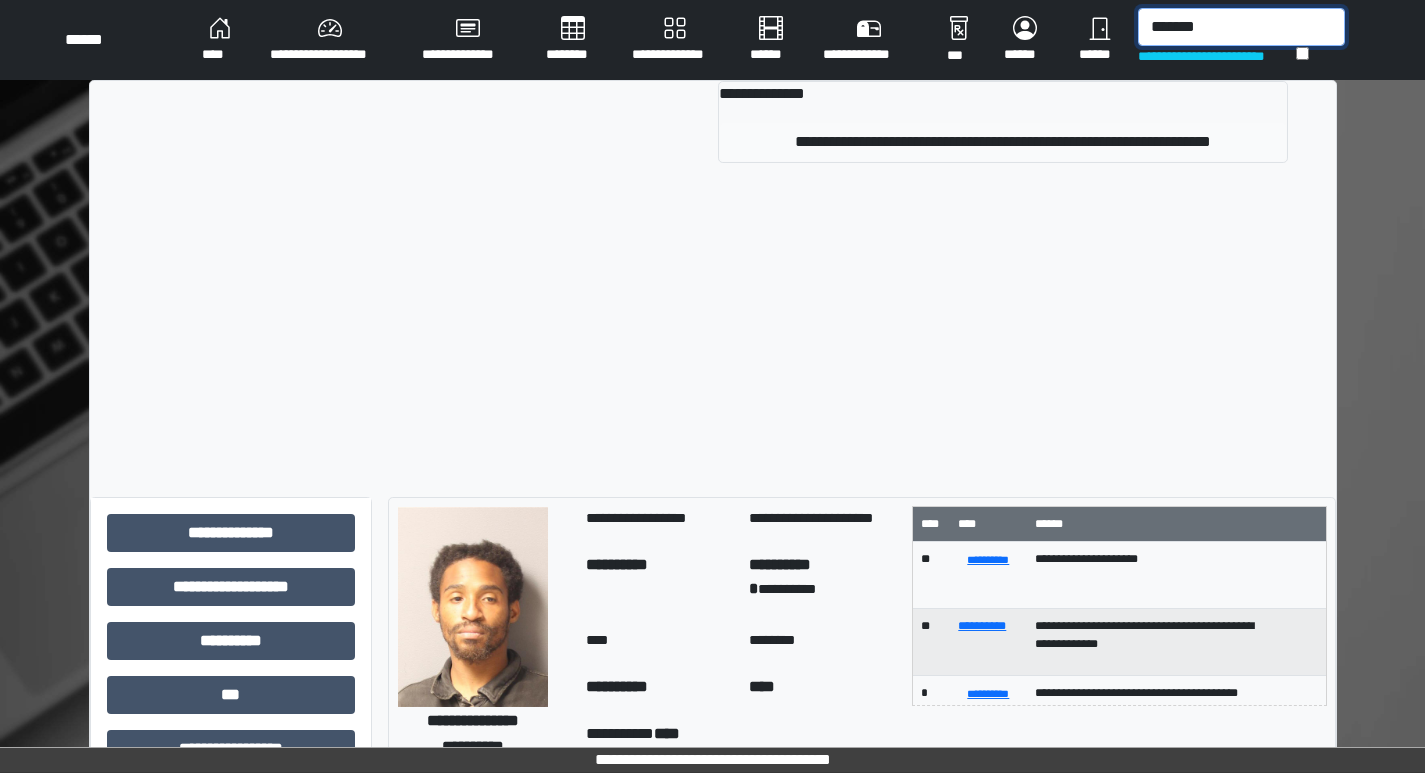 type on "*******" 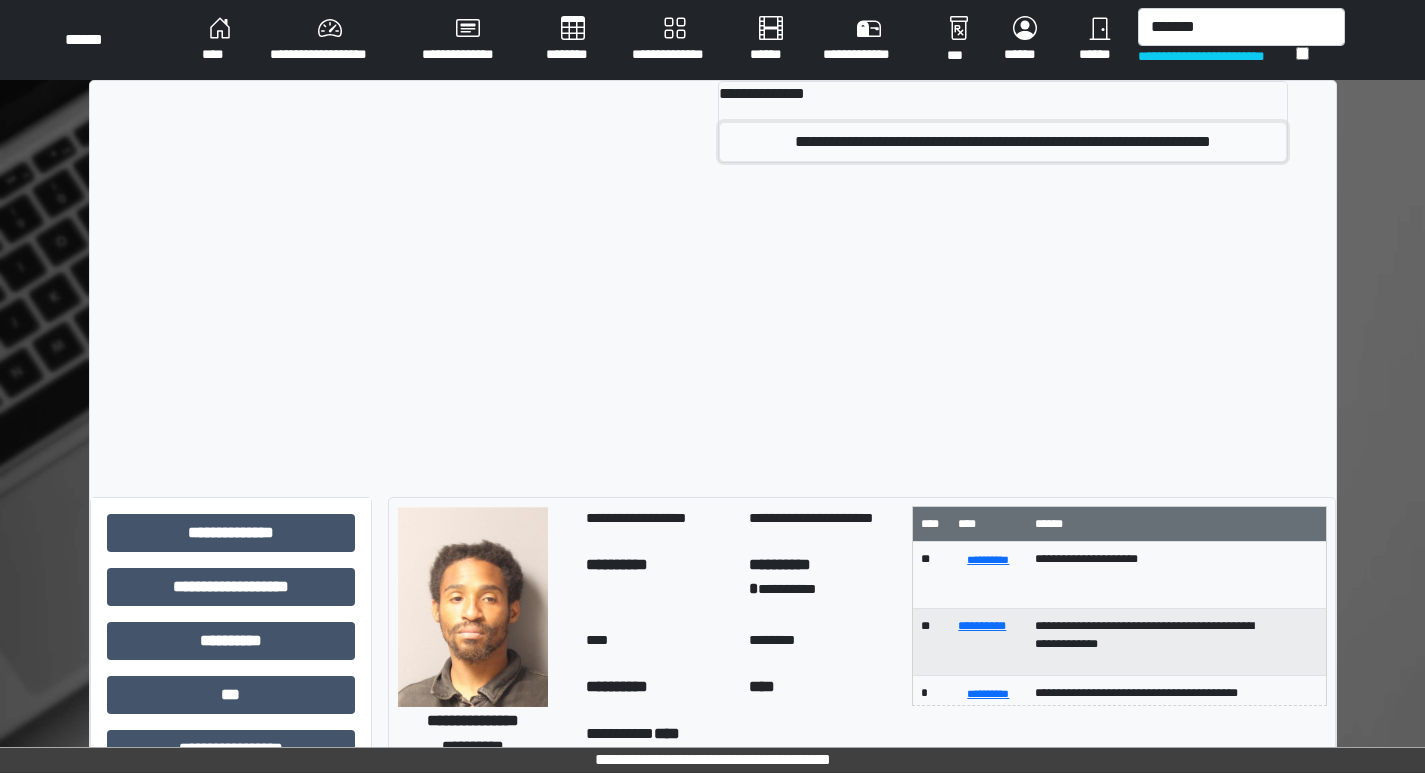 click on "**********" at bounding box center [1002, 142] 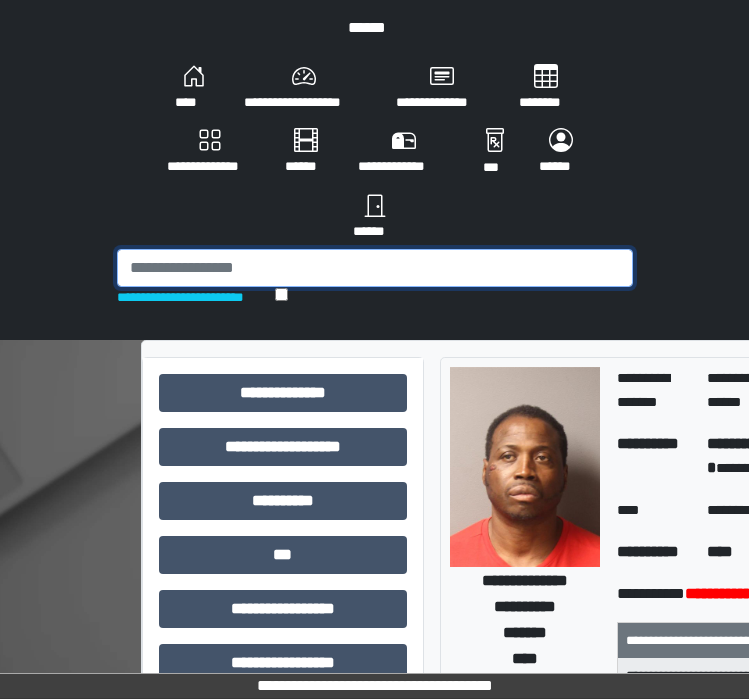 click at bounding box center (375, 268) 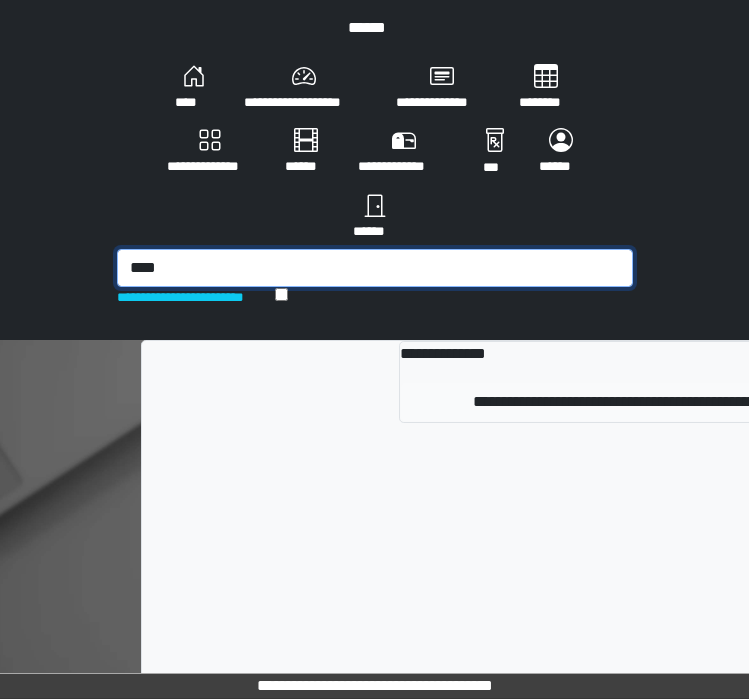 type on "****" 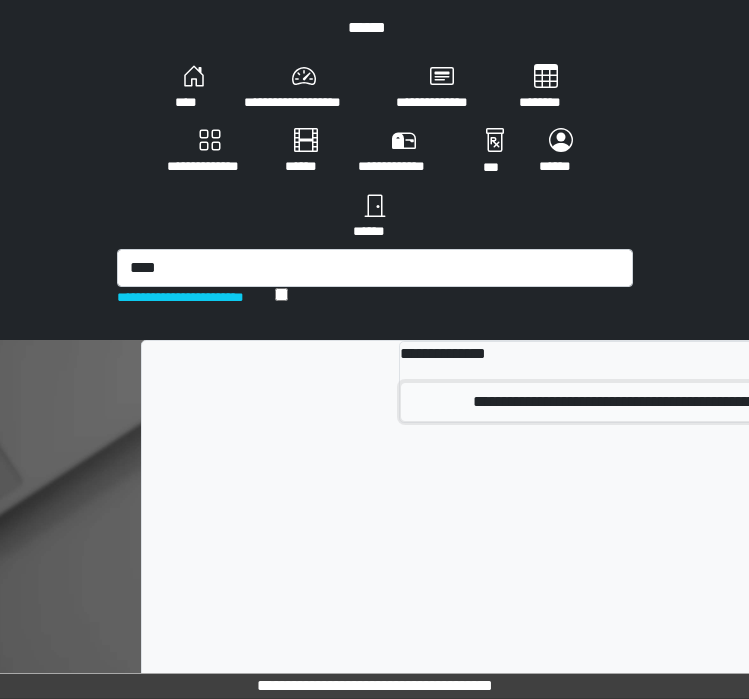 click on "**********" at bounding box center (675, 402) 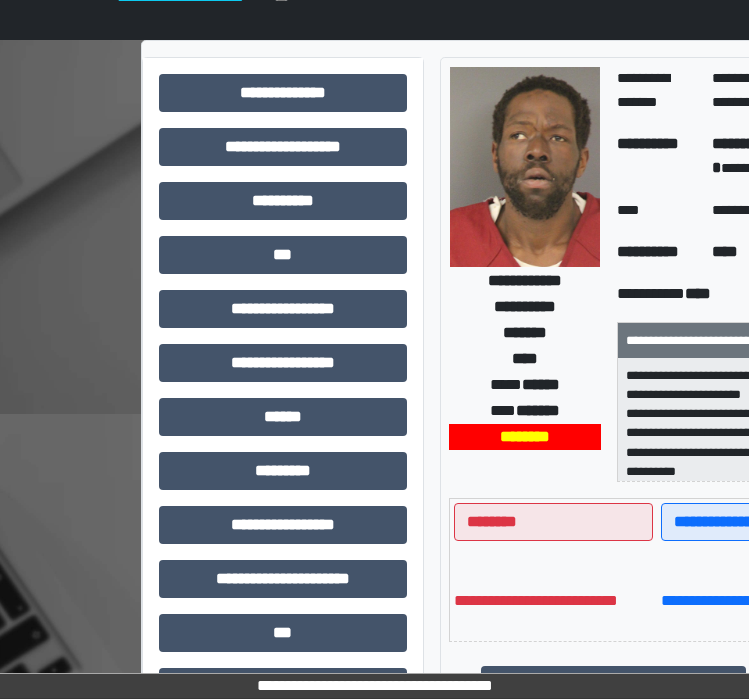 scroll, scrollTop: 500, scrollLeft: 0, axis: vertical 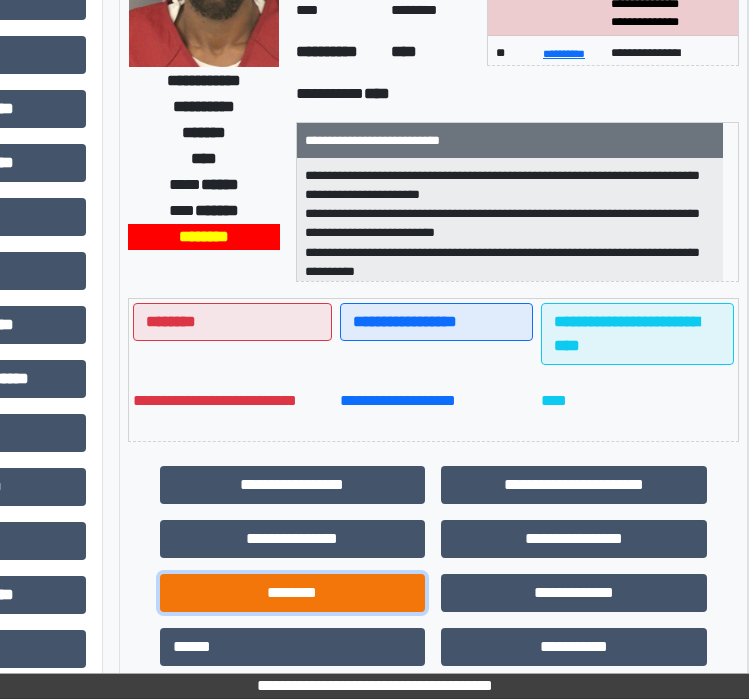 click on "********" at bounding box center [293, 593] 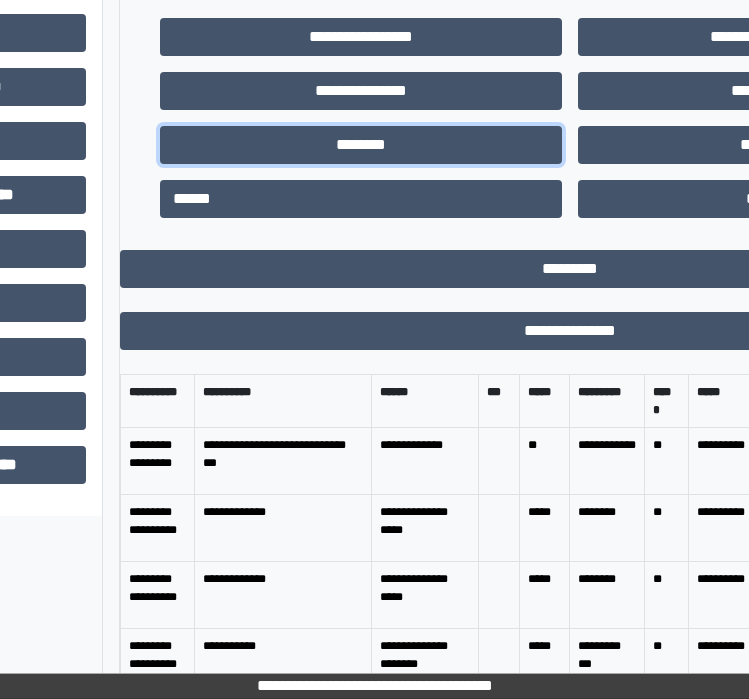 scroll, scrollTop: 1000, scrollLeft: 321, axis: both 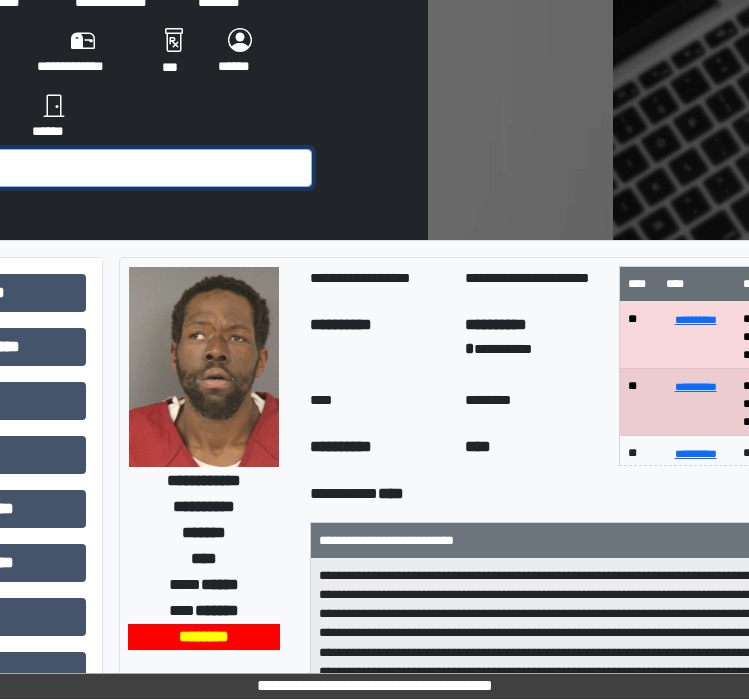 click at bounding box center [54, 168] 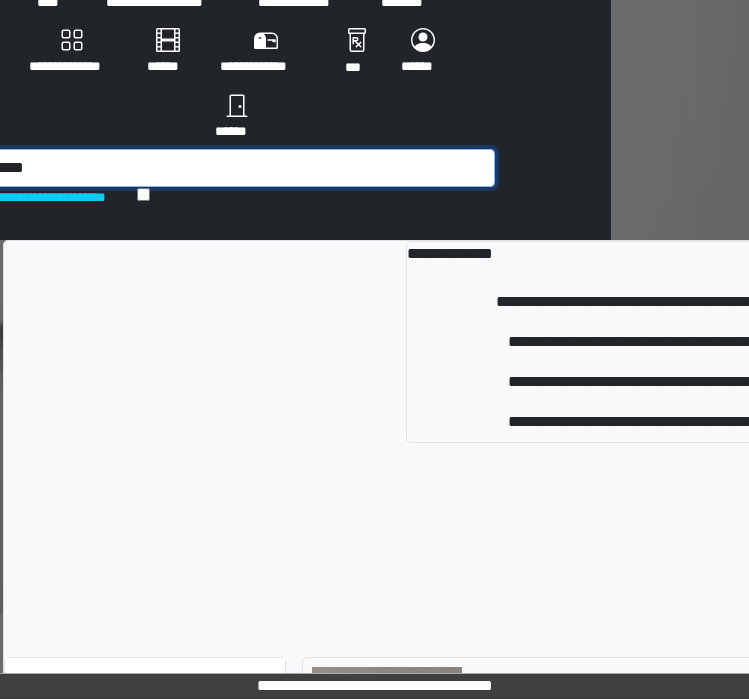 type on "*****" 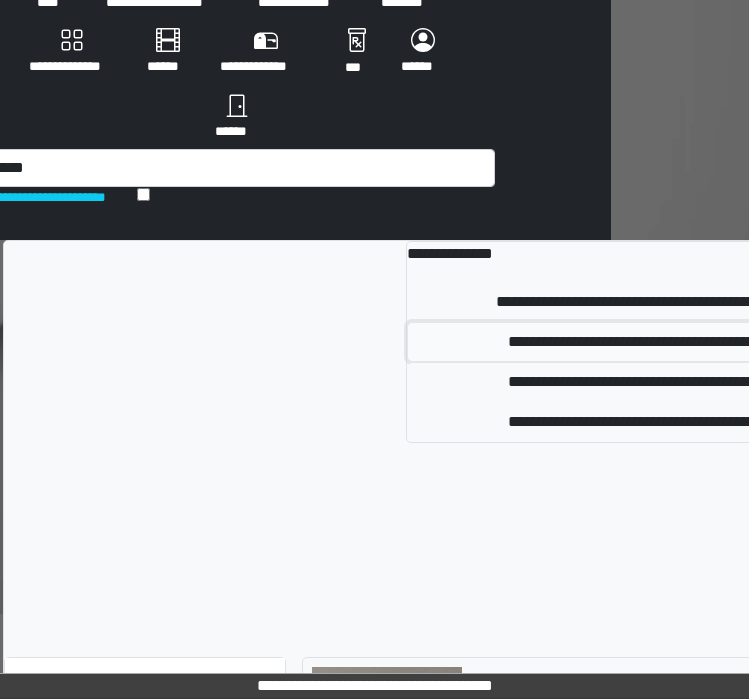 click on "**********" at bounding box center (730, 342) 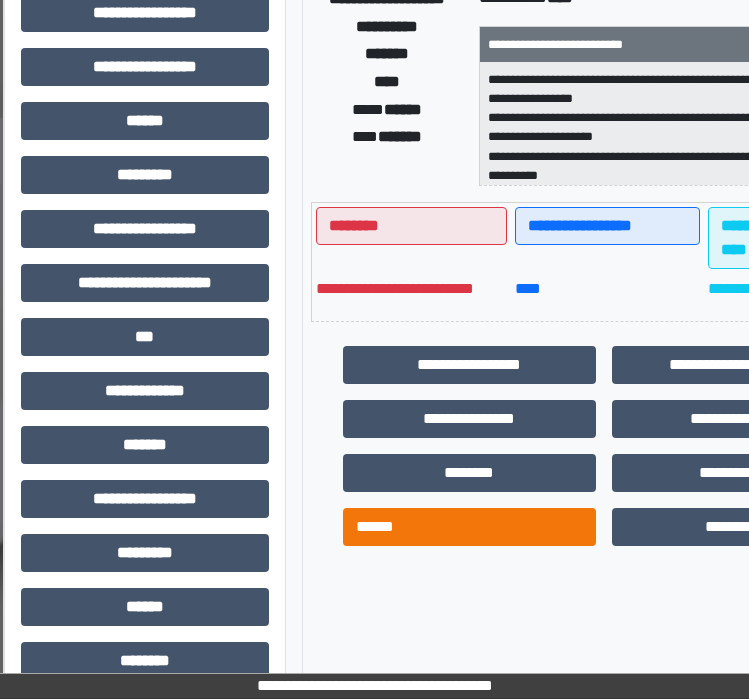 scroll, scrollTop: 600, scrollLeft: 138, axis: both 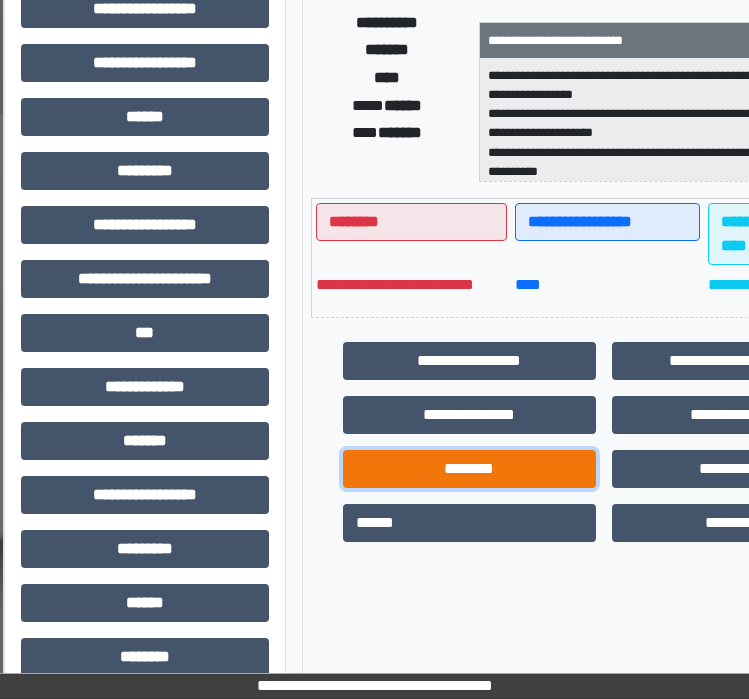 click on "********" at bounding box center (470, 469) 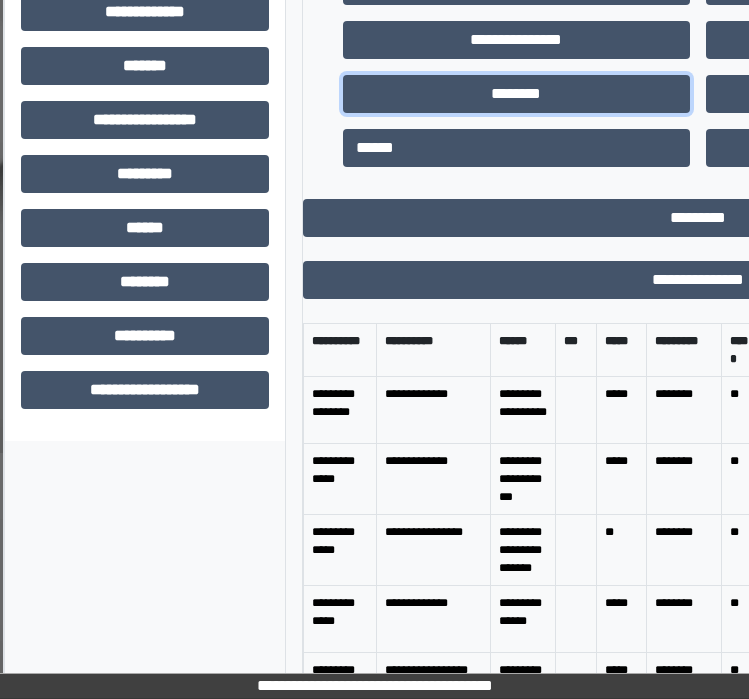 scroll, scrollTop: 1000, scrollLeft: 138, axis: both 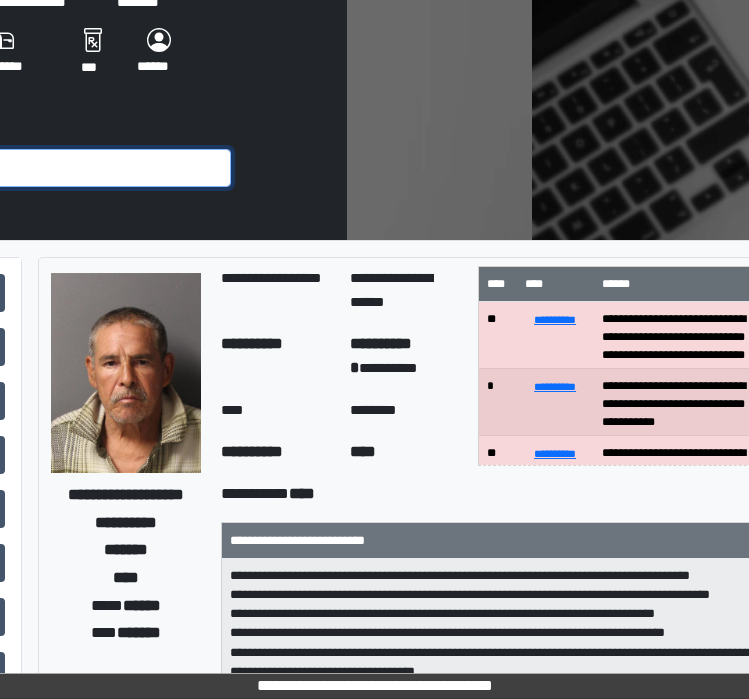 click at bounding box center (-27, 168) 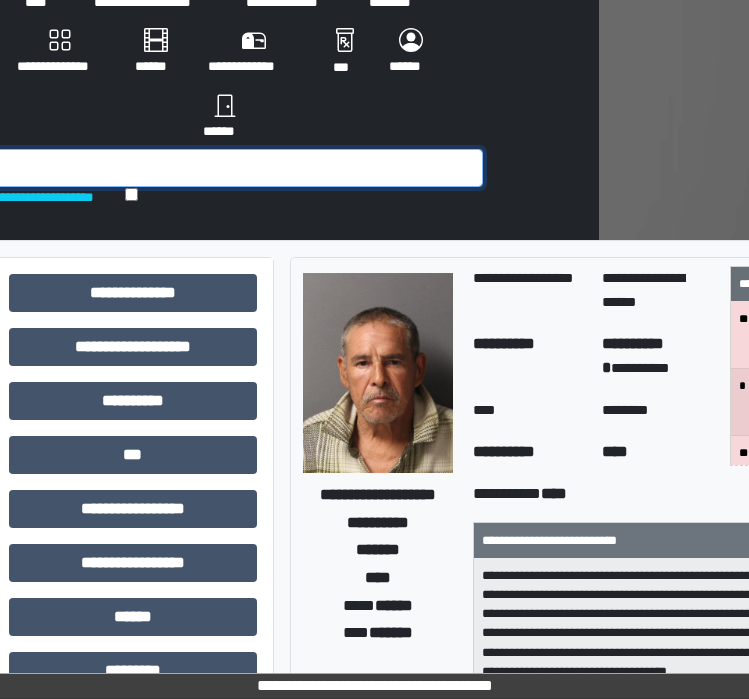 scroll, scrollTop: 100, scrollLeft: 140, axis: both 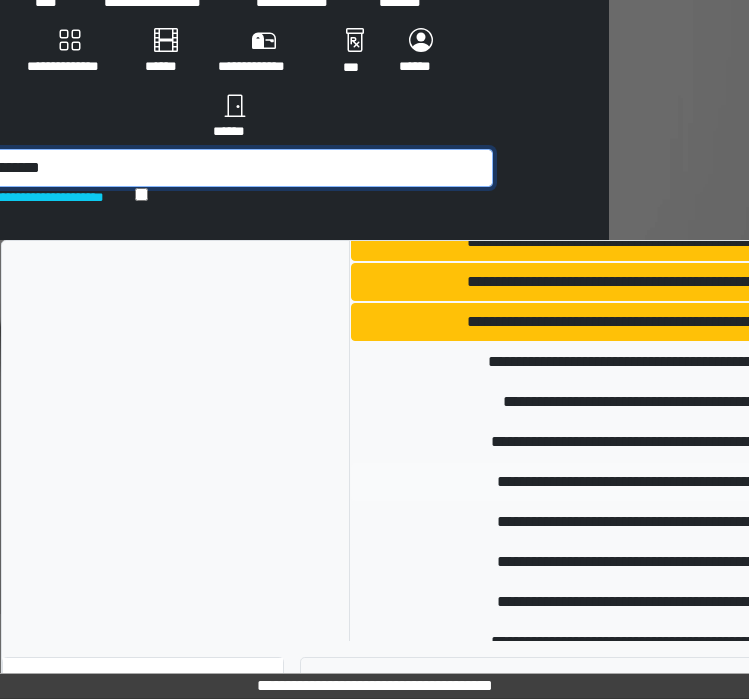 type on "********" 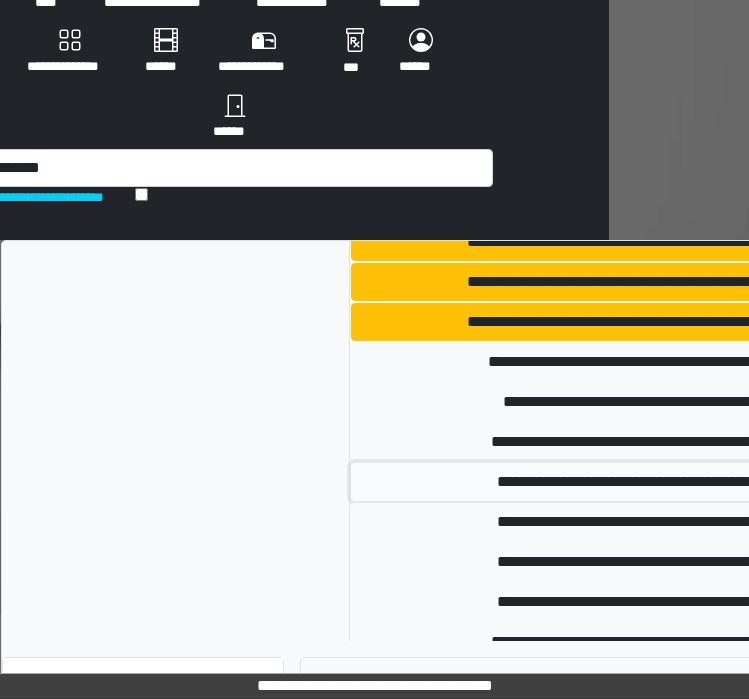 click on "**********" at bounding box center (705, 482) 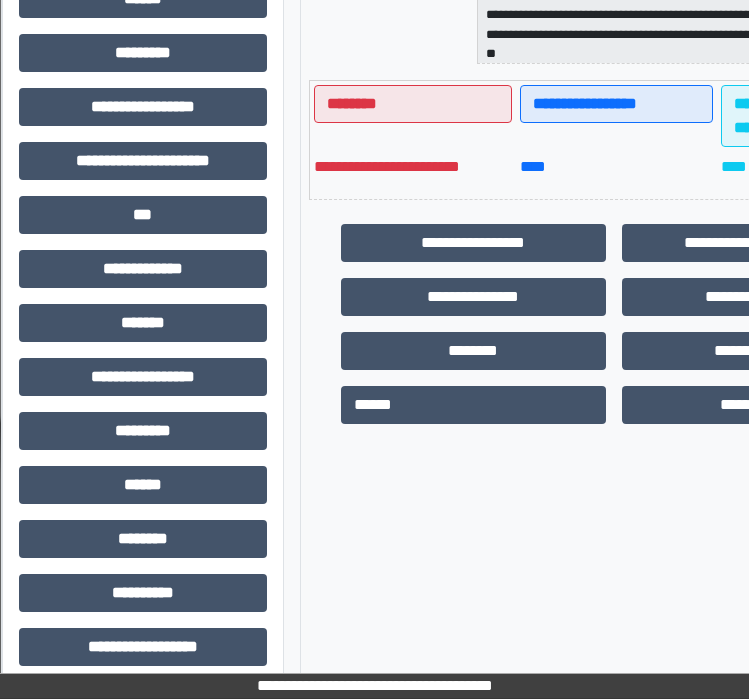 scroll, scrollTop: 735, scrollLeft: 140, axis: both 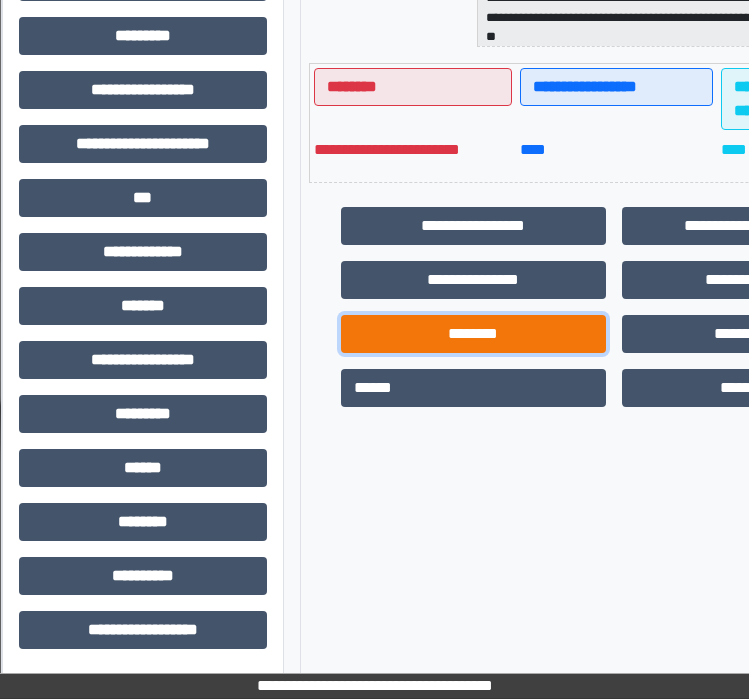 click on "********" at bounding box center [473, 334] 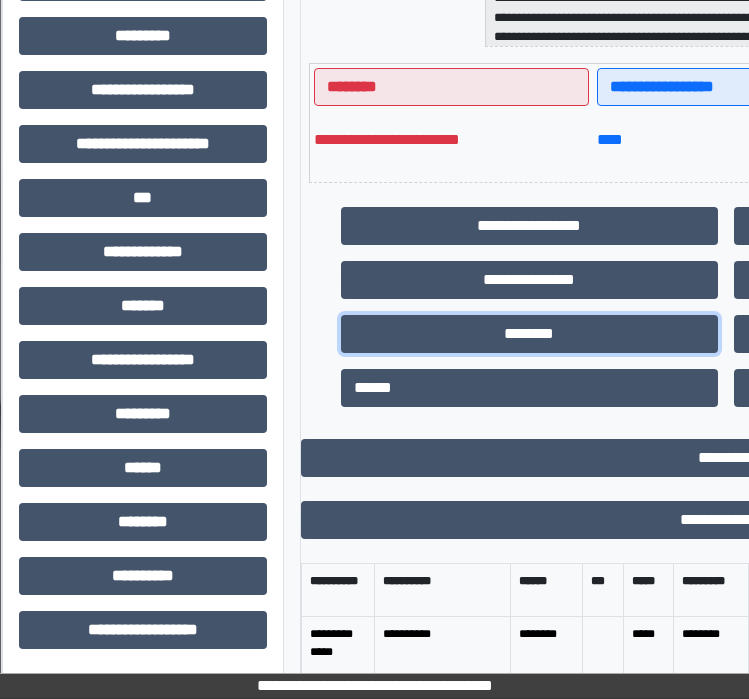 scroll, scrollTop: 735, scrollLeft: 545, axis: both 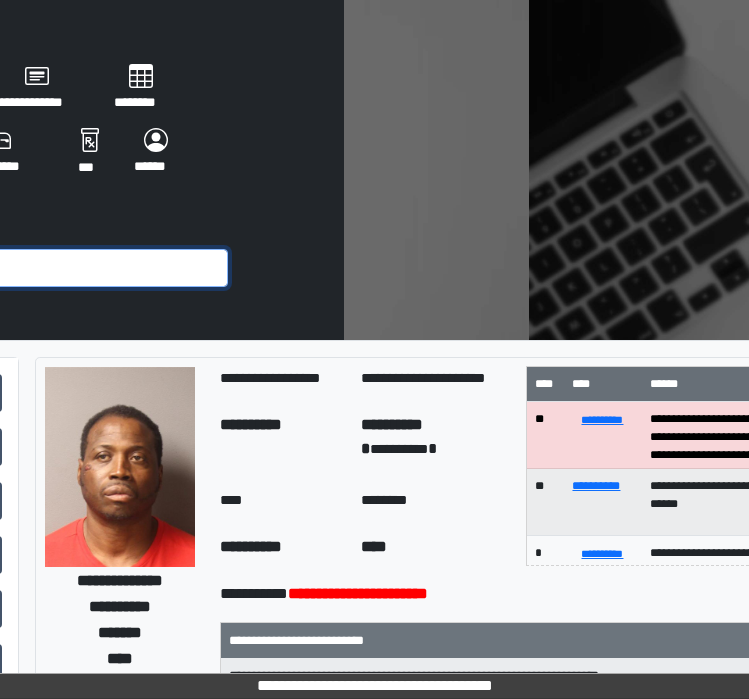 click at bounding box center (-30, 268) 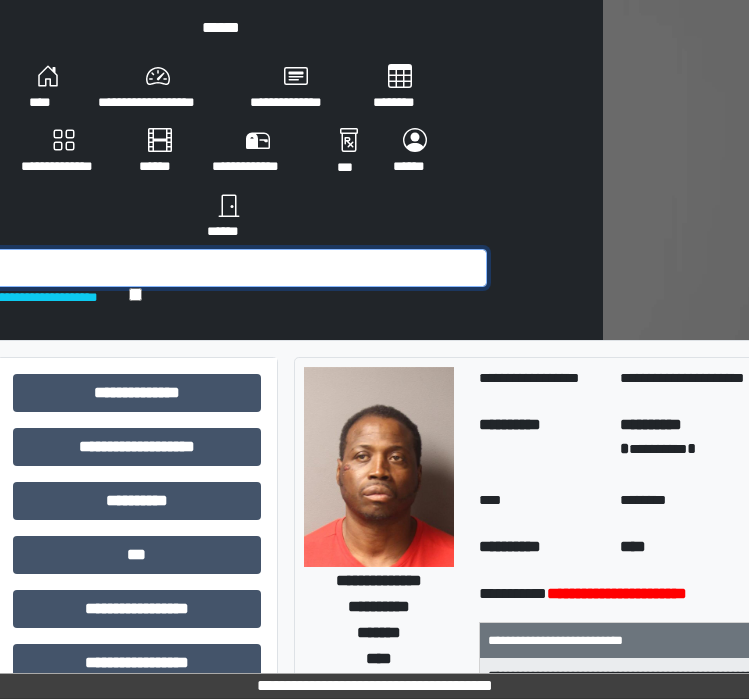 scroll, scrollTop: 0, scrollLeft: 134, axis: horizontal 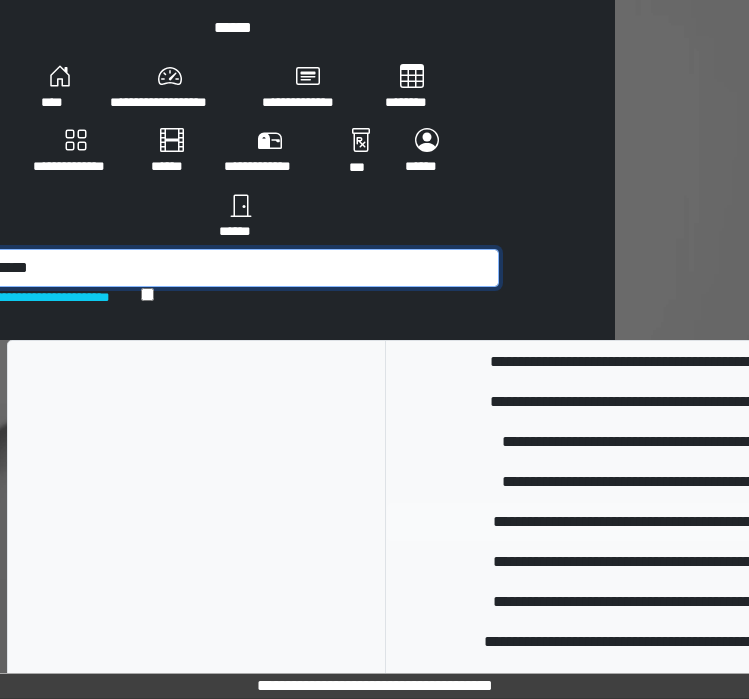 type on "*****" 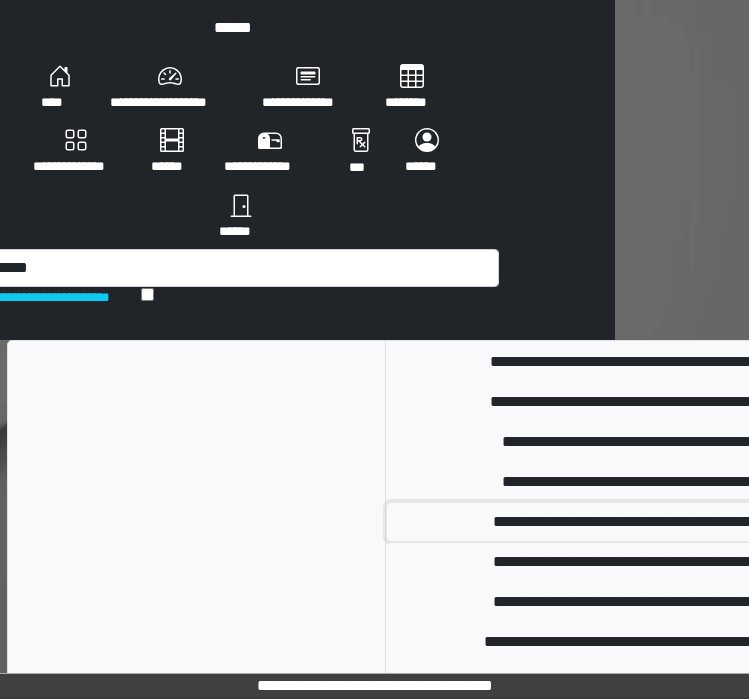 click on "**********" at bounding box center [716, 522] 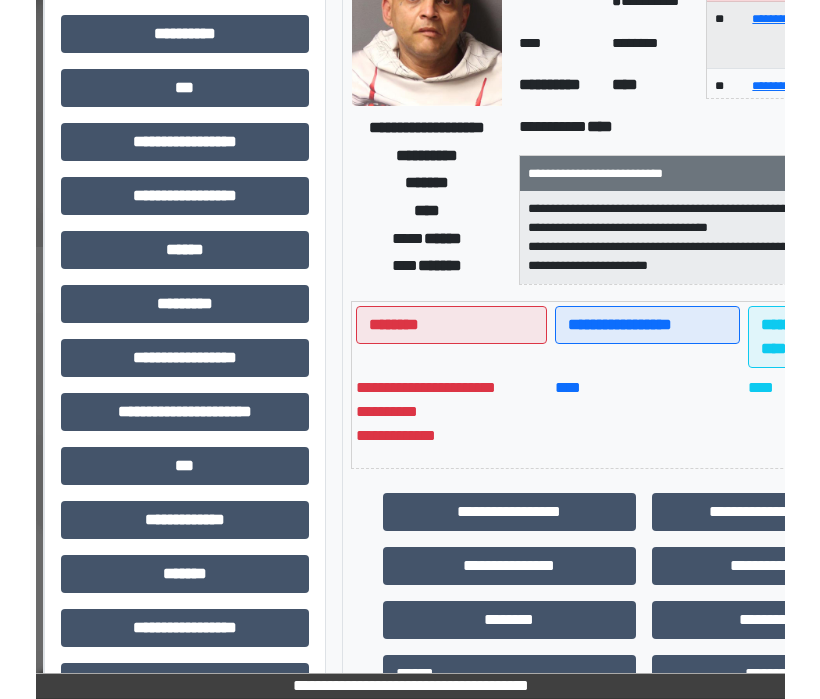 scroll, scrollTop: 700, scrollLeft: 134, axis: both 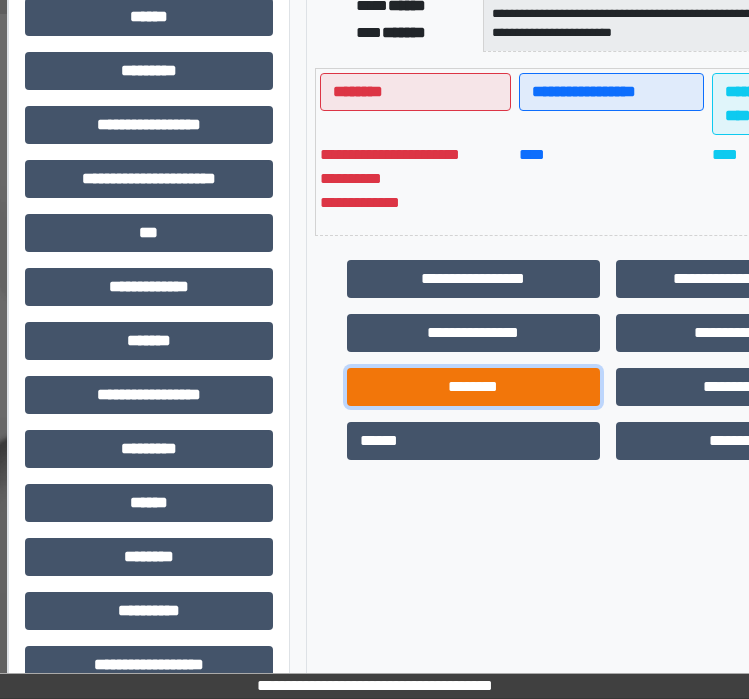 click on "********" at bounding box center (474, 387) 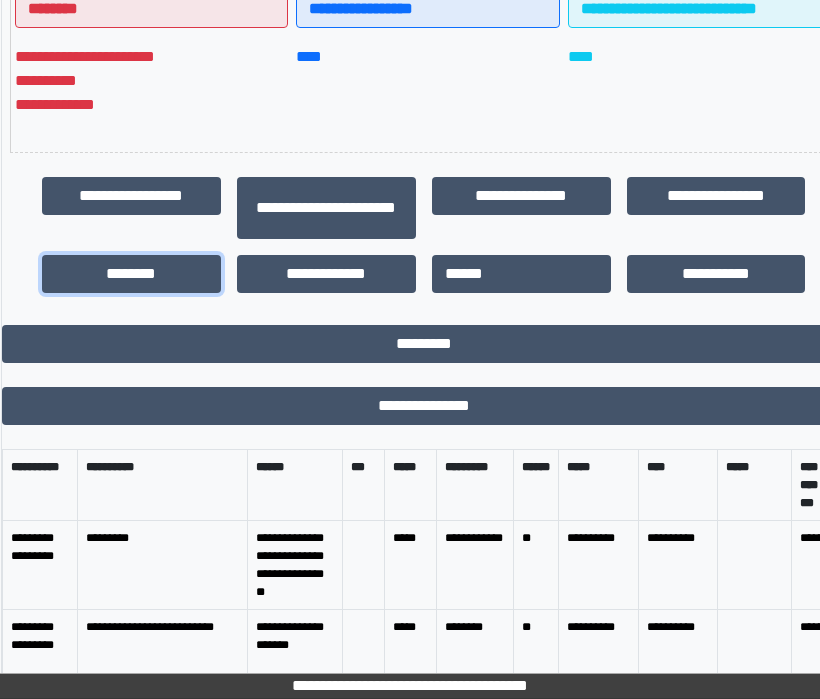 scroll, scrollTop: 700, scrollLeft: 411, axis: both 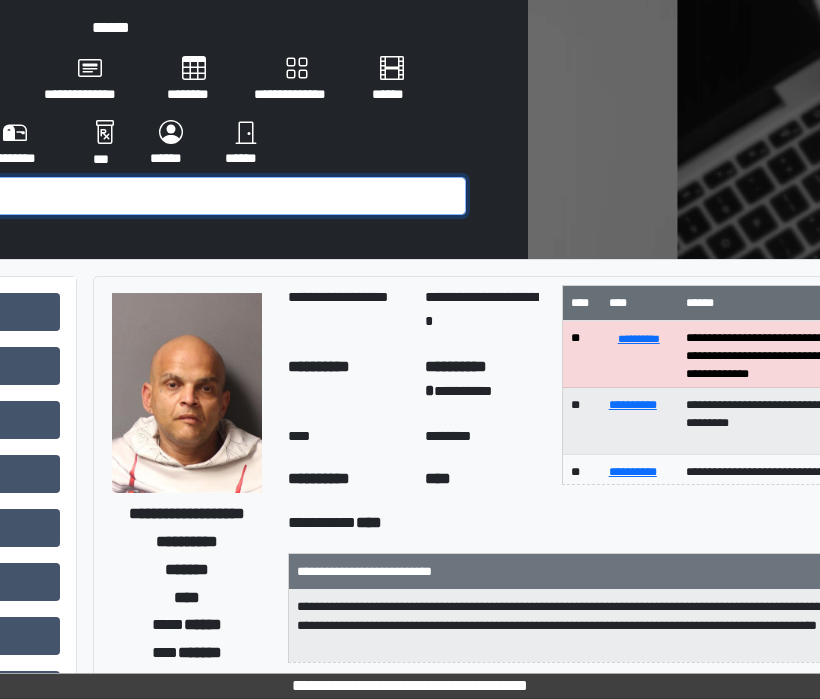 click at bounding box center [118, 196] 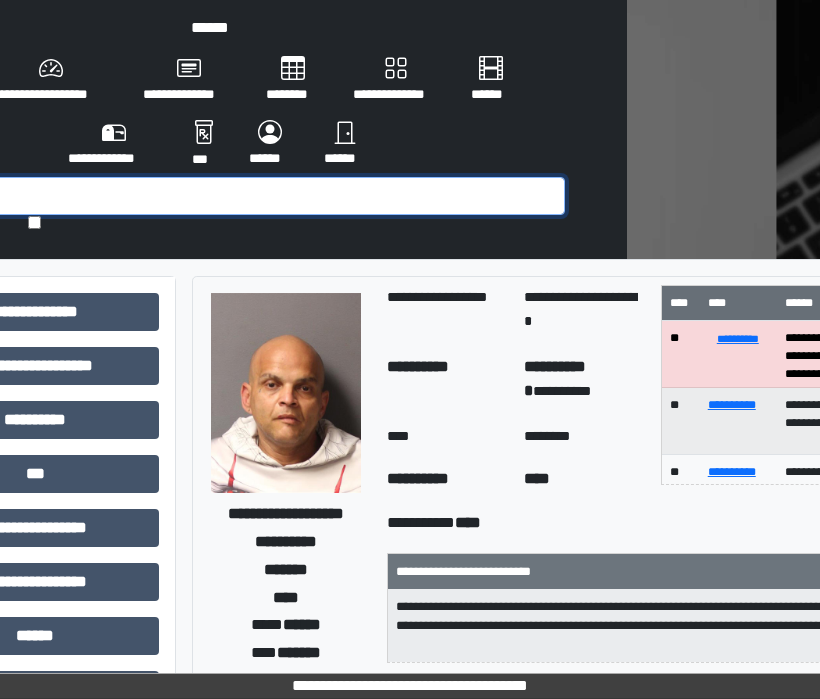 scroll, scrollTop: 0, scrollLeft: 86, axis: horizontal 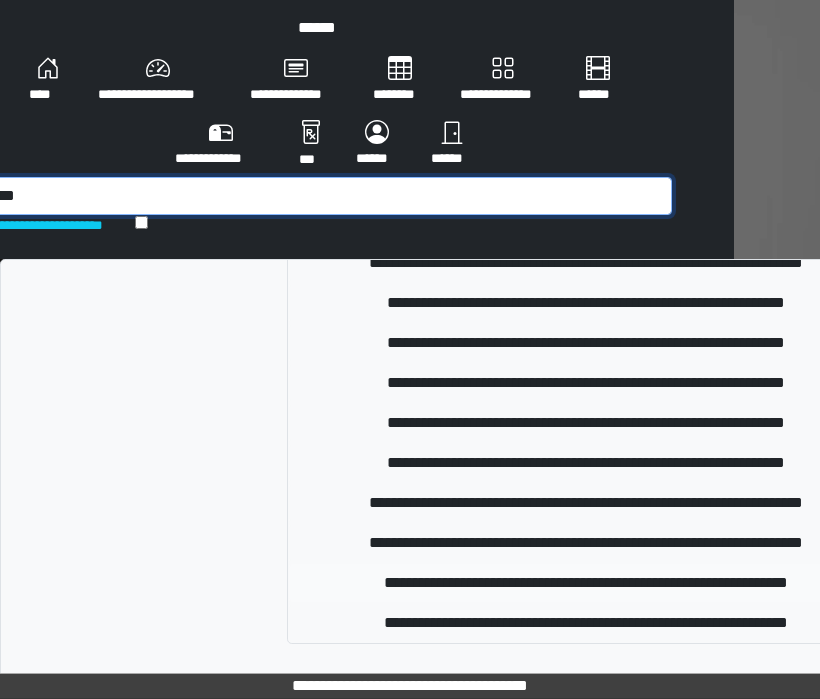 type on "****" 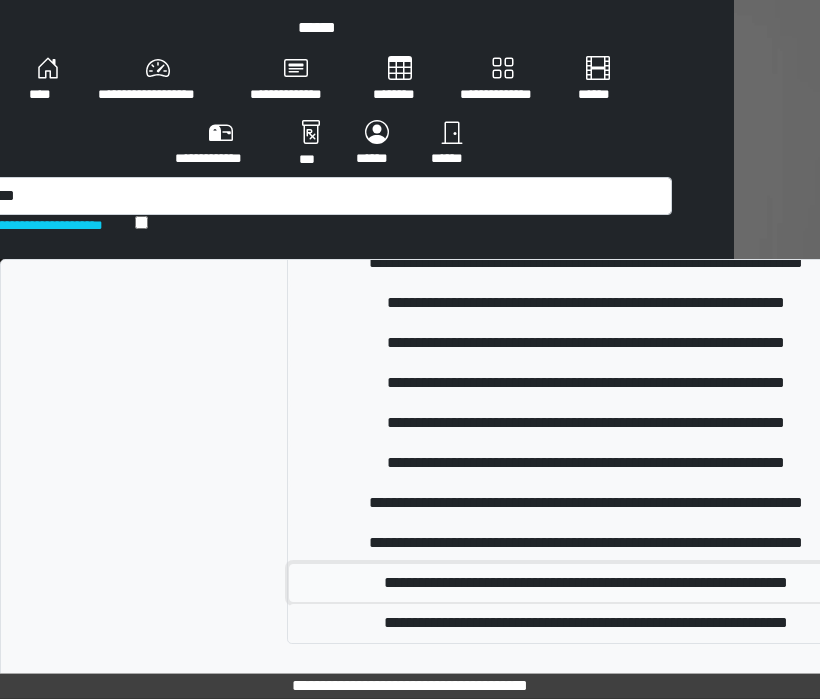 click on "**********" at bounding box center (585, 583) 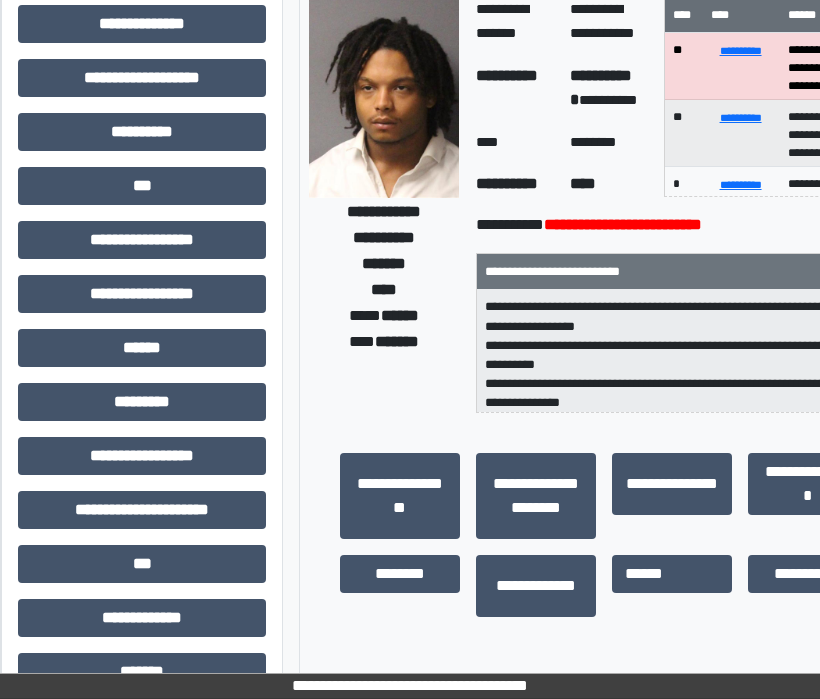 scroll, scrollTop: 300, scrollLeft: 86, axis: both 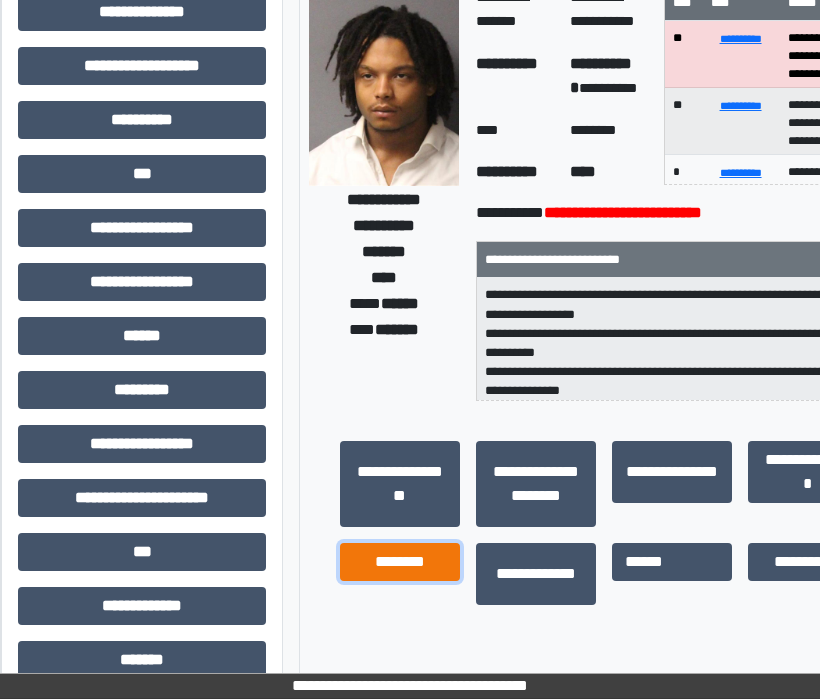 click on "********" at bounding box center [400, 562] 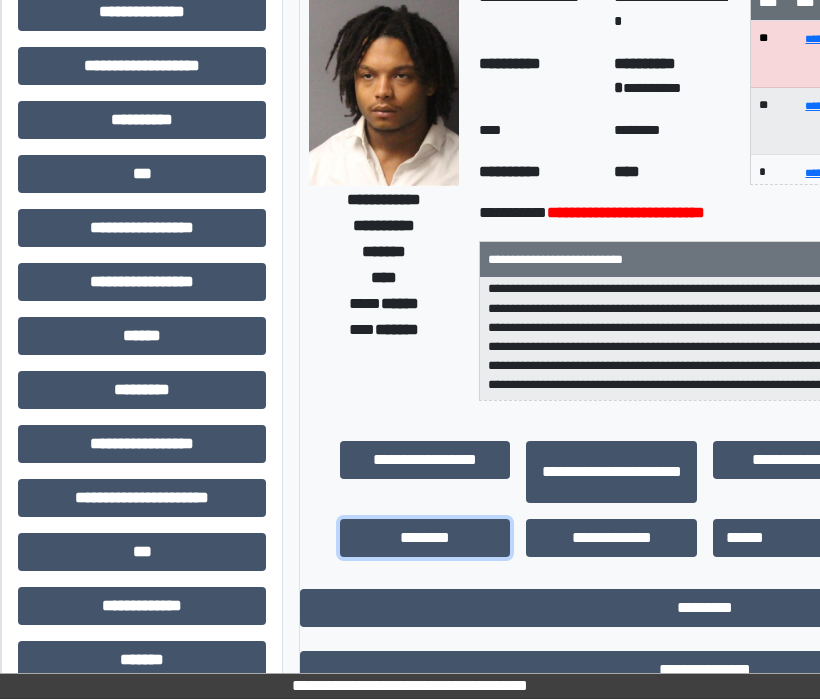 scroll, scrollTop: 25, scrollLeft: 0, axis: vertical 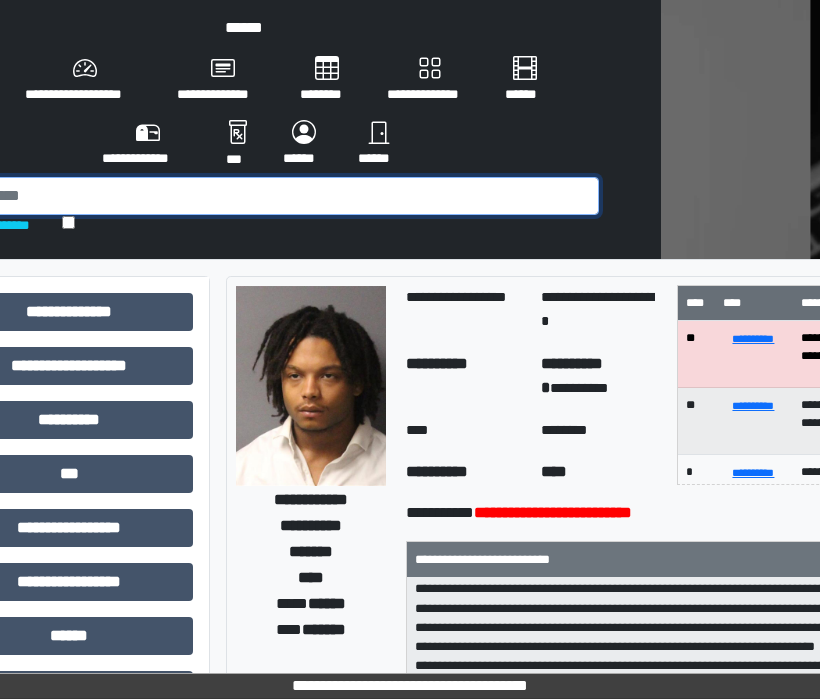 click at bounding box center (251, 196) 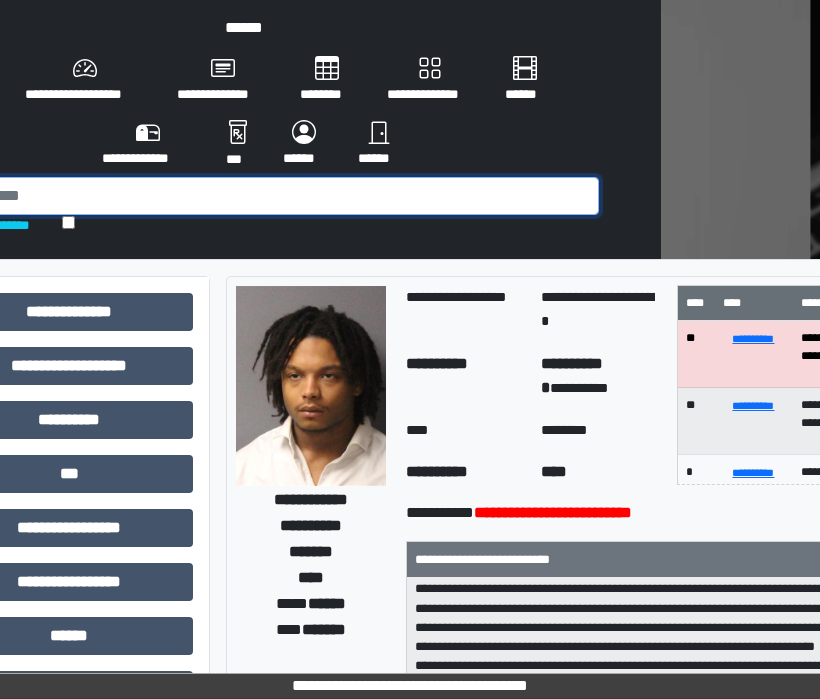 click at bounding box center [251, 196] 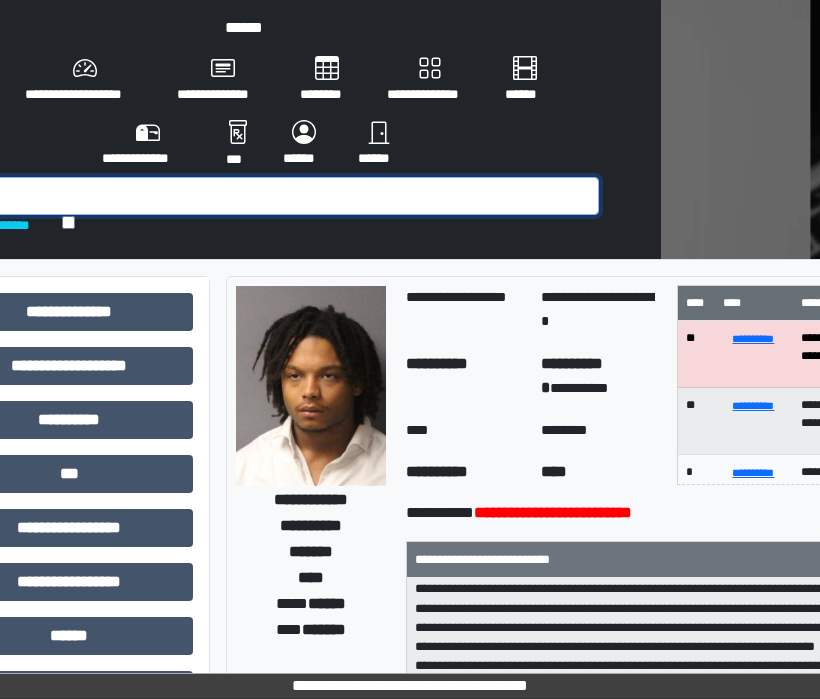 scroll, scrollTop: 0, scrollLeft: 86, axis: horizontal 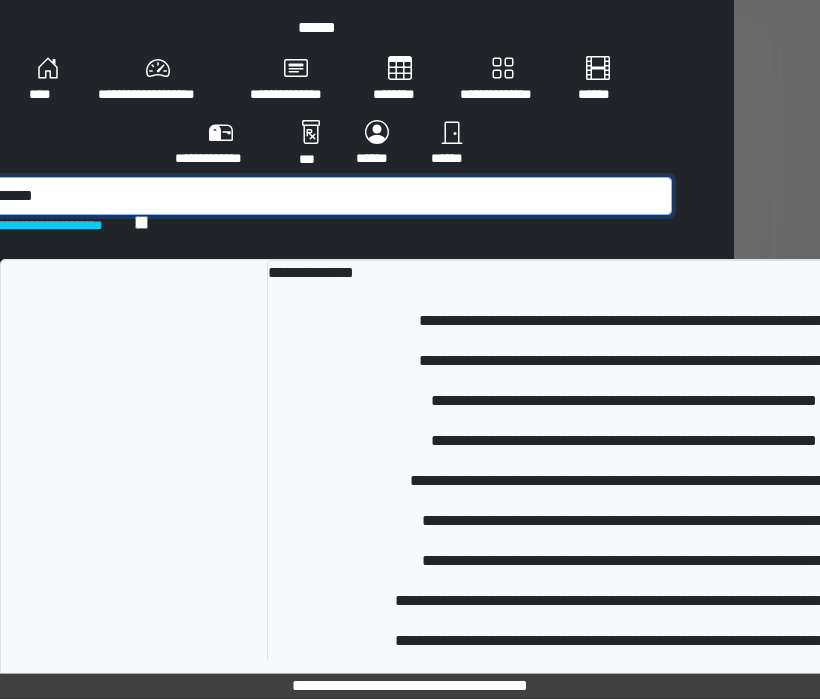 type on "********" 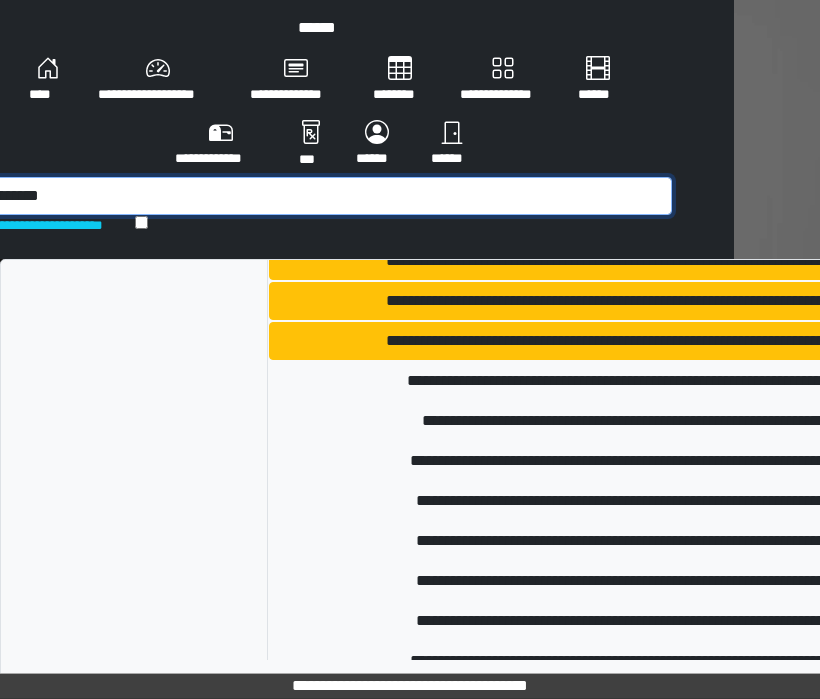 scroll, scrollTop: 938, scrollLeft: 0, axis: vertical 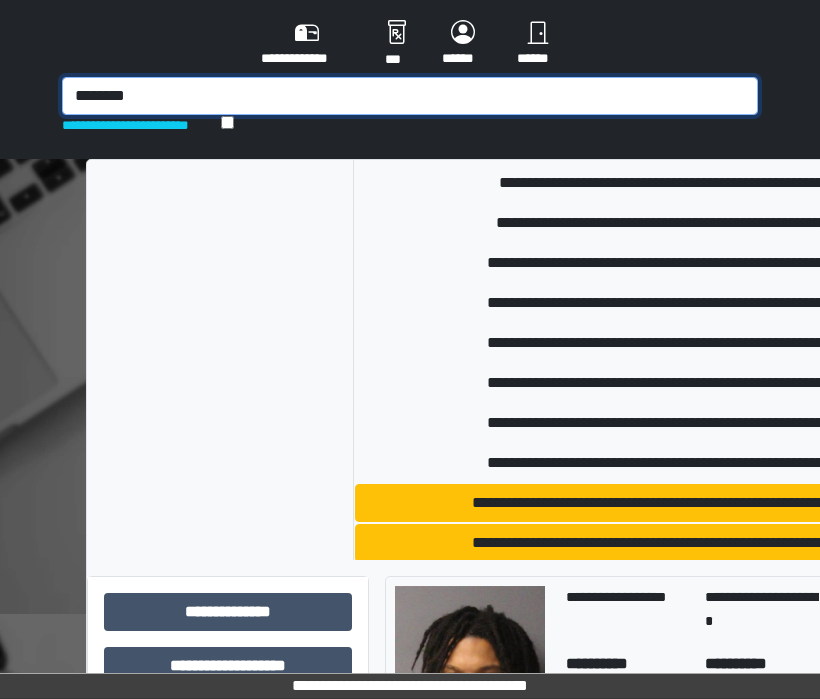 drag, startPoint x: 98, startPoint y: 110, endPoint x: -17, endPoint y: 89, distance: 116.901665 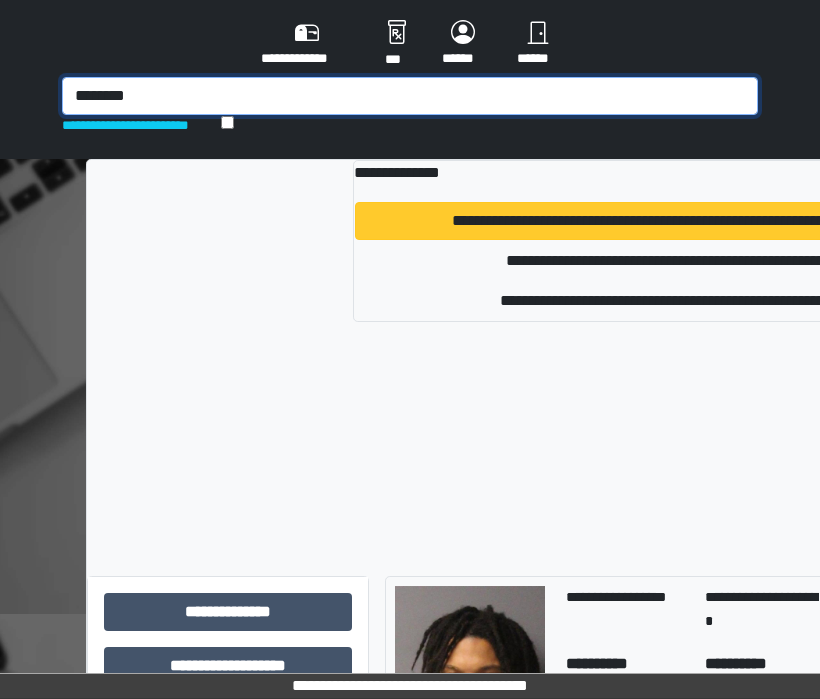 type on "********" 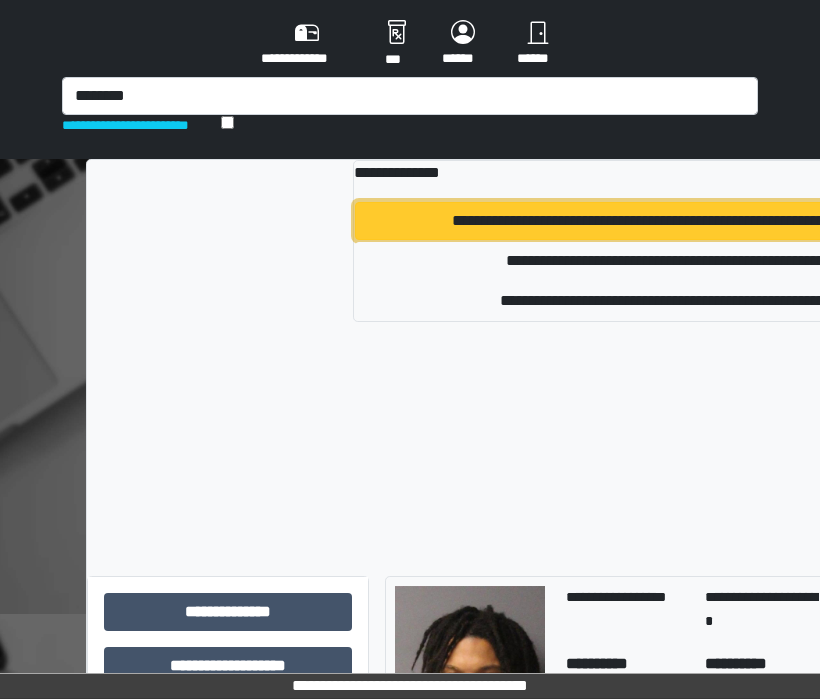 click on "**********" at bounding box center (719, 221) 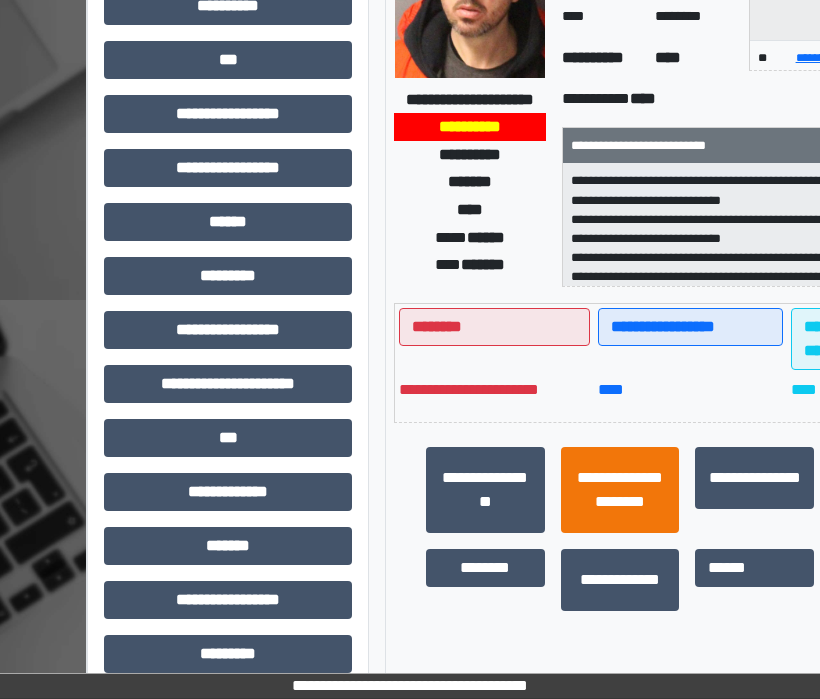scroll, scrollTop: 500, scrollLeft: 0, axis: vertical 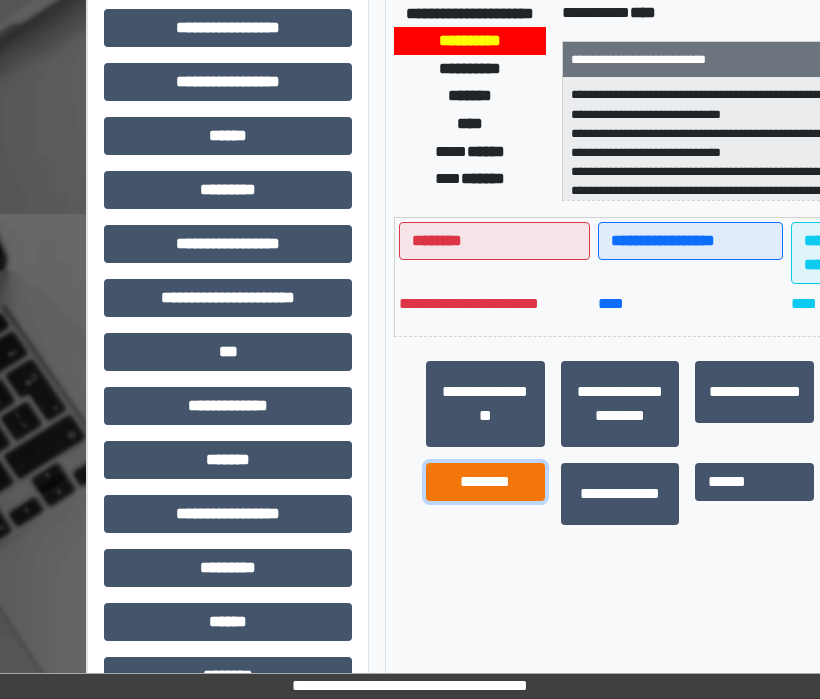 click on "********" at bounding box center [485, 482] 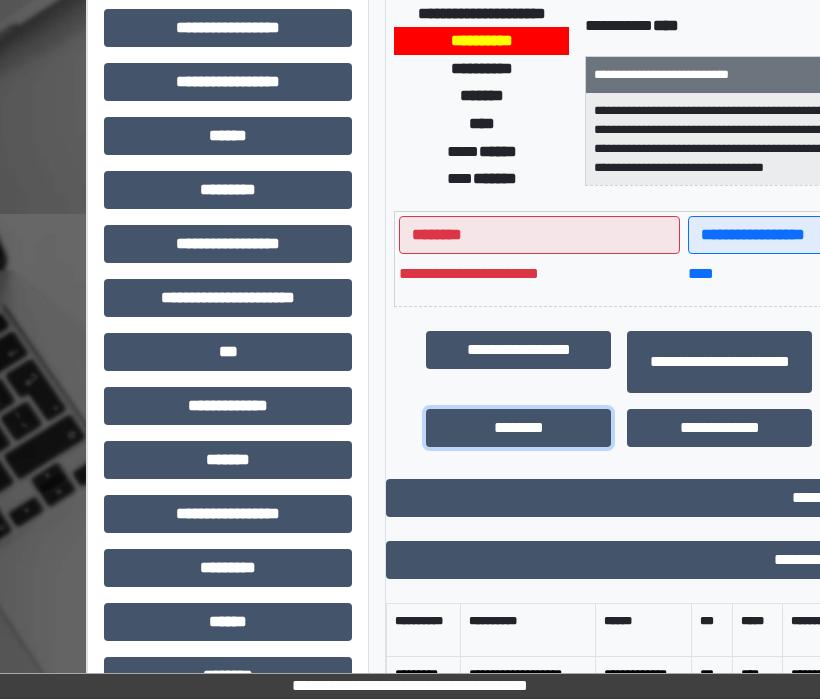 scroll, scrollTop: 500, scrollLeft: 437, axis: both 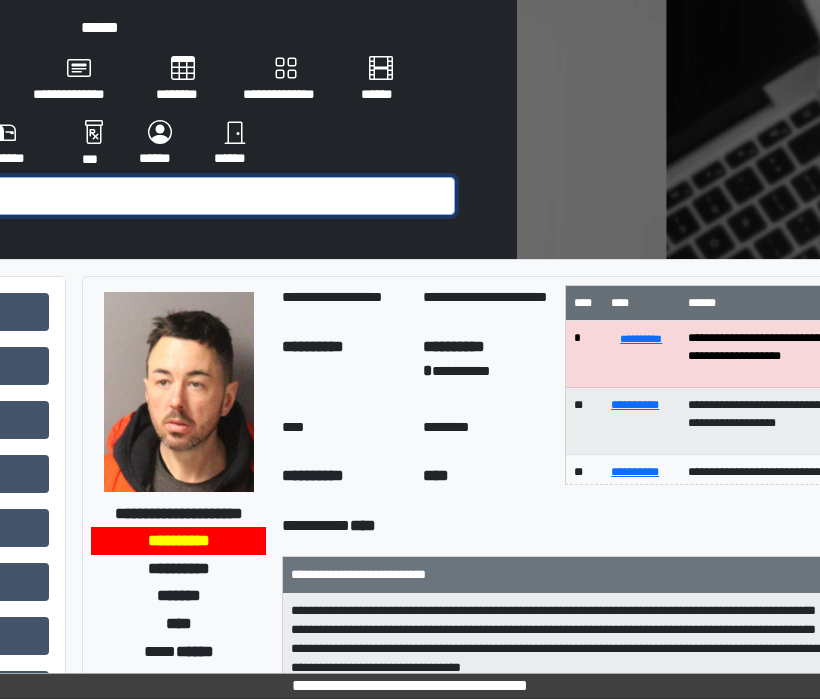 click at bounding box center [107, 196] 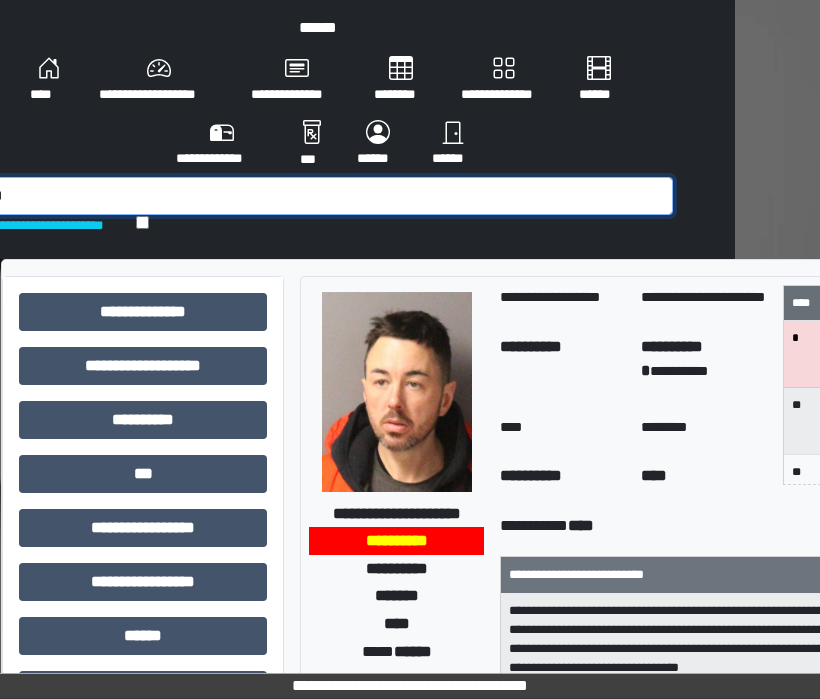 scroll, scrollTop: 0, scrollLeft: 84, axis: horizontal 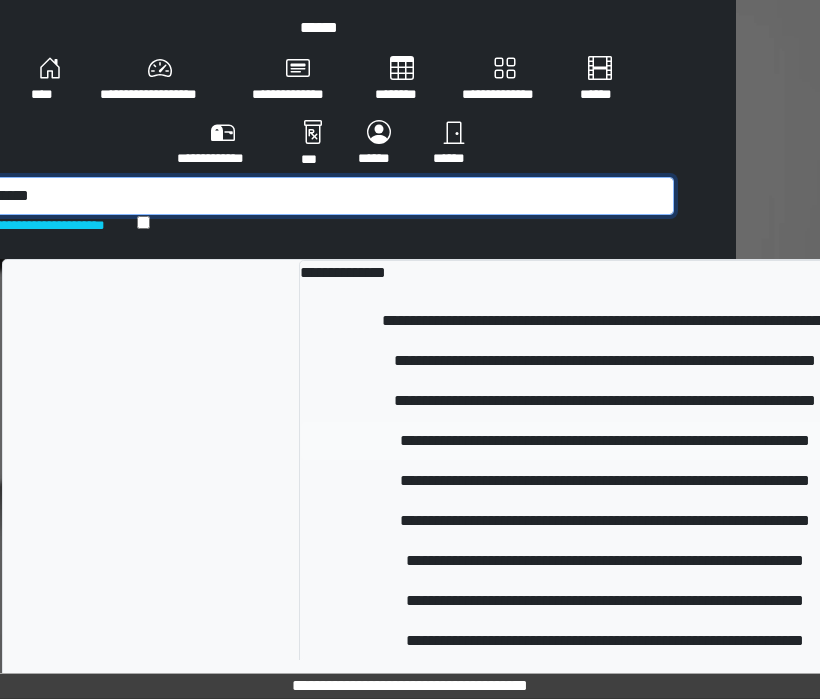type on "******" 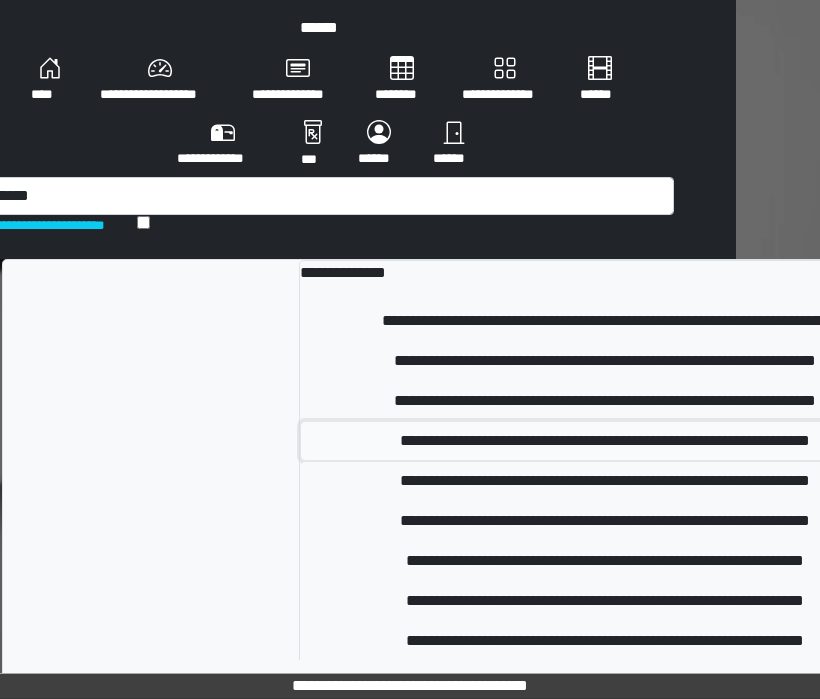 click on "**********" at bounding box center [605, 441] 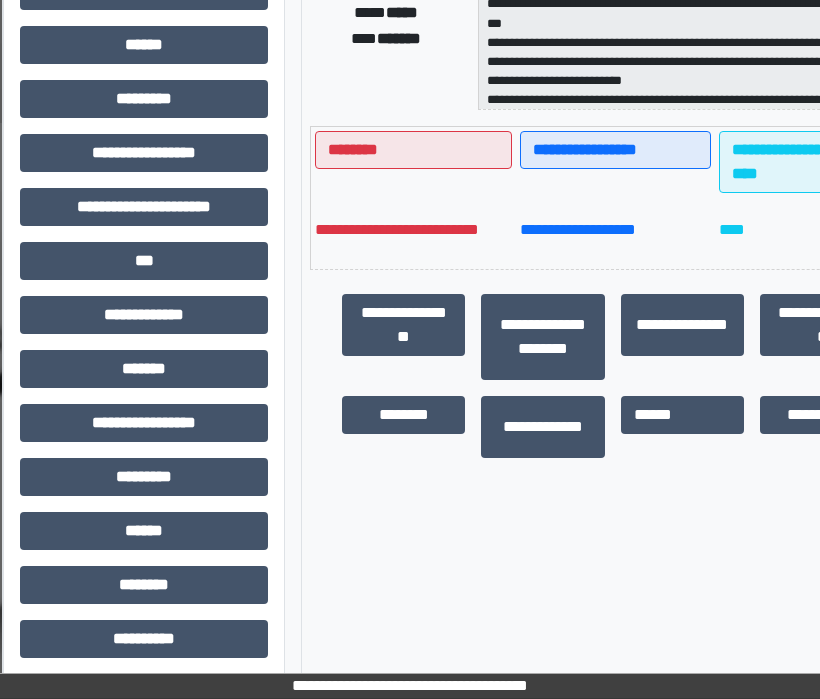 scroll, scrollTop: 600, scrollLeft: 84, axis: both 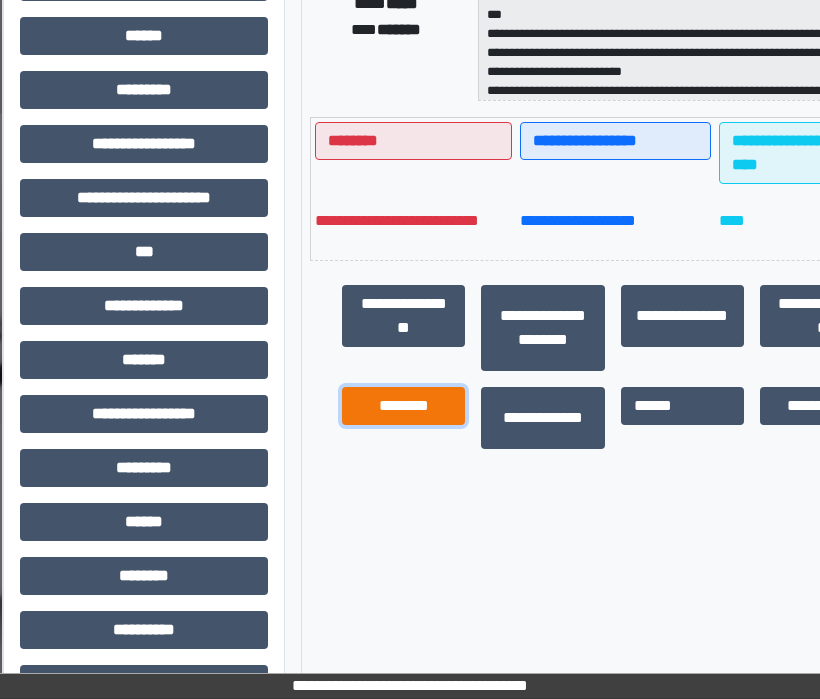 click on "********" at bounding box center (403, 406) 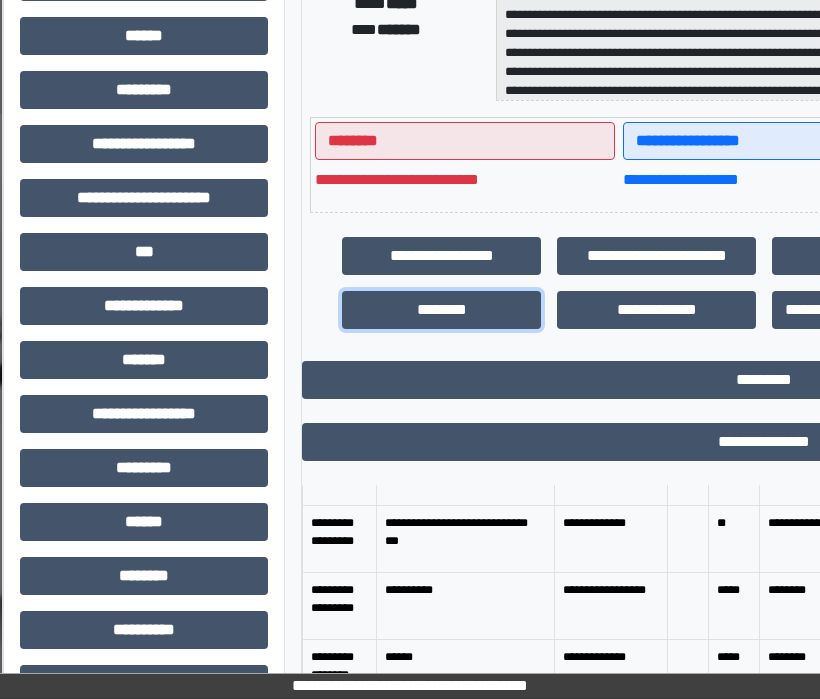 scroll, scrollTop: 200, scrollLeft: 0, axis: vertical 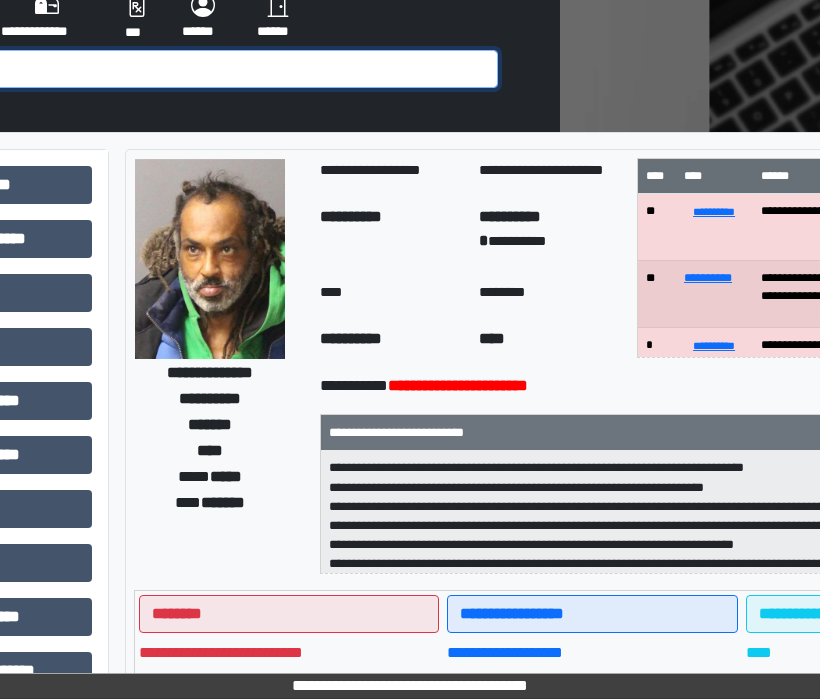 click at bounding box center (150, 69) 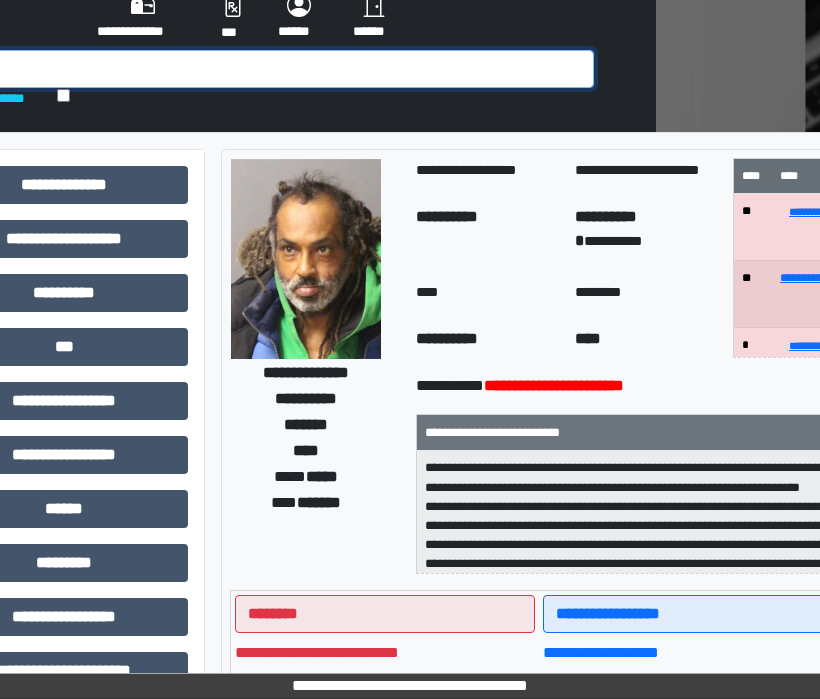 scroll, scrollTop: 127, scrollLeft: 84, axis: both 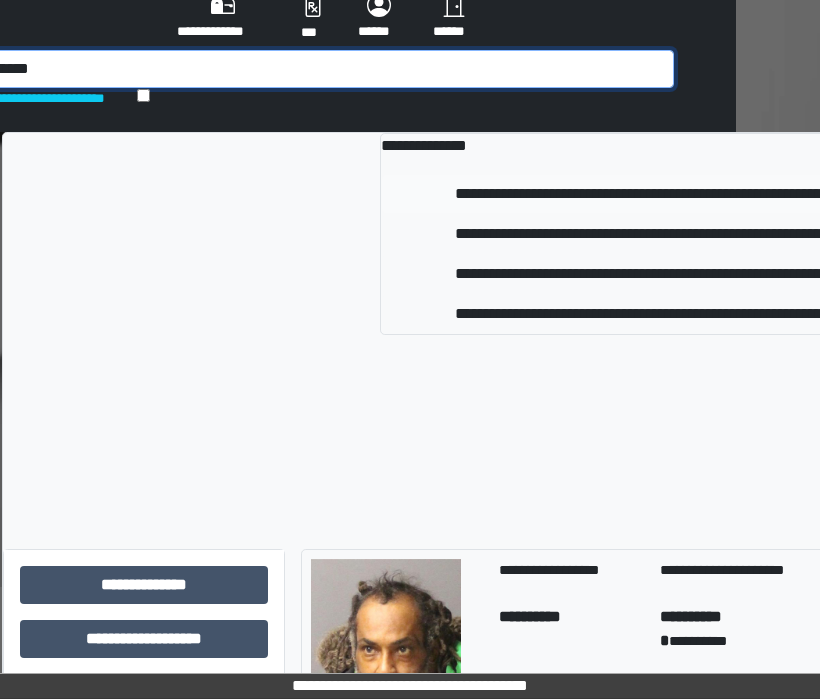 type on "******" 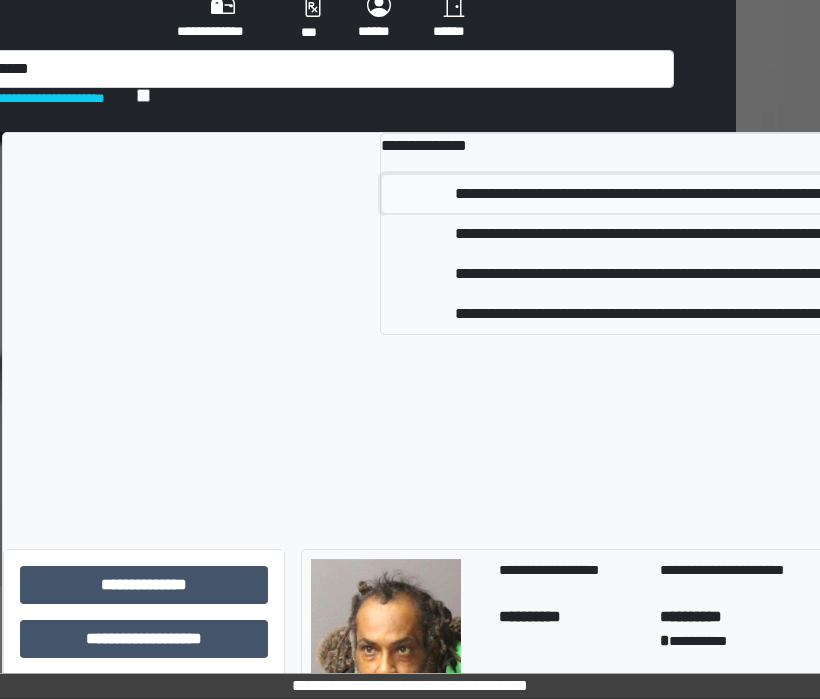 click on "**********" at bounding box center (657, 194) 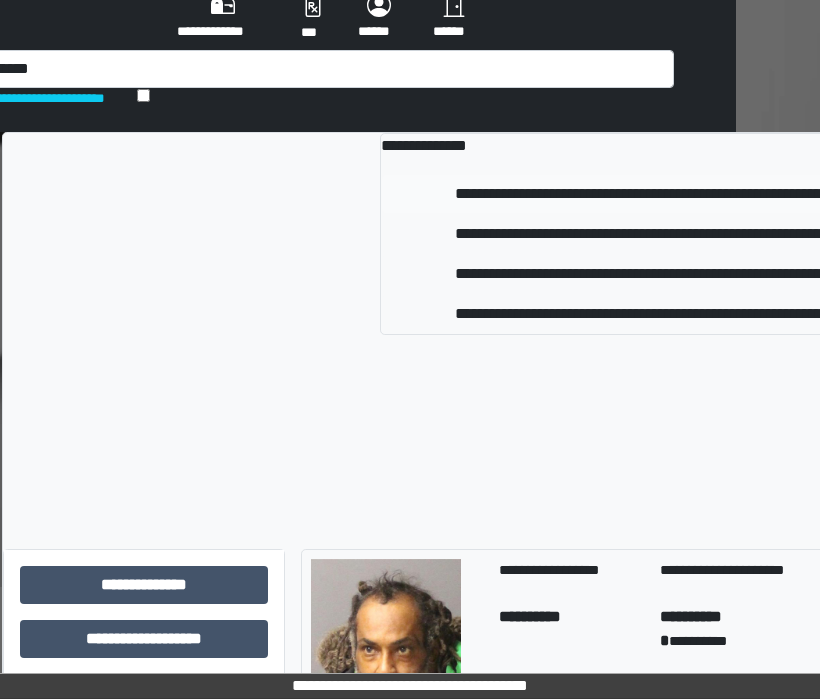 type 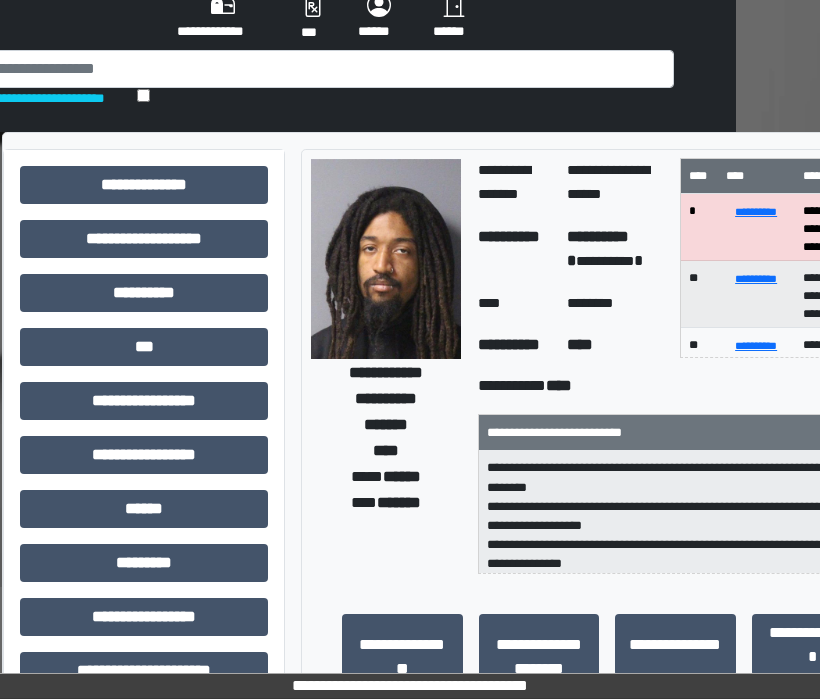 scroll, scrollTop: 2, scrollLeft: 0, axis: vertical 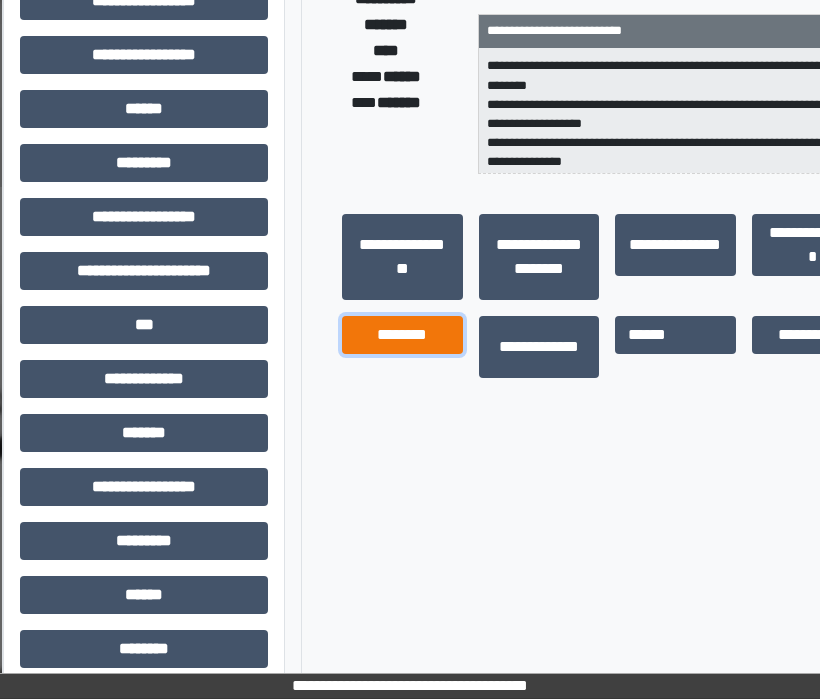 click on "********" at bounding box center [402, 335] 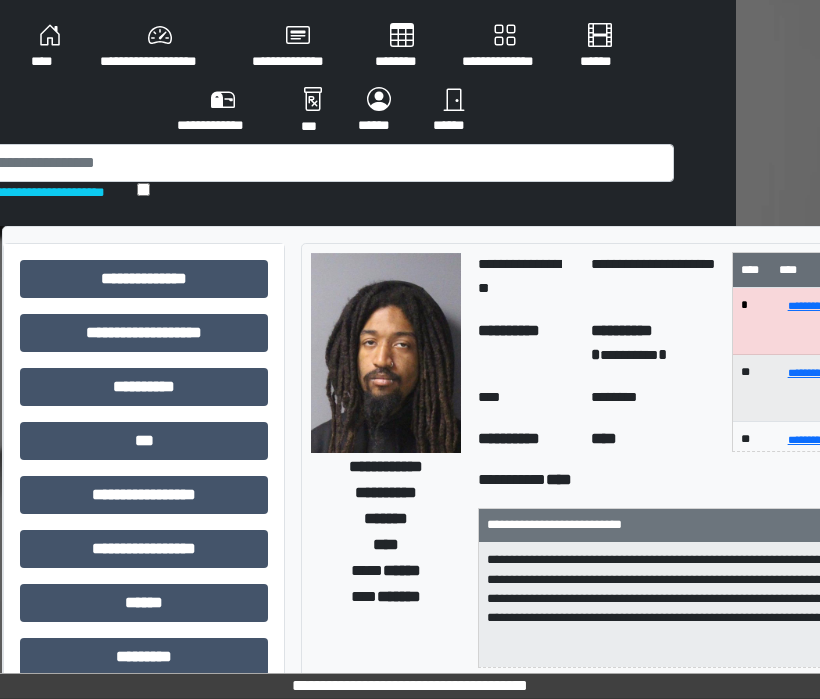scroll, scrollTop: 0, scrollLeft: 84, axis: horizontal 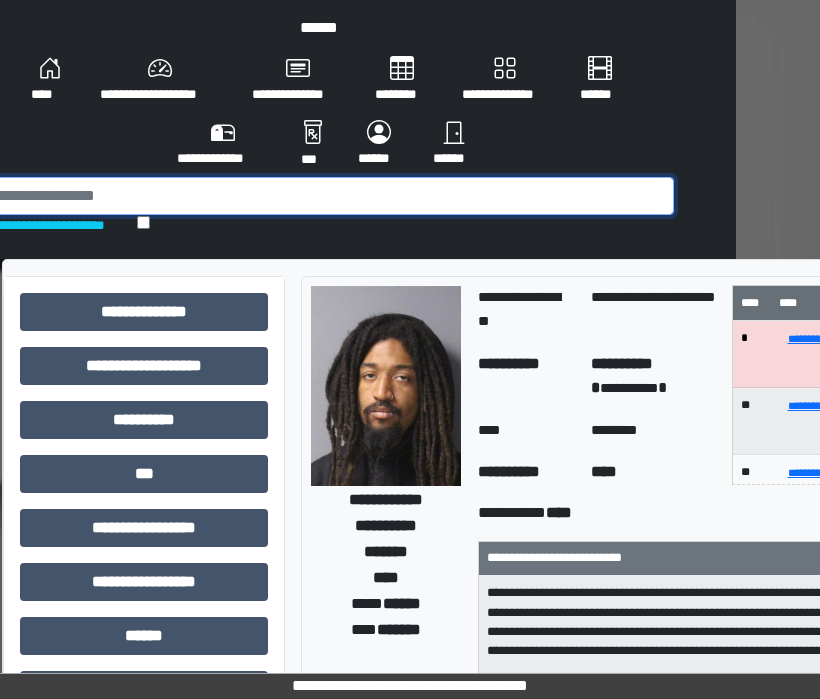 click at bounding box center (326, 196) 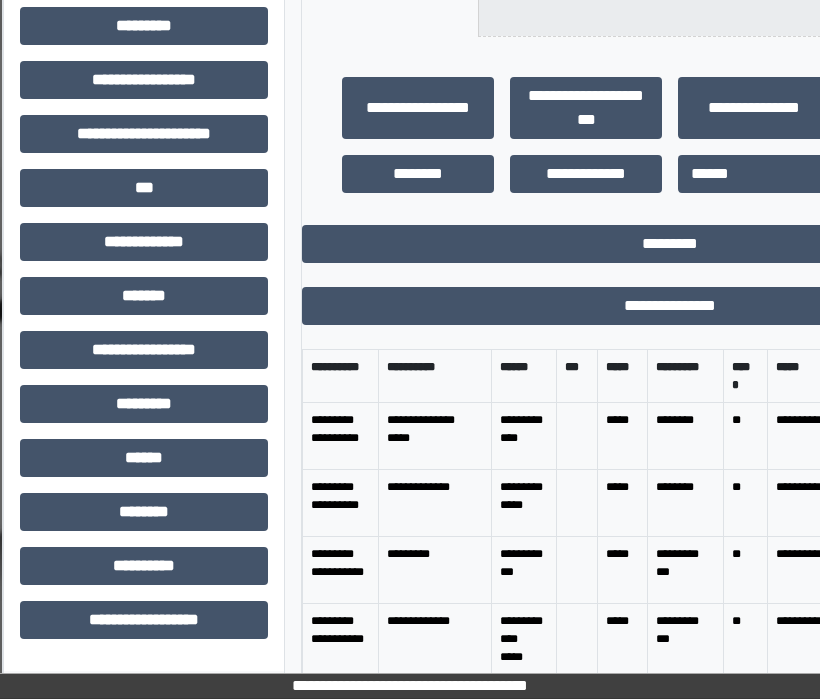 scroll, scrollTop: 700, scrollLeft: 84, axis: both 